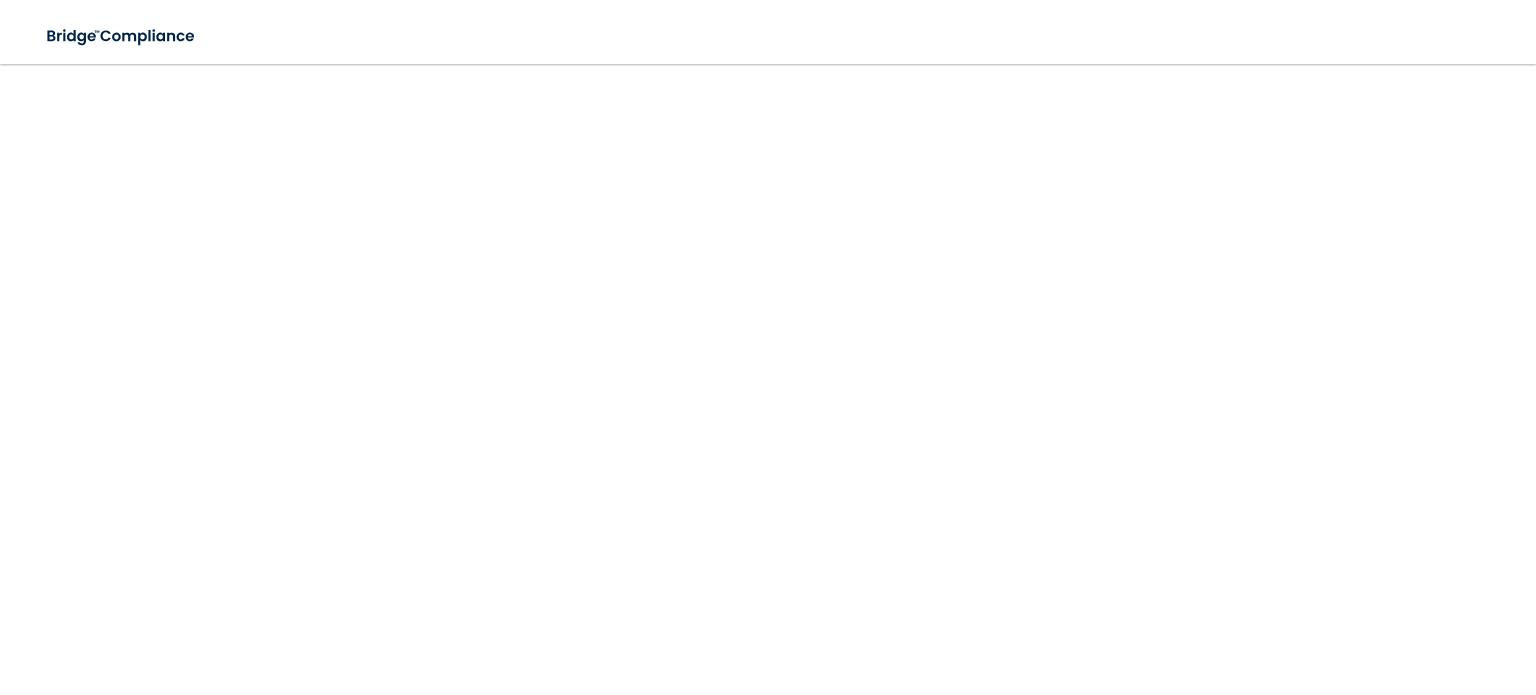 scroll, scrollTop: 0, scrollLeft: 0, axis: both 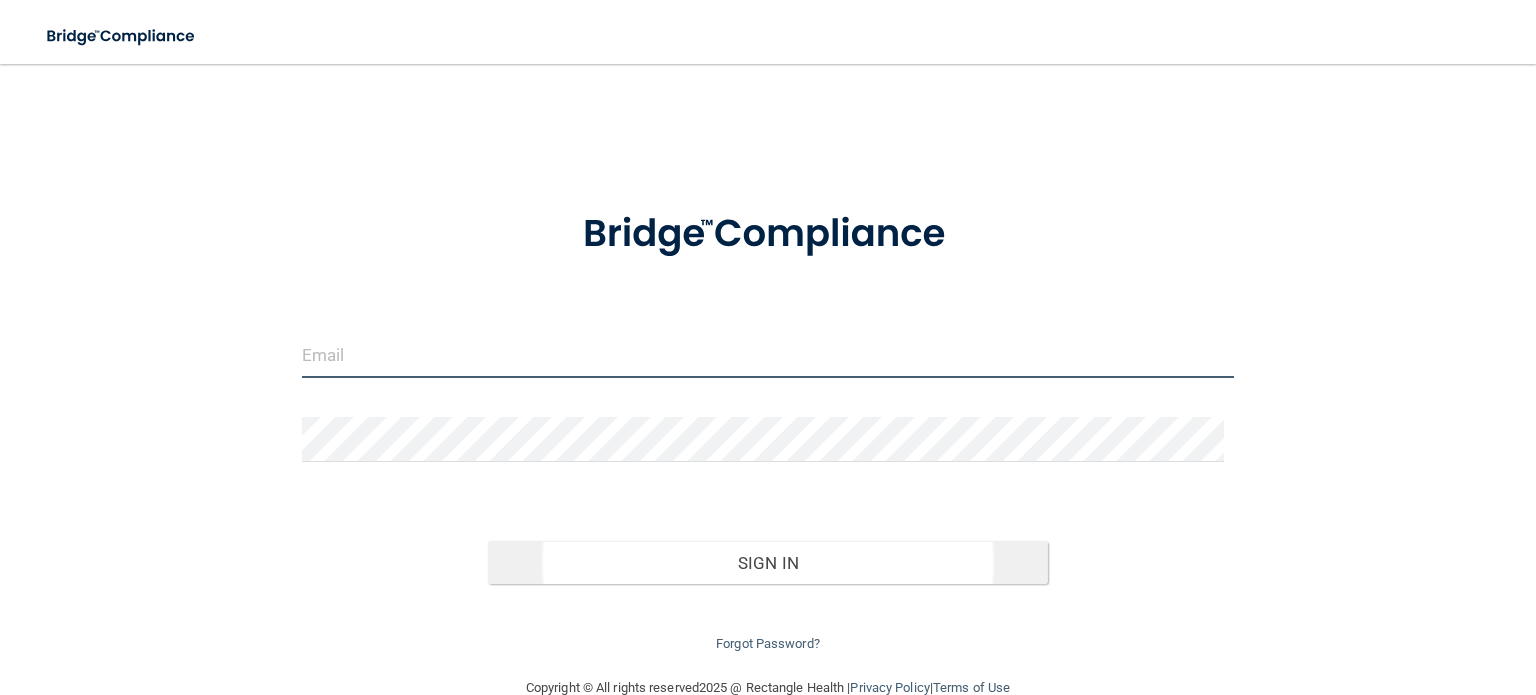 type on "[USERNAME]@example.com" 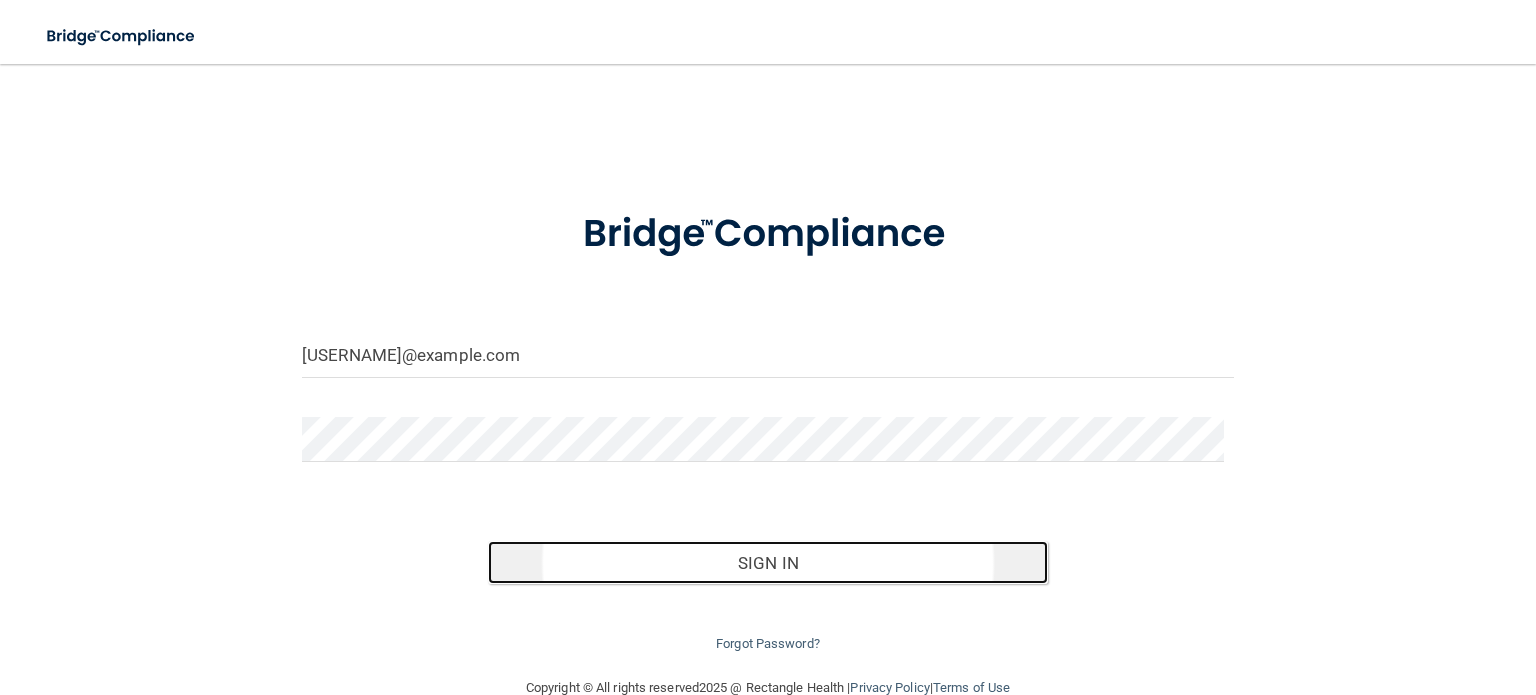 click on "Sign In" at bounding box center [767, 563] 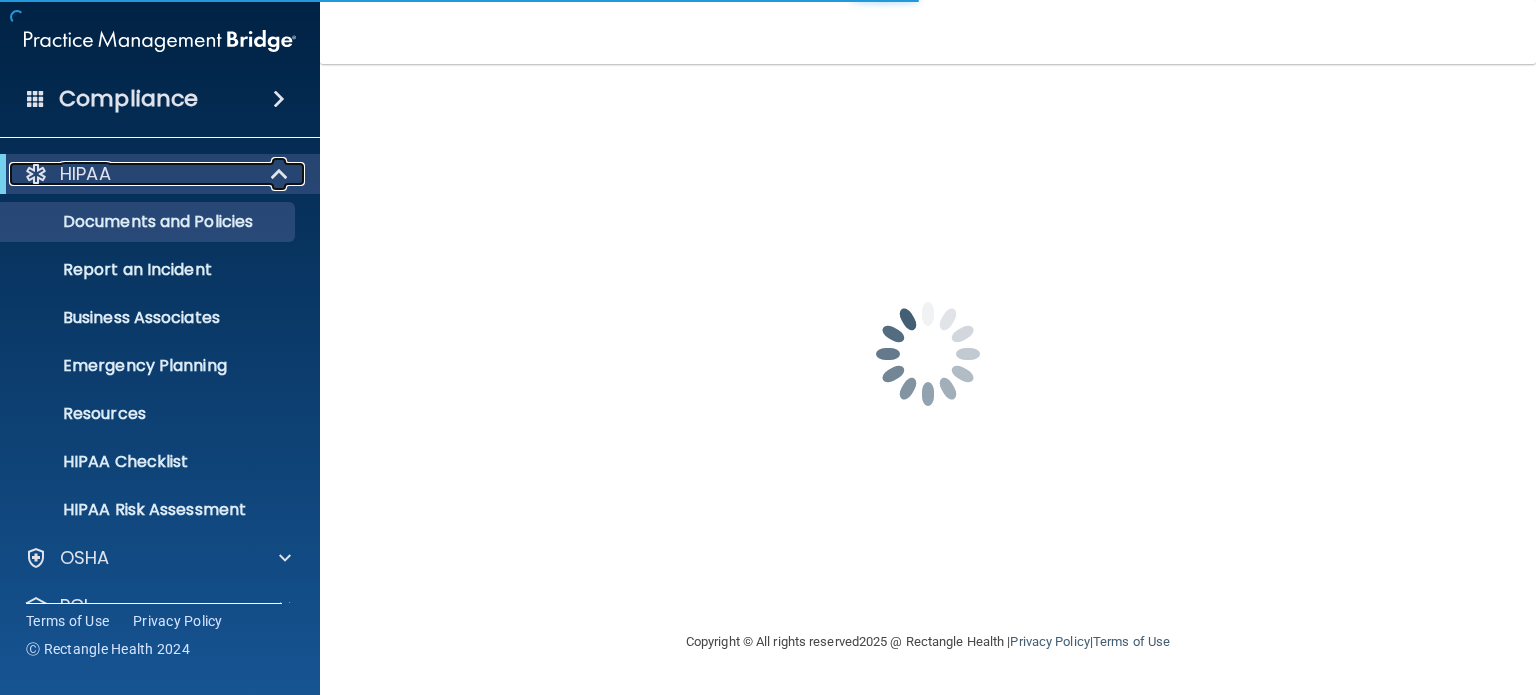 click on "HIPAA" at bounding box center [85, 174] 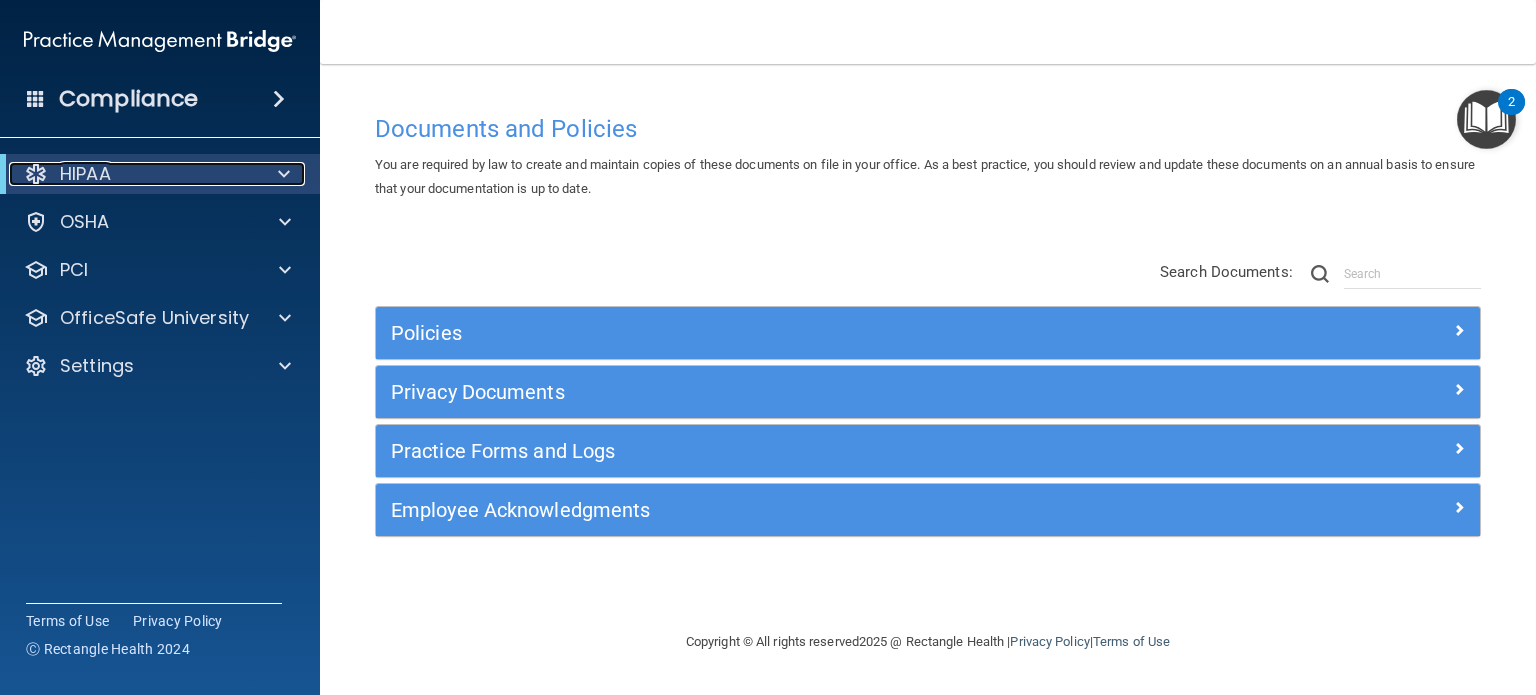 click on "HIPAA" at bounding box center [132, 174] 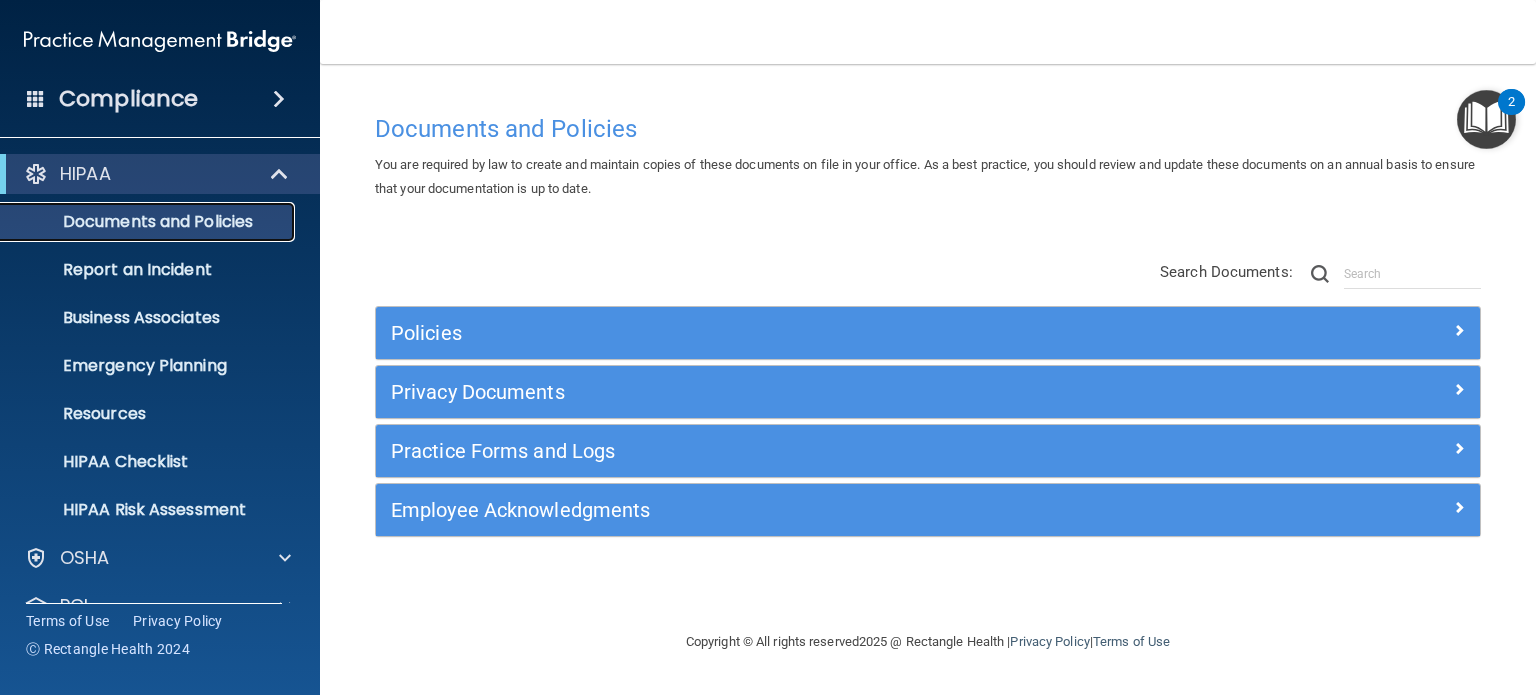 click on "Documents and Policies" at bounding box center (149, 222) 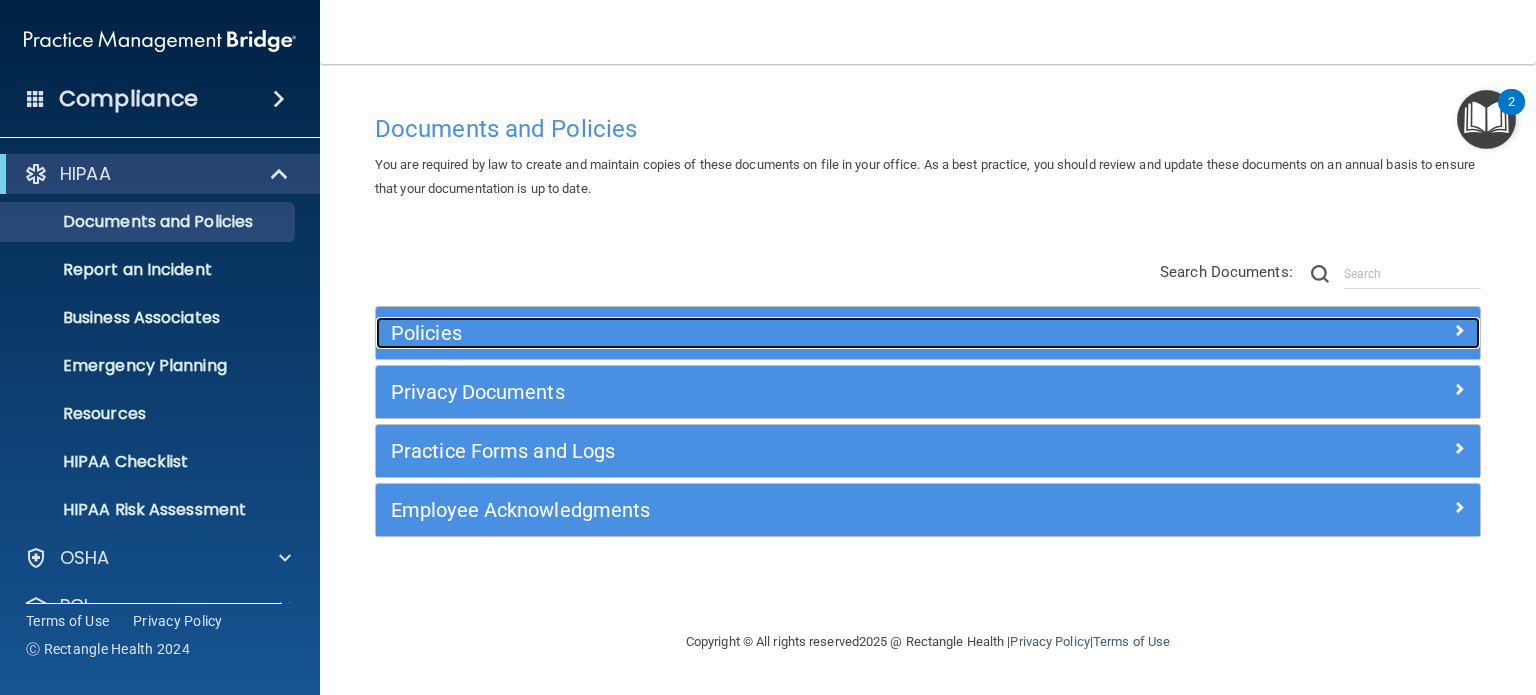 click on "Policies" at bounding box center [790, 333] 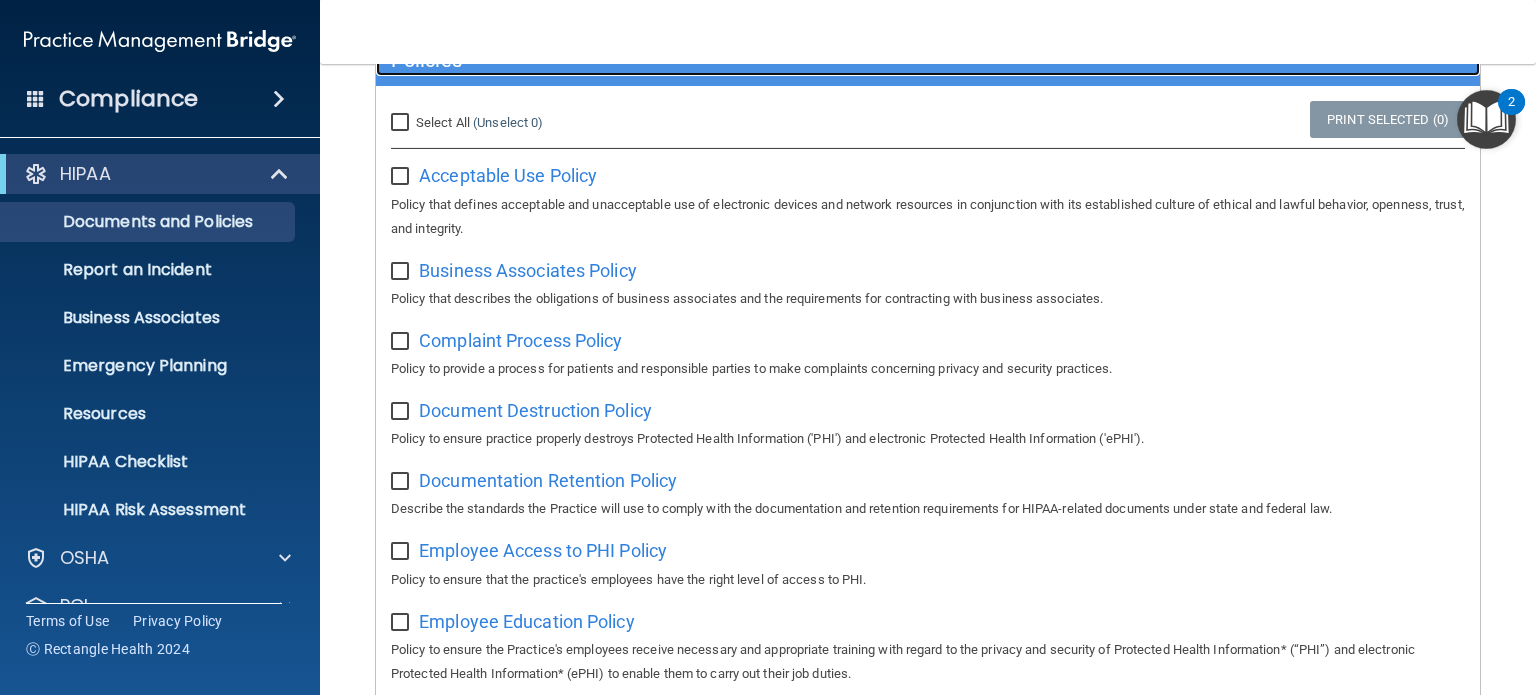 scroll, scrollTop: 300, scrollLeft: 0, axis: vertical 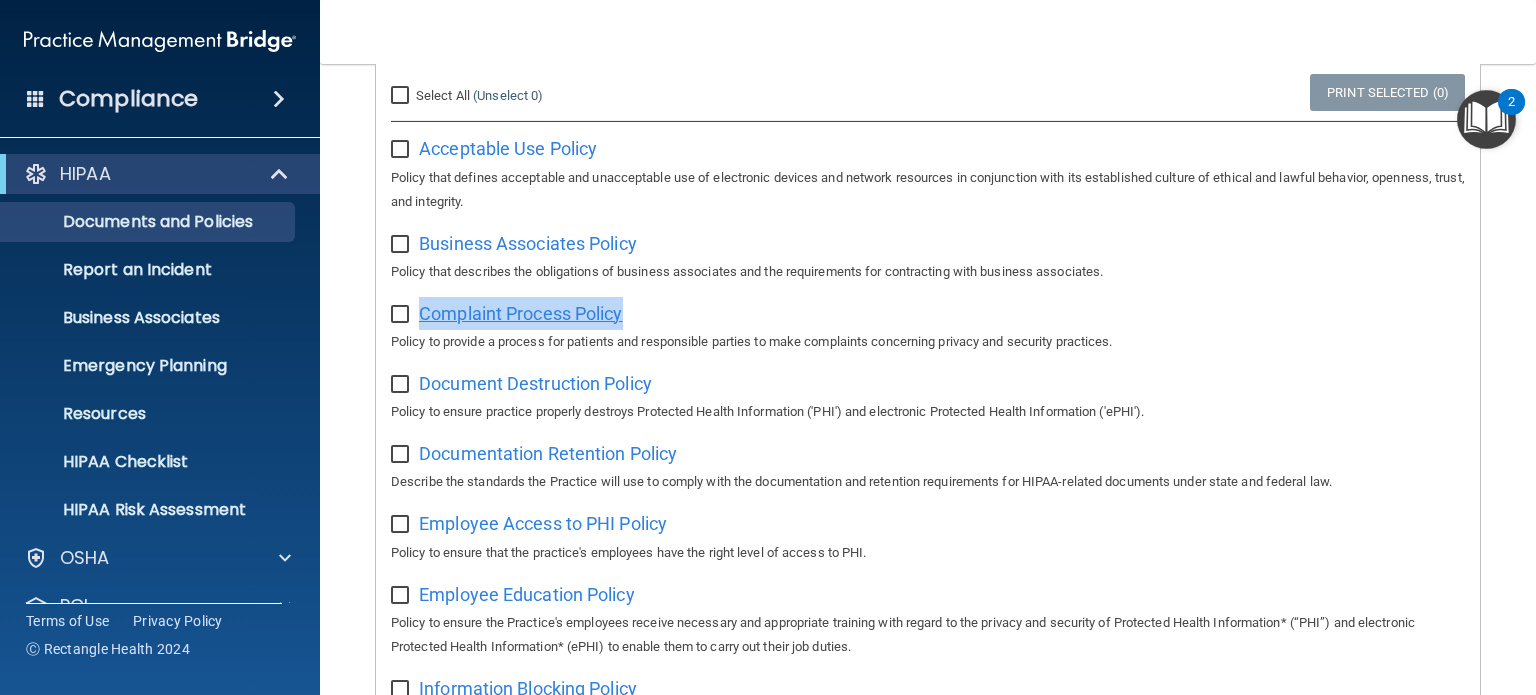 drag, startPoint x: 659, startPoint y: 314, endPoint x: 420, endPoint y: 312, distance: 239.00836 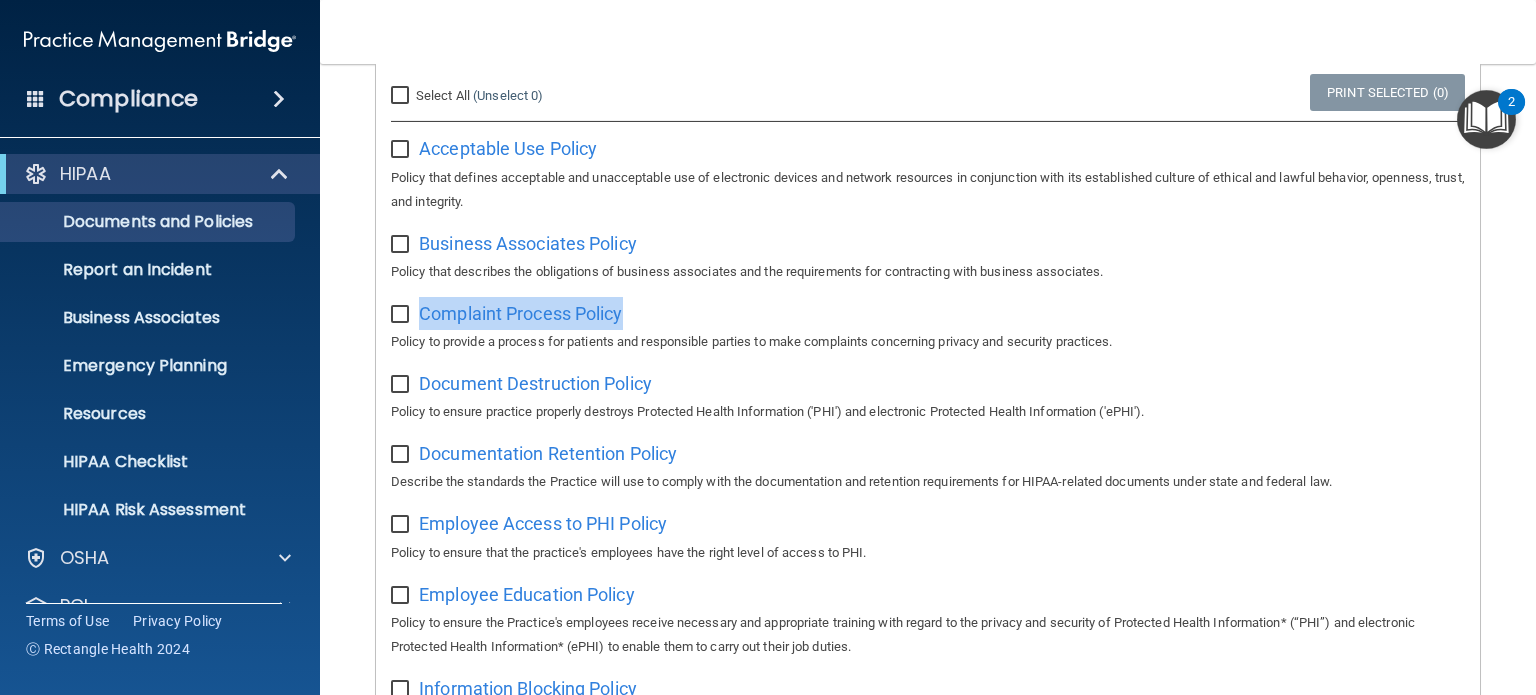scroll, scrollTop: 0, scrollLeft: 0, axis: both 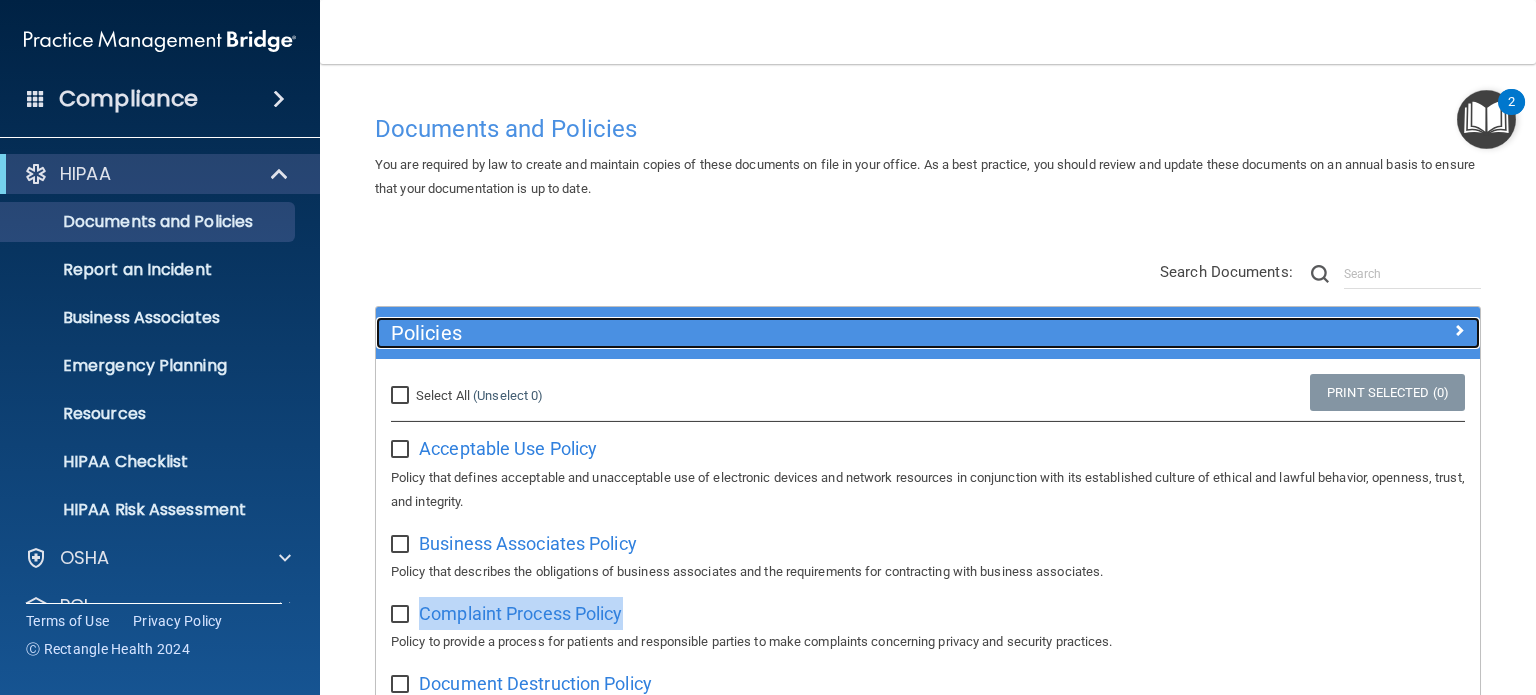 click on "Policies" at bounding box center (790, 333) 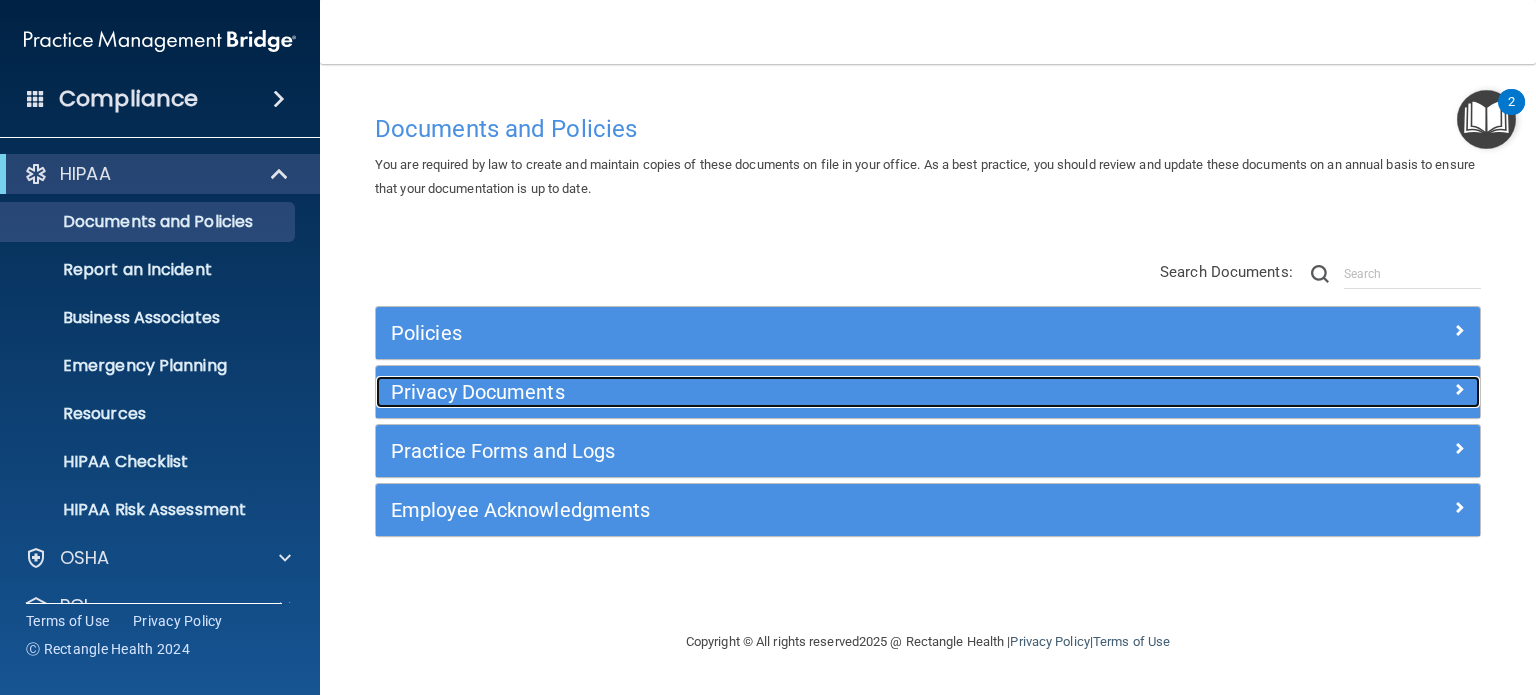 click on "Privacy Documents" at bounding box center [790, 392] 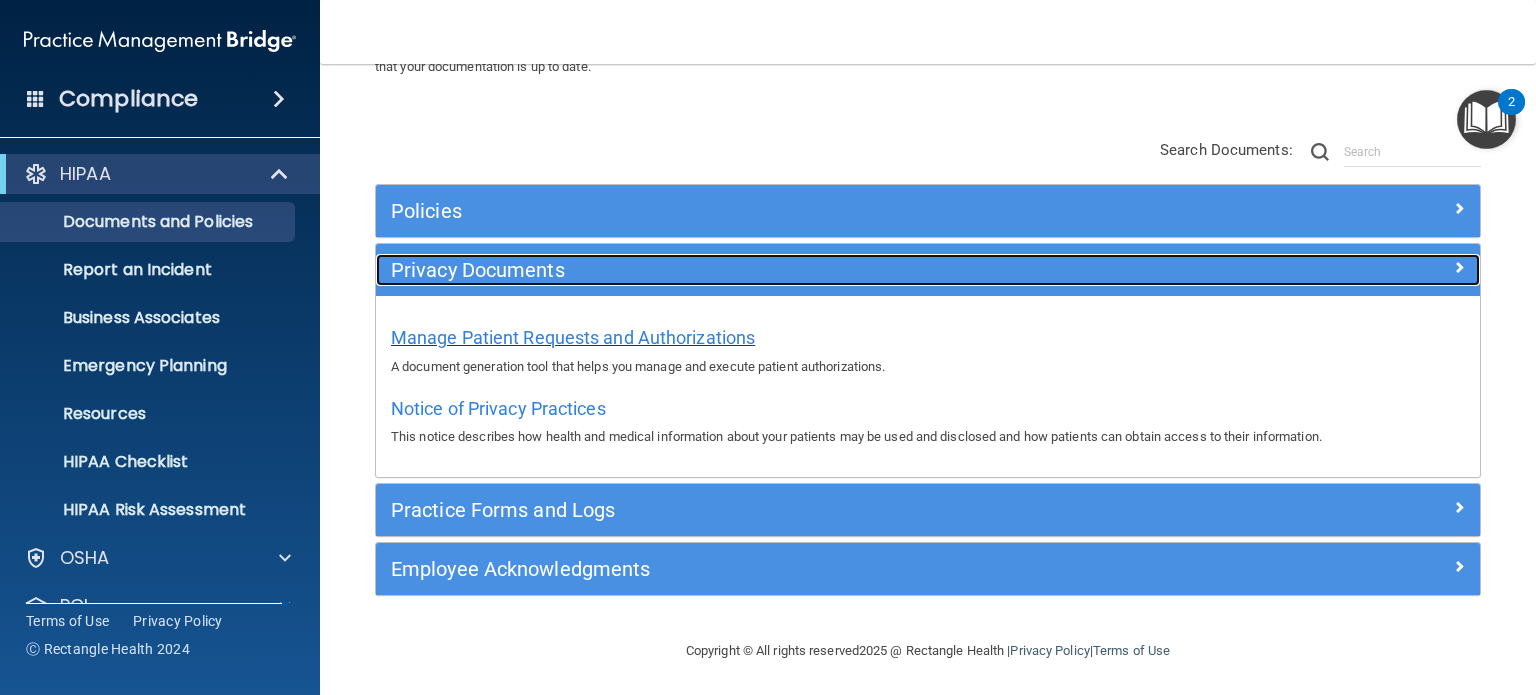 scroll, scrollTop: 124, scrollLeft: 0, axis: vertical 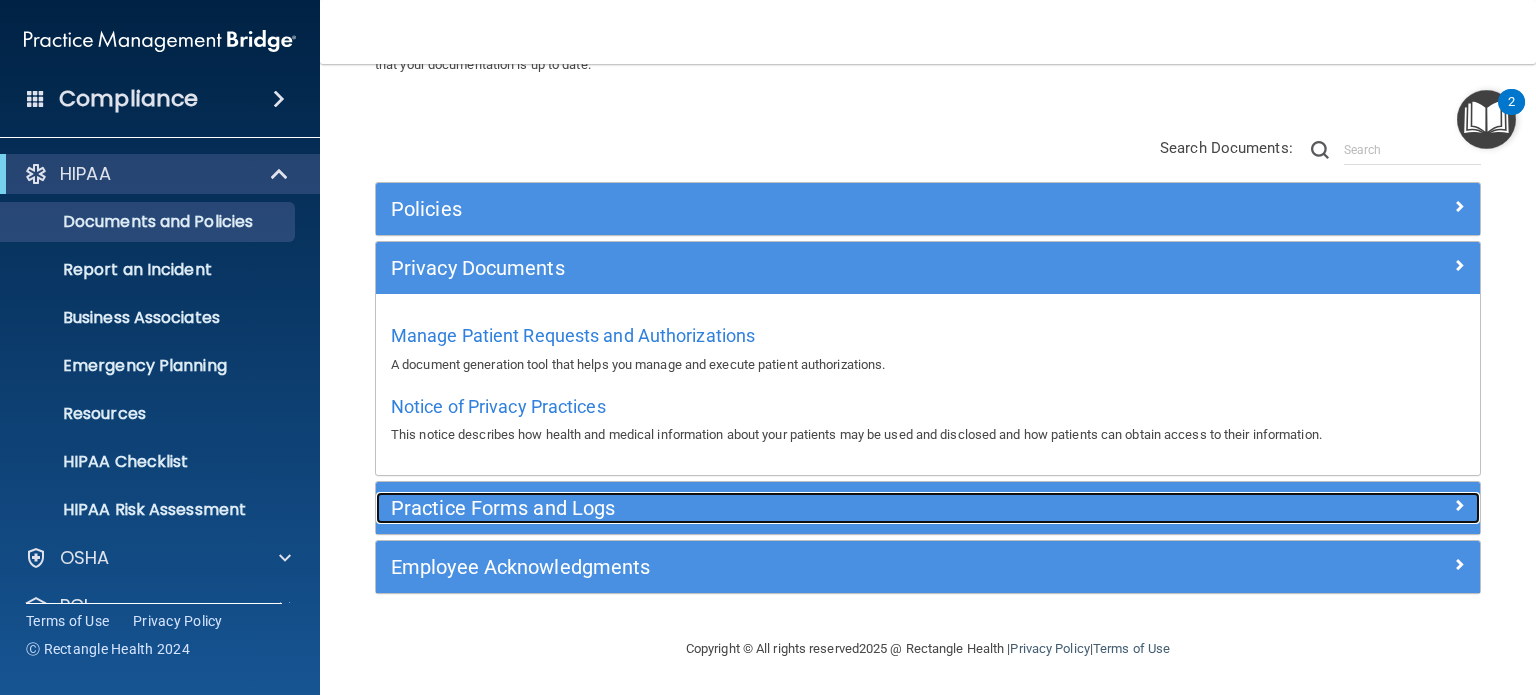 click on "Practice Forms and Logs" at bounding box center (790, 508) 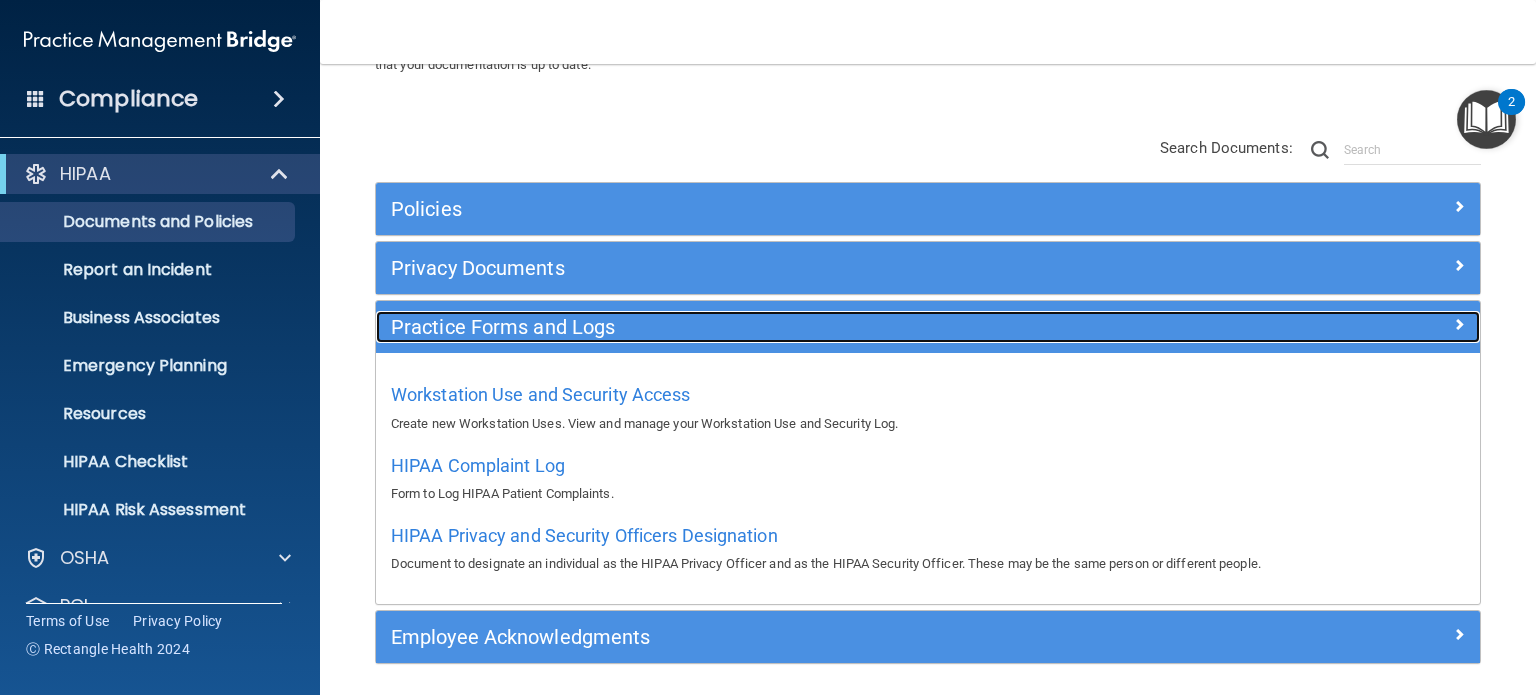scroll, scrollTop: 124, scrollLeft: 0, axis: vertical 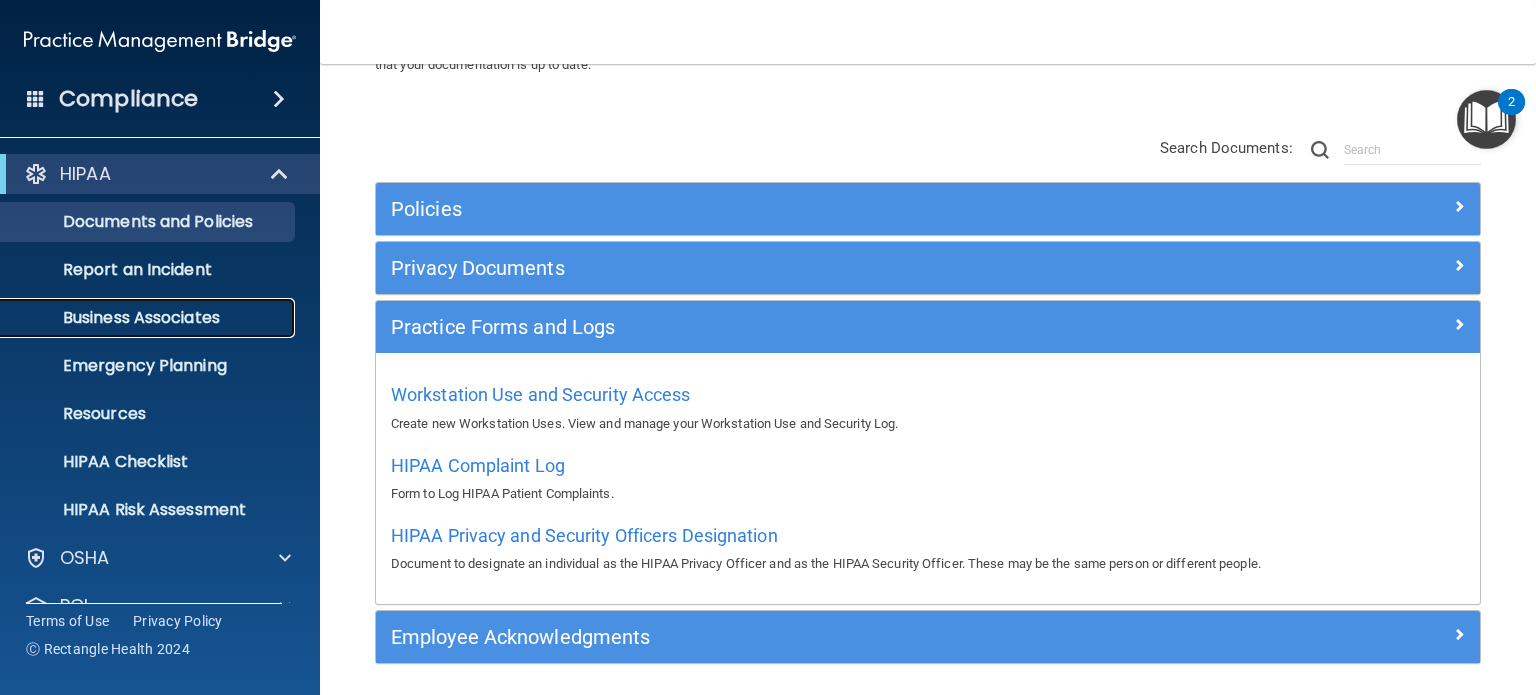 click on "Business Associates" at bounding box center (149, 318) 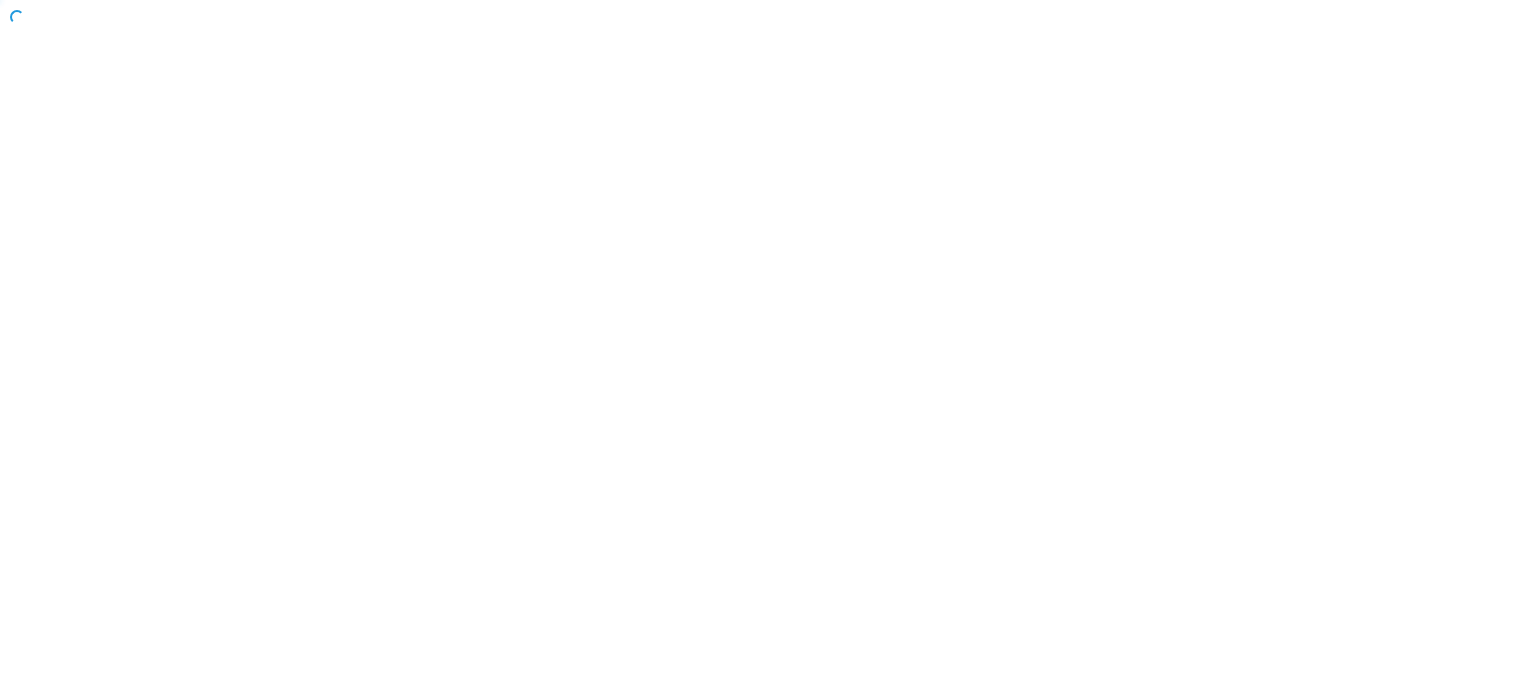 scroll, scrollTop: 0, scrollLeft: 0, axis: both 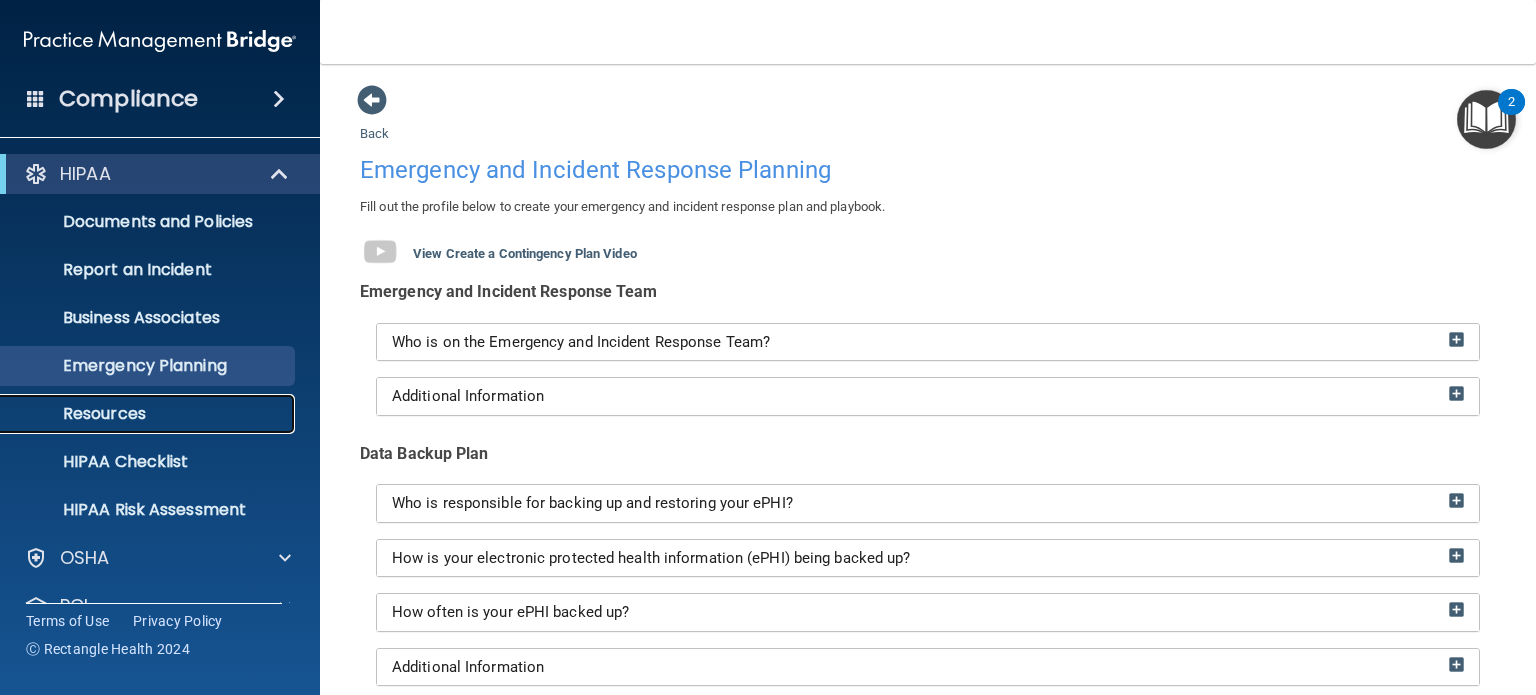 click on "Resources" at bounding box center [149, 414] 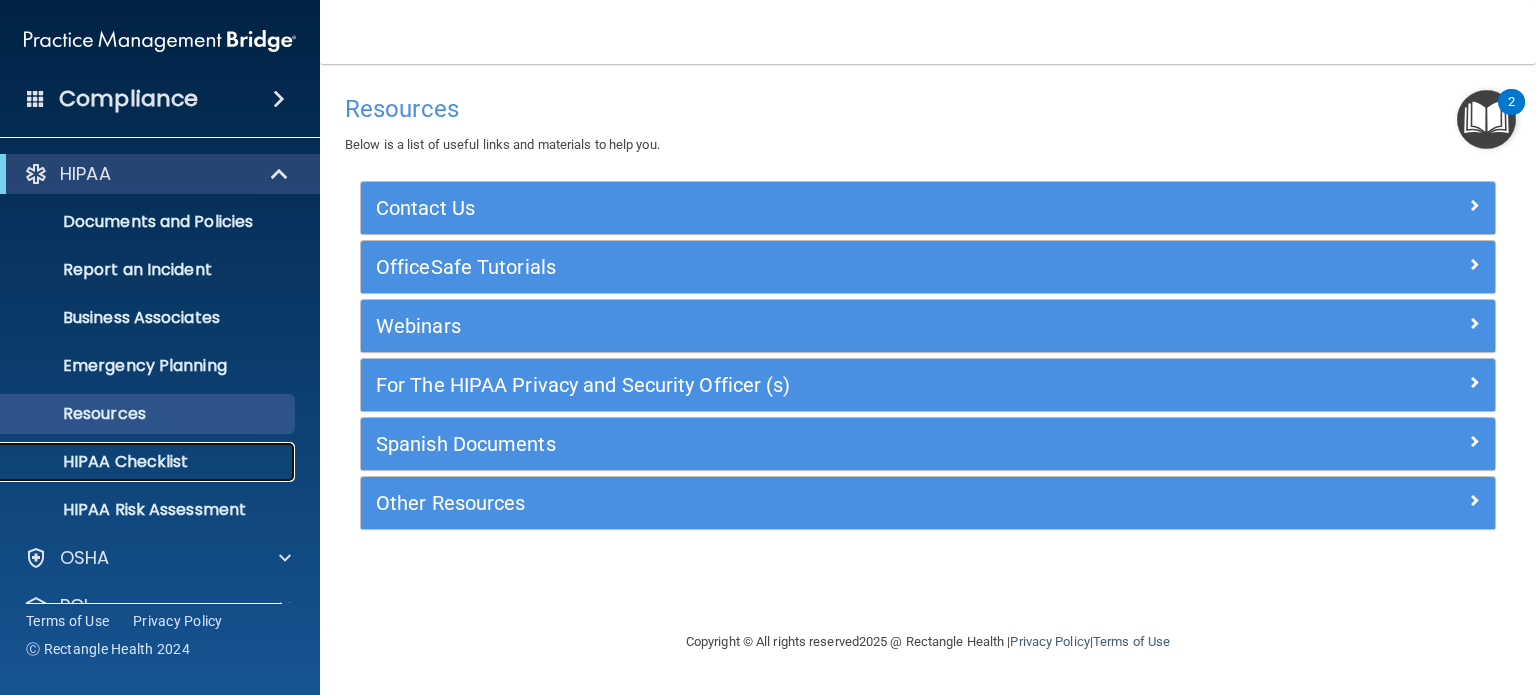 click on "HIPAA Checklist" at bounding box center (137, 462) 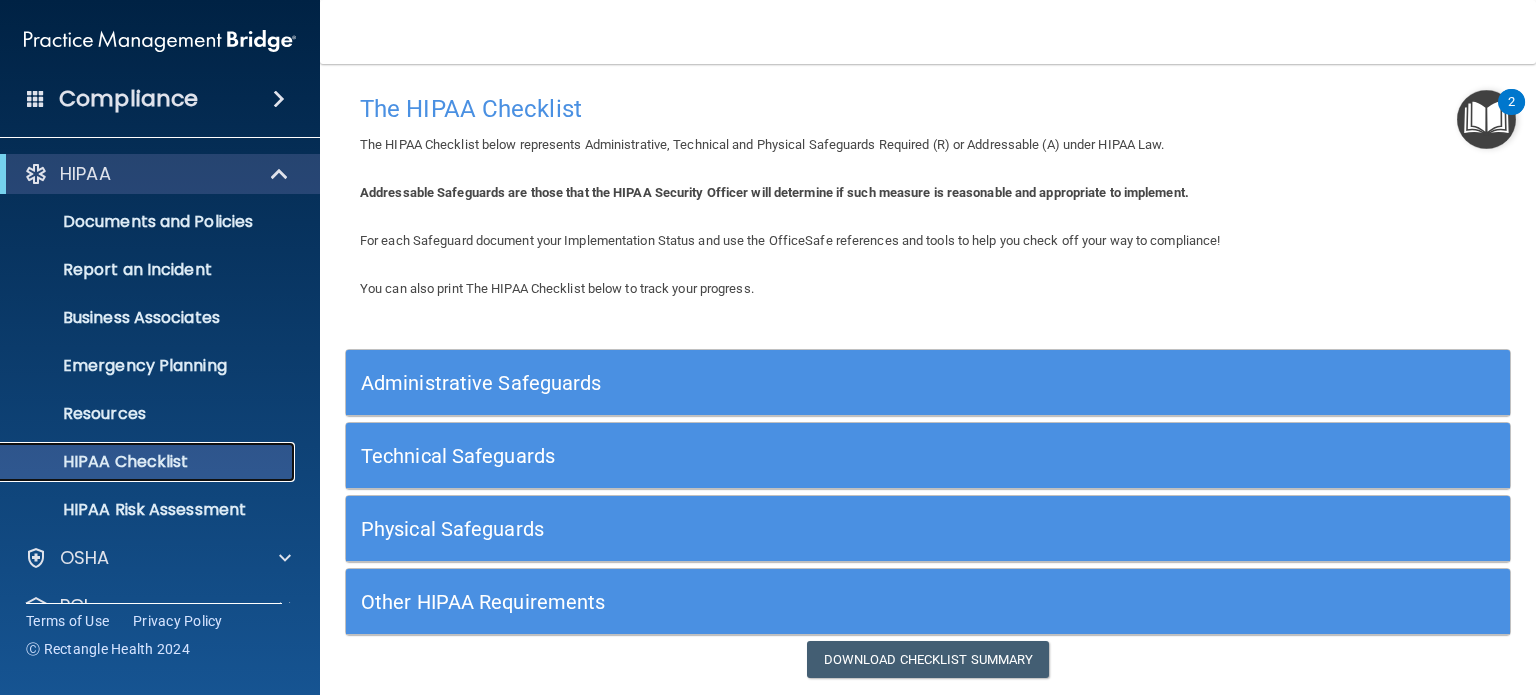 scroll, scrollTop: 60, scrollLeft: 0, axis: vertical 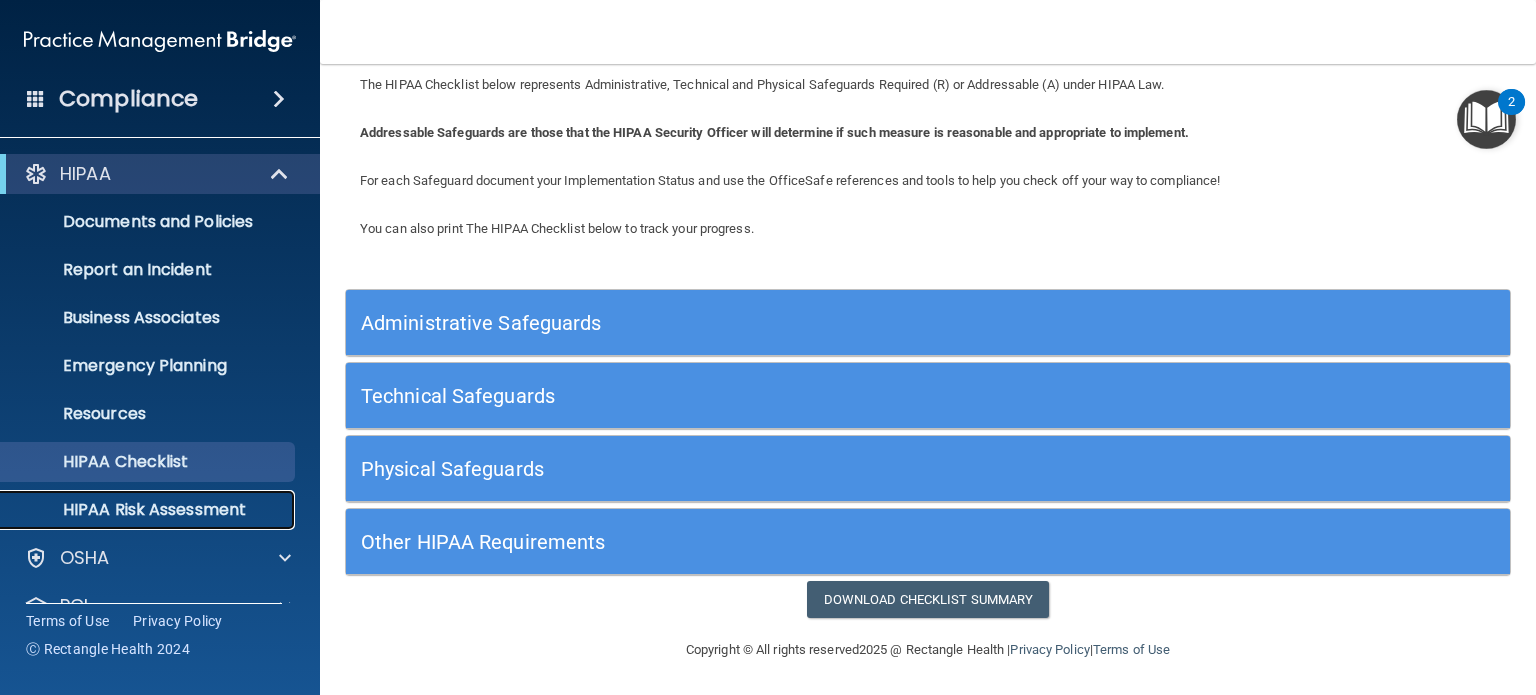 click on "HIPAA Risk Assessment" at bounding box center (149, 510) 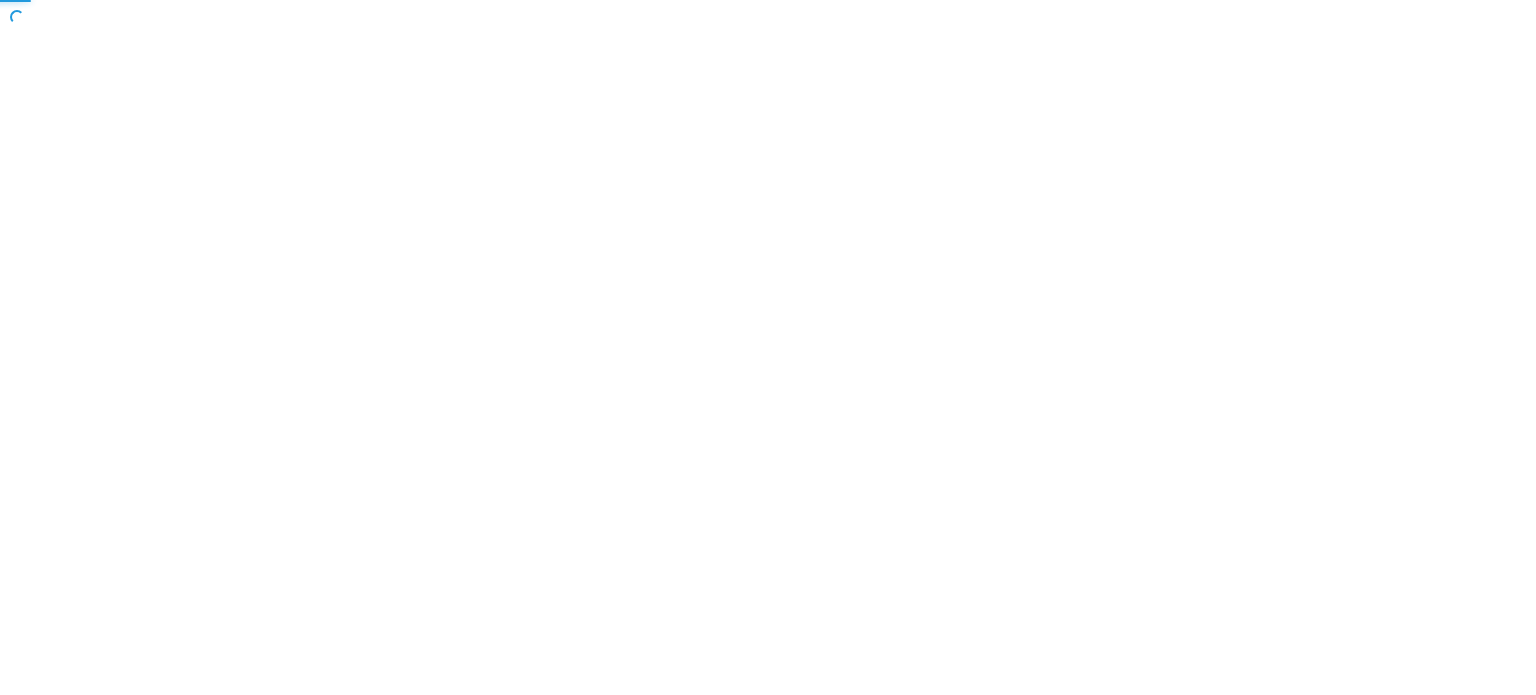 scroll, scrollTop: 0, scrollLeft: 0, axis: both 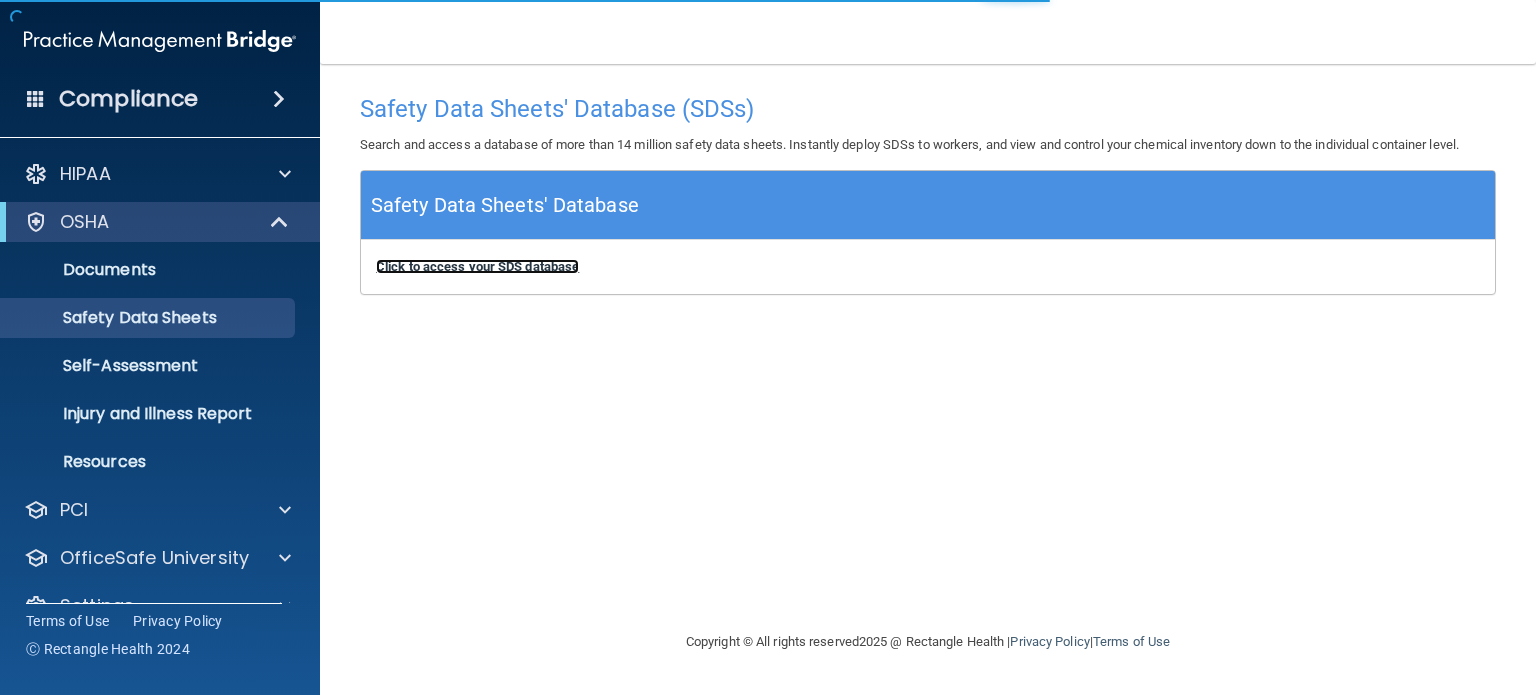 click on "Click to access your SDS database" at bounding box center (477, 266) 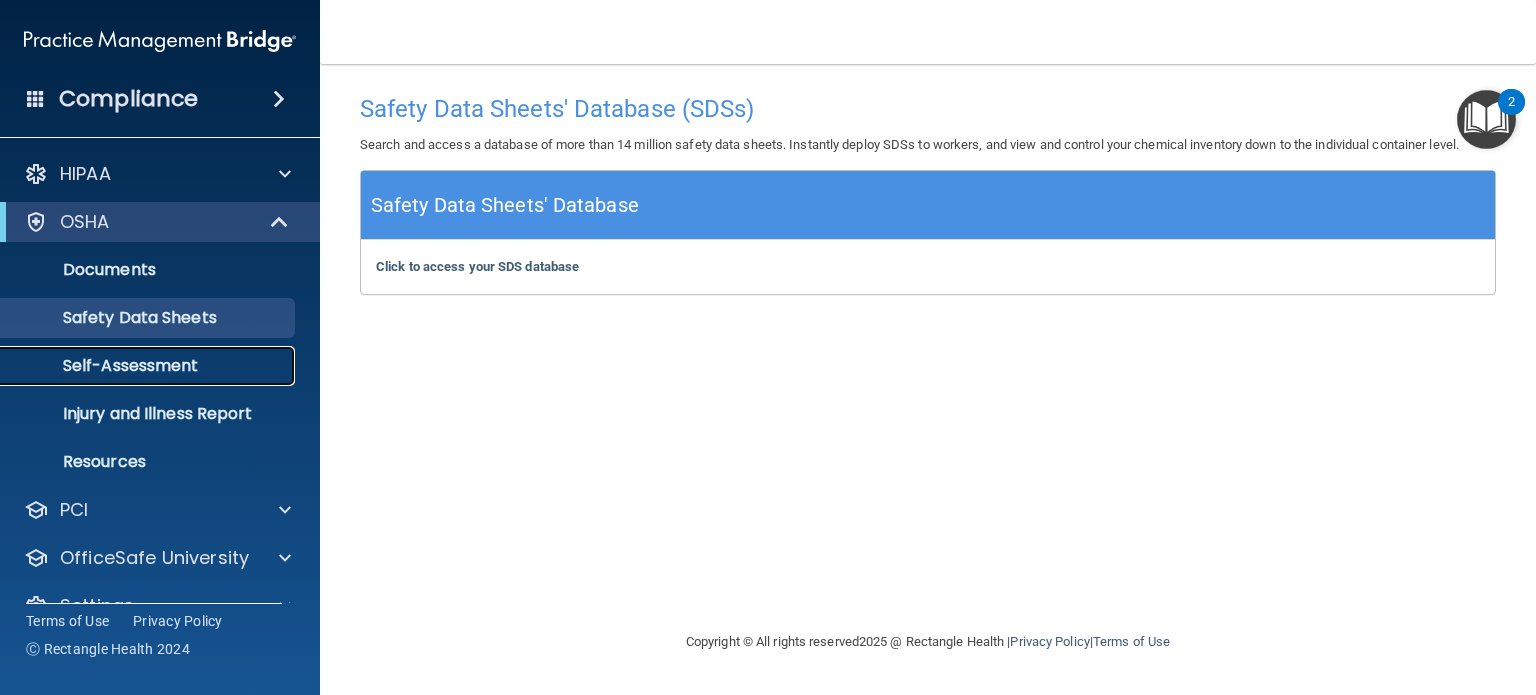 click on "Self-Assessment" at bounding box center [137, 366] 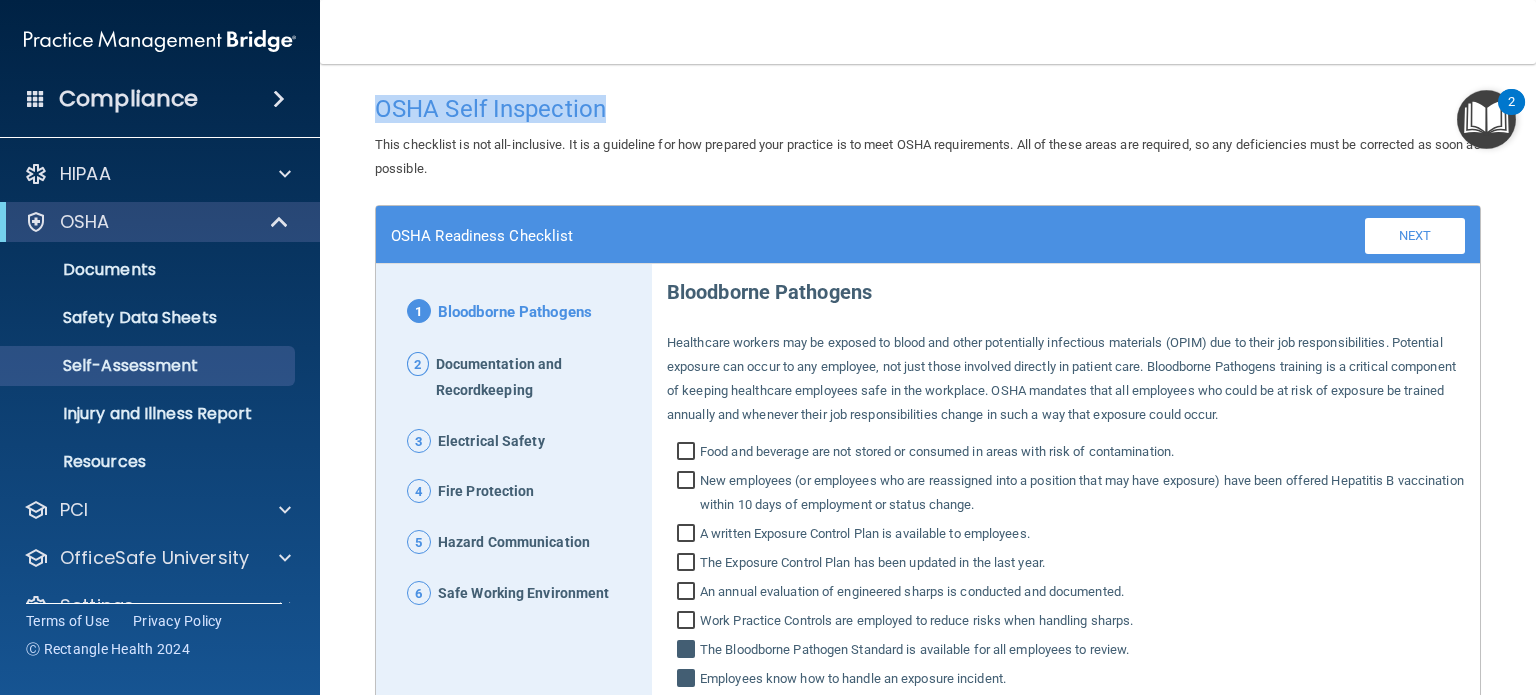drag, startPoint x: 640, startPoint y: 103, endPoint x: 367, endPoint y: 123, distance: 273.73163 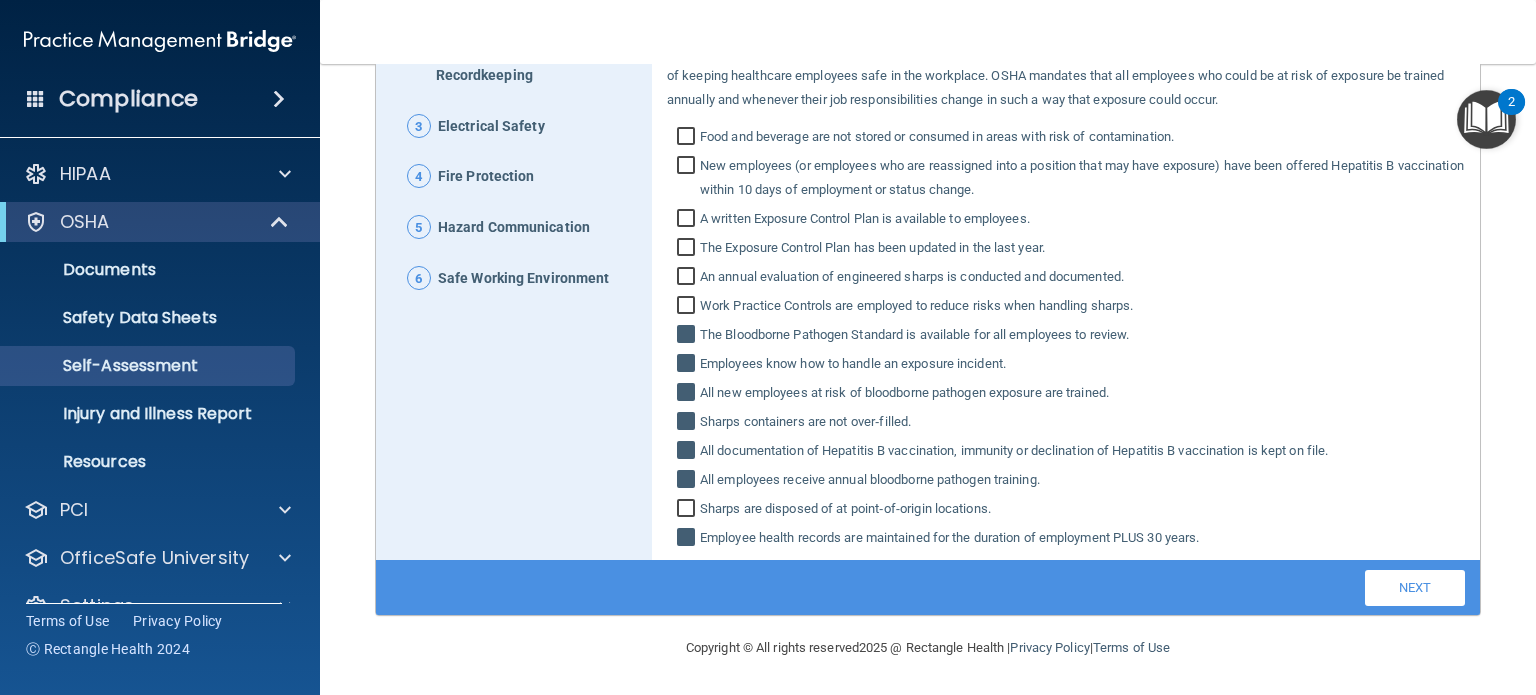 scroll, scrollTop: 115, scrollLeft: 0, axis: vertical 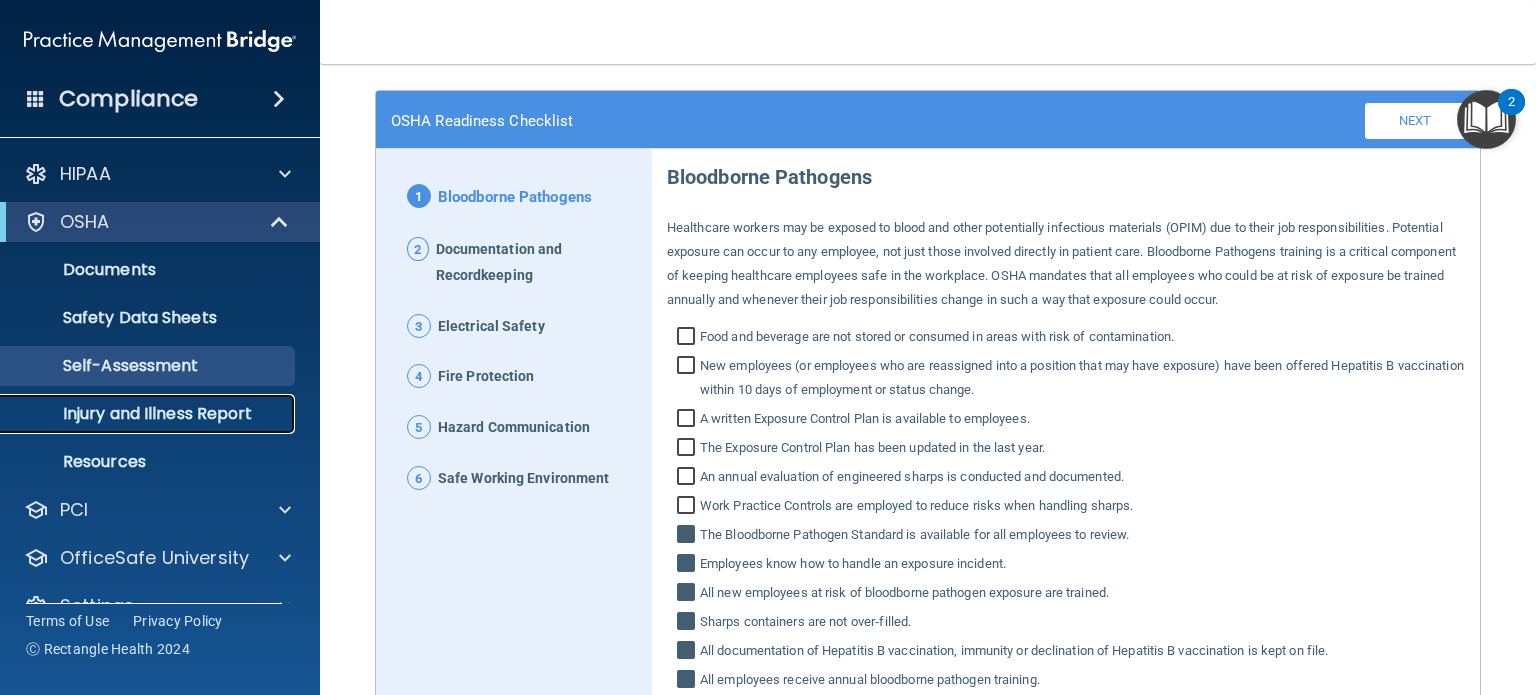 click on "Injury and Illness Report" at bounding box center (149, 414) 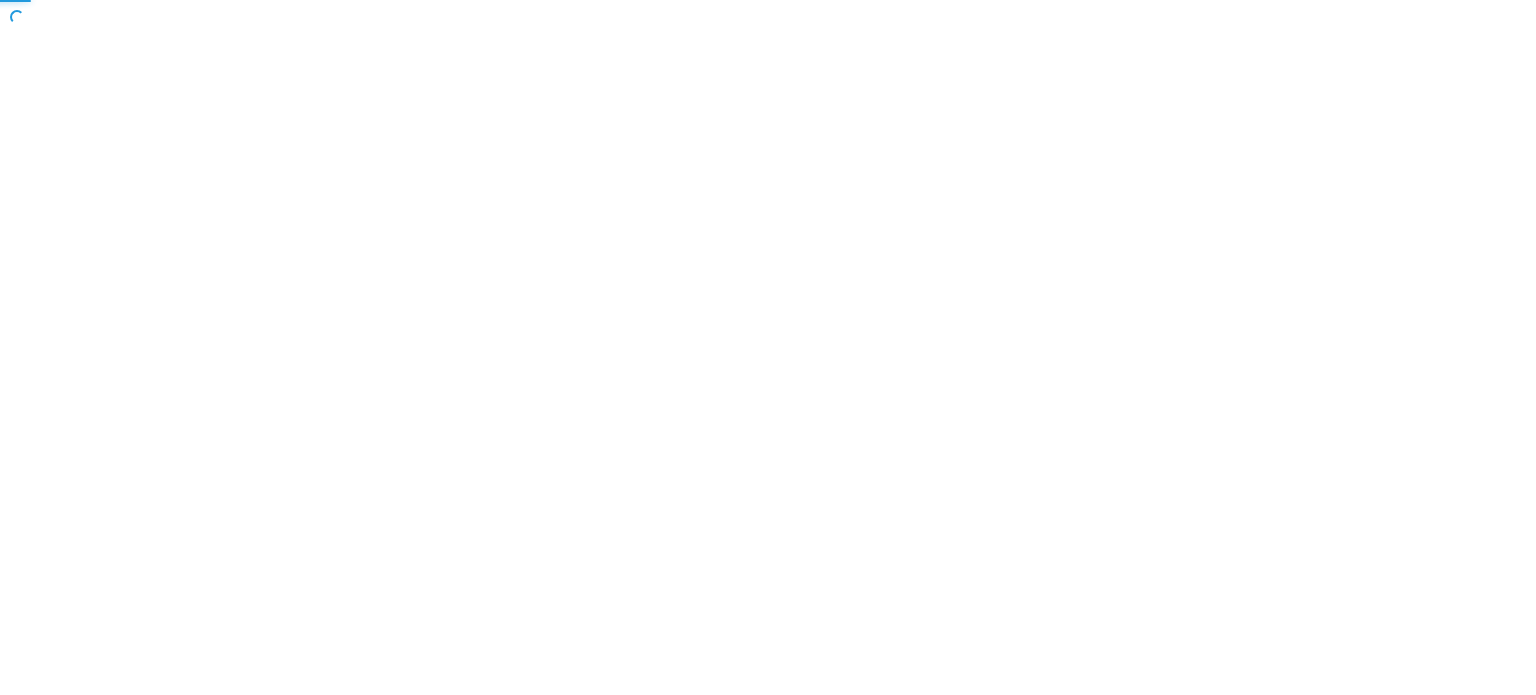 scroll, scrollTop: 0, scrollLeft: 0, axis: both 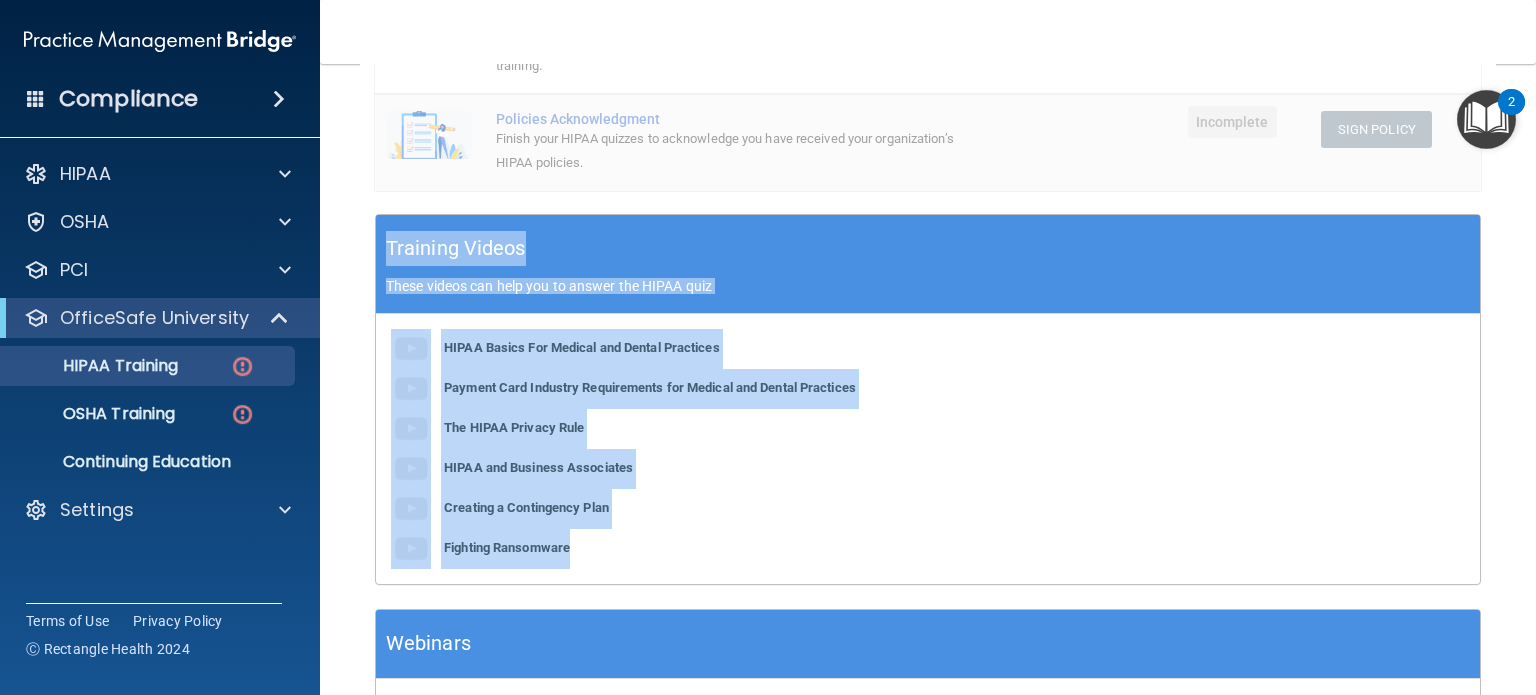 drag, startPoint x: 384, startPoint y: 264, endPoint x: 722, endPoint y: 565, distance: 452.59805 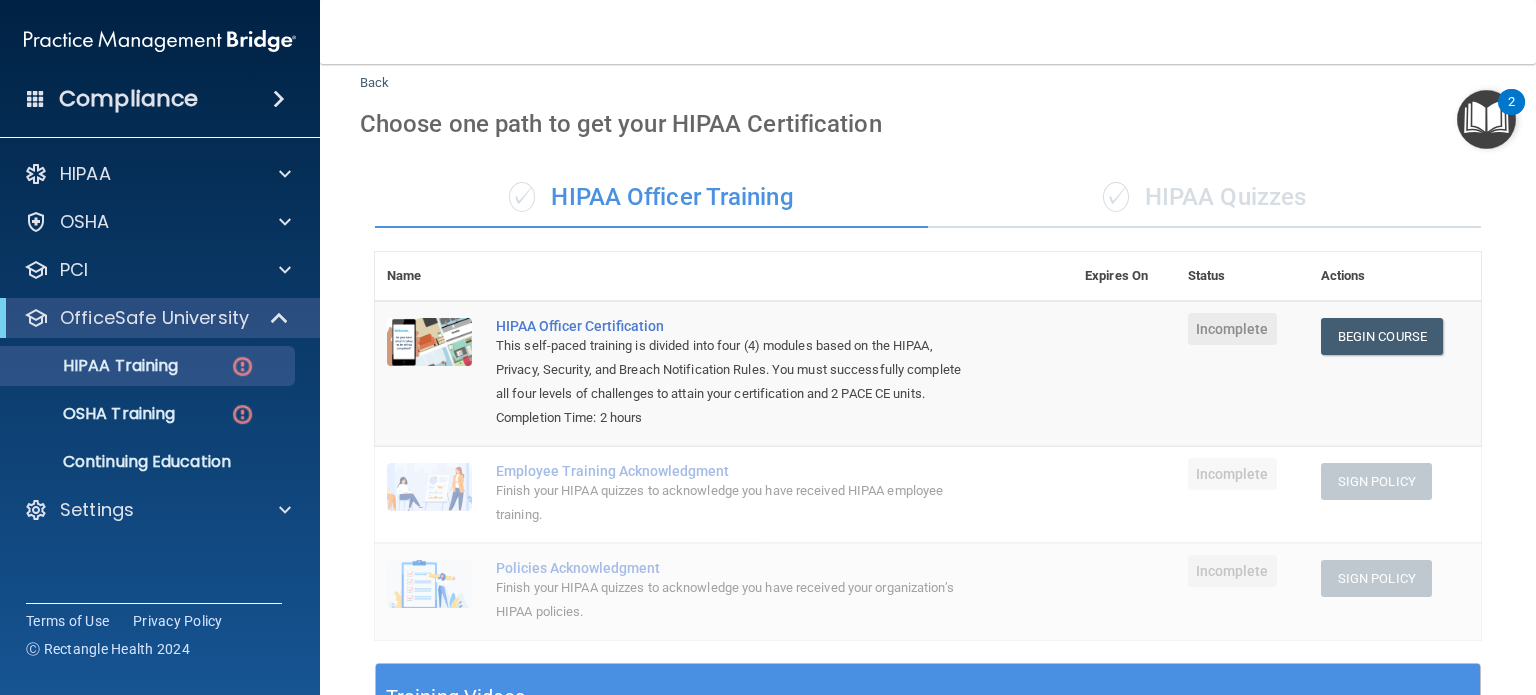 scroll, scrollTop: 0, scrollLeft: 0, axis: both 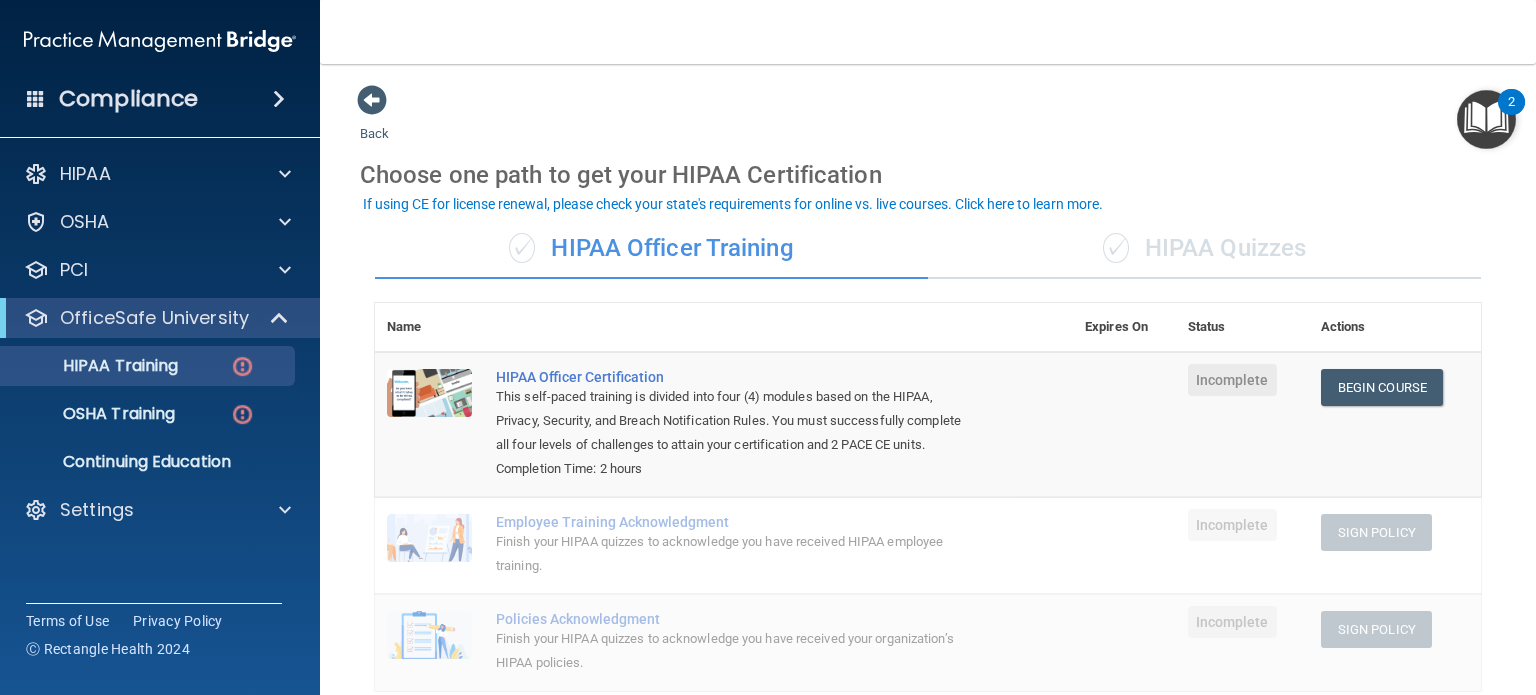 click on "✓   HIPAA Quizzes" at bounding box center (1204, 249) 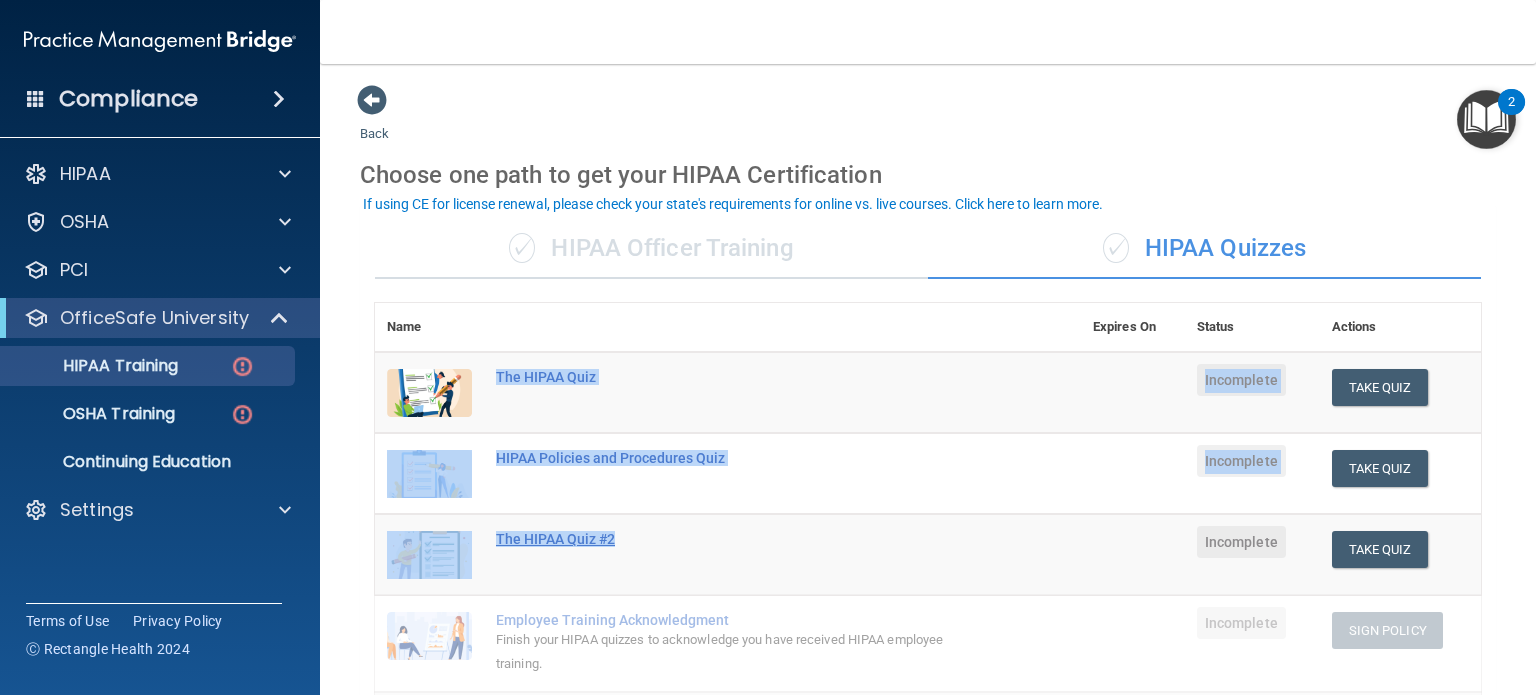 drag, startPoint x: 492, startPoint y: 386, endPoint x: 832, endPoint y: 544, distance: 374.91867 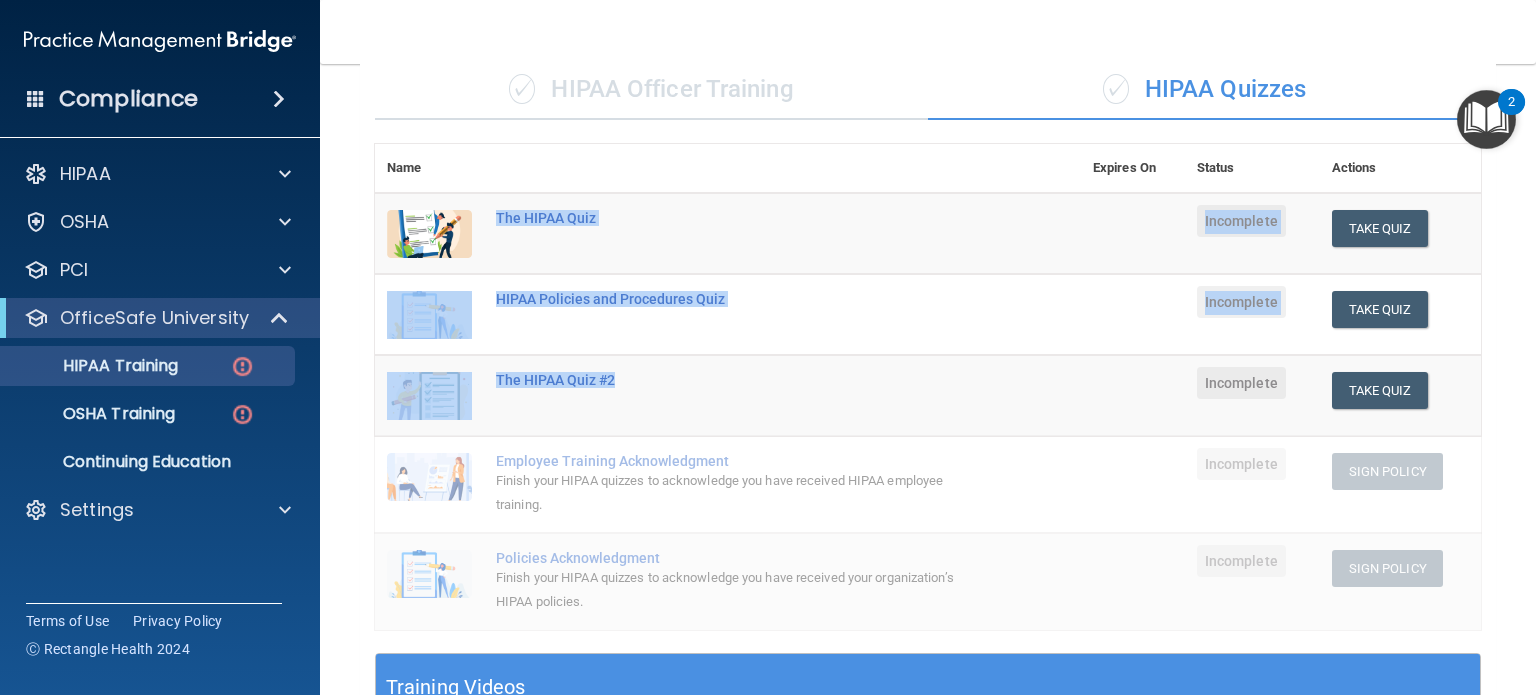 scroll, scrollTop: 300, scrollLeft: 0, axis: vertical 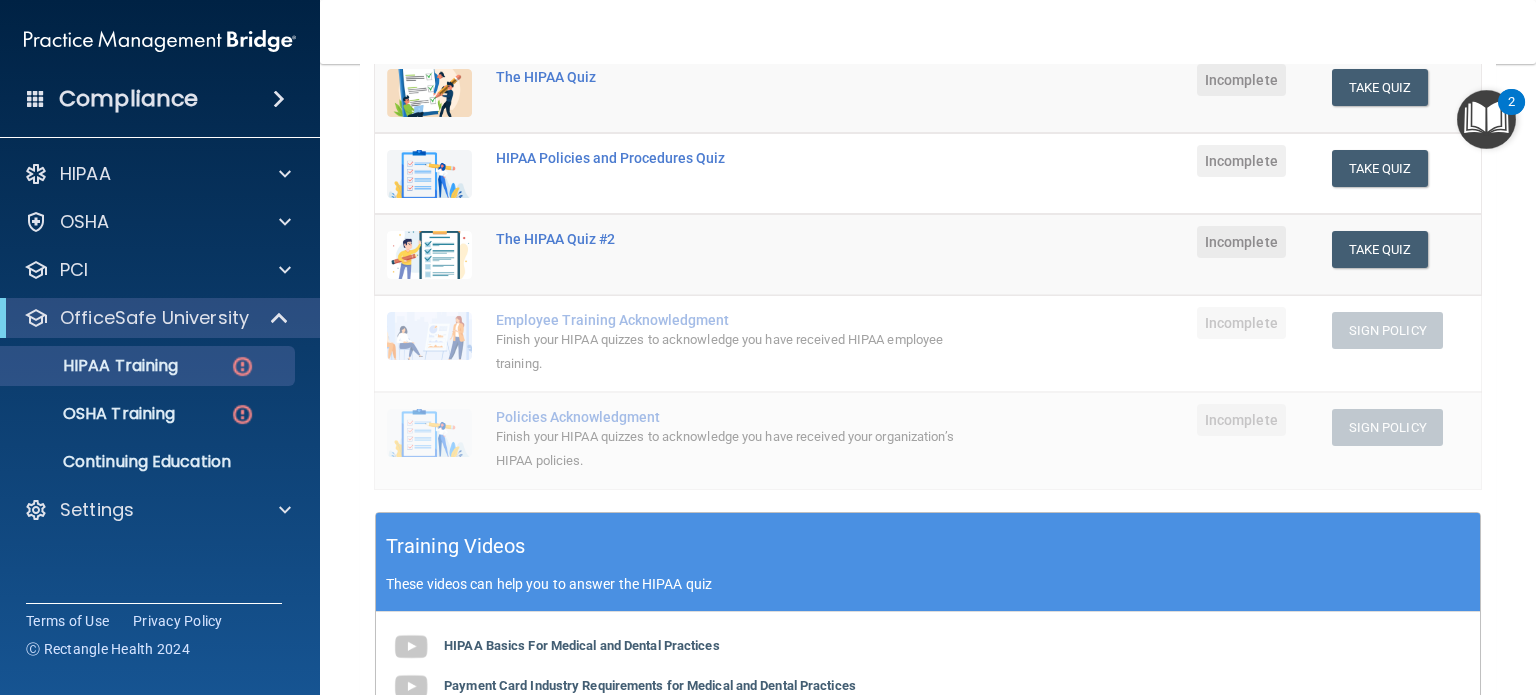 click on "Finish your HIPAA quizzes to acknowledge you have received HIPAA employee training." at bounding box center [738, 352] 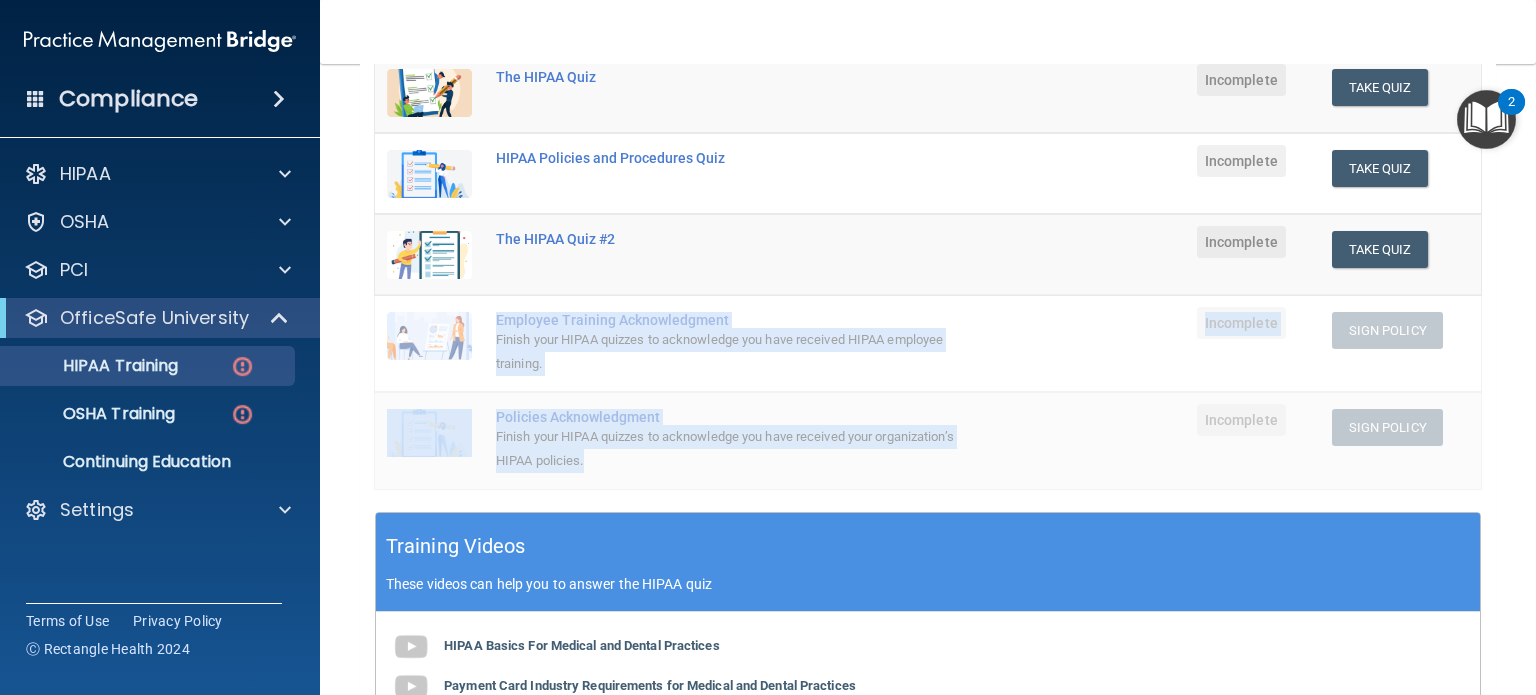drag, startPoint x: 497, startPoint y: 322, endPoint x: 713, endPoint y: 462, distance: 257.4024 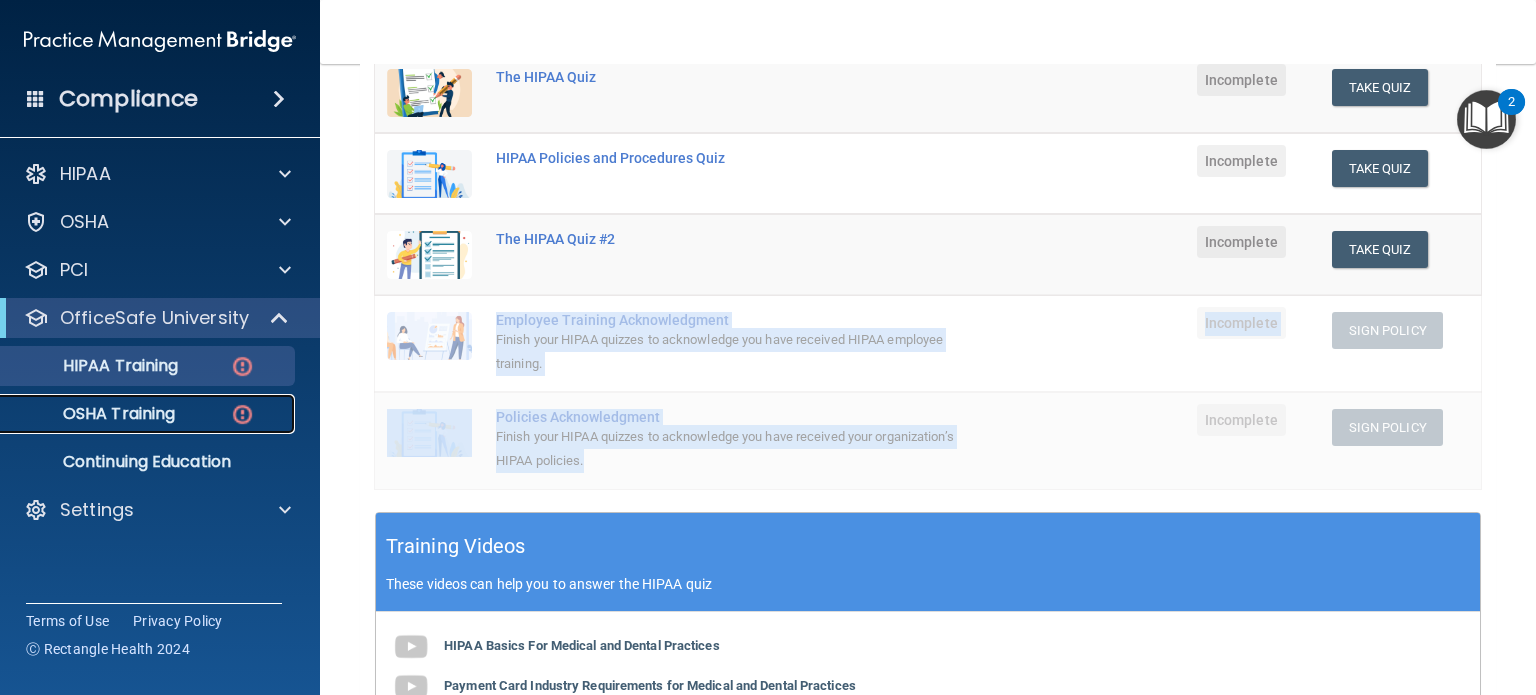 click on "OSHA Training" at bounding box center [94, 414] 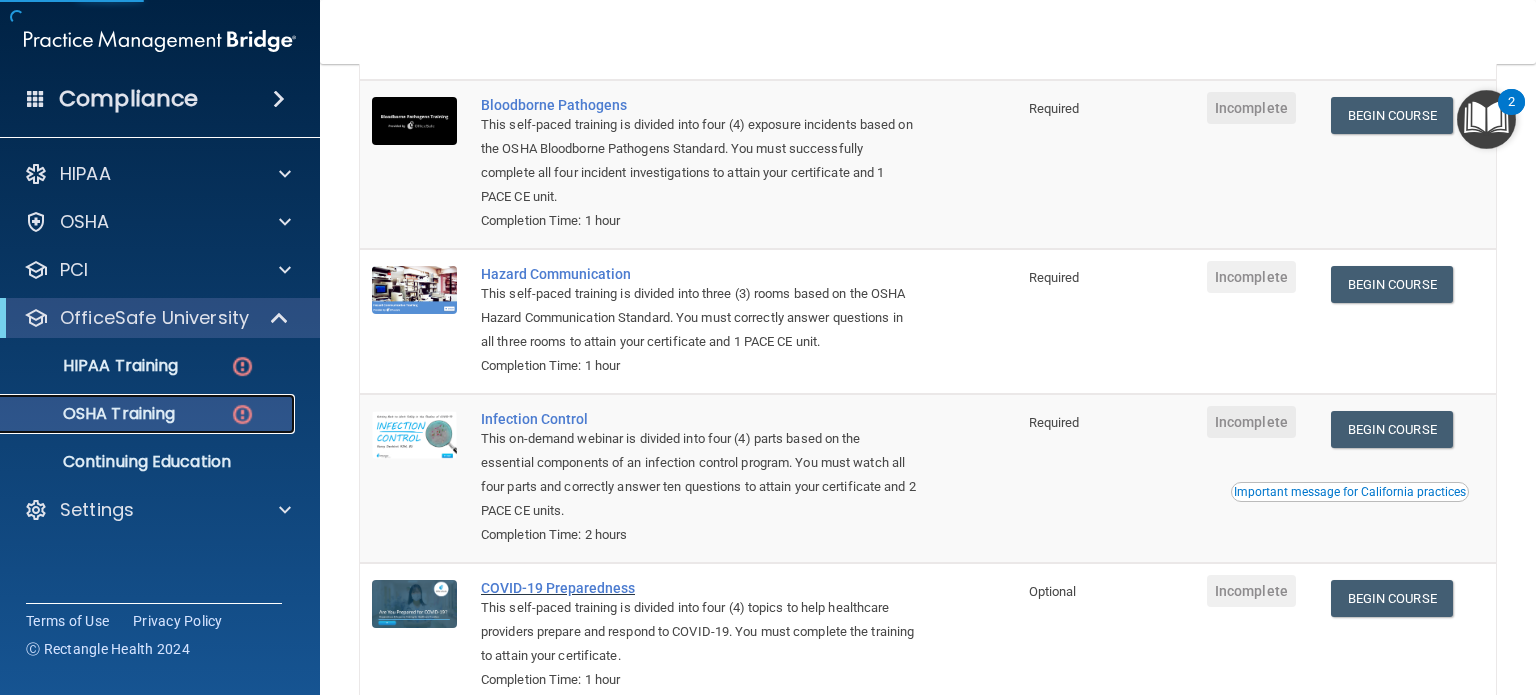 scroll, scrollTop: 0, scrollLeft: 0, axis: both 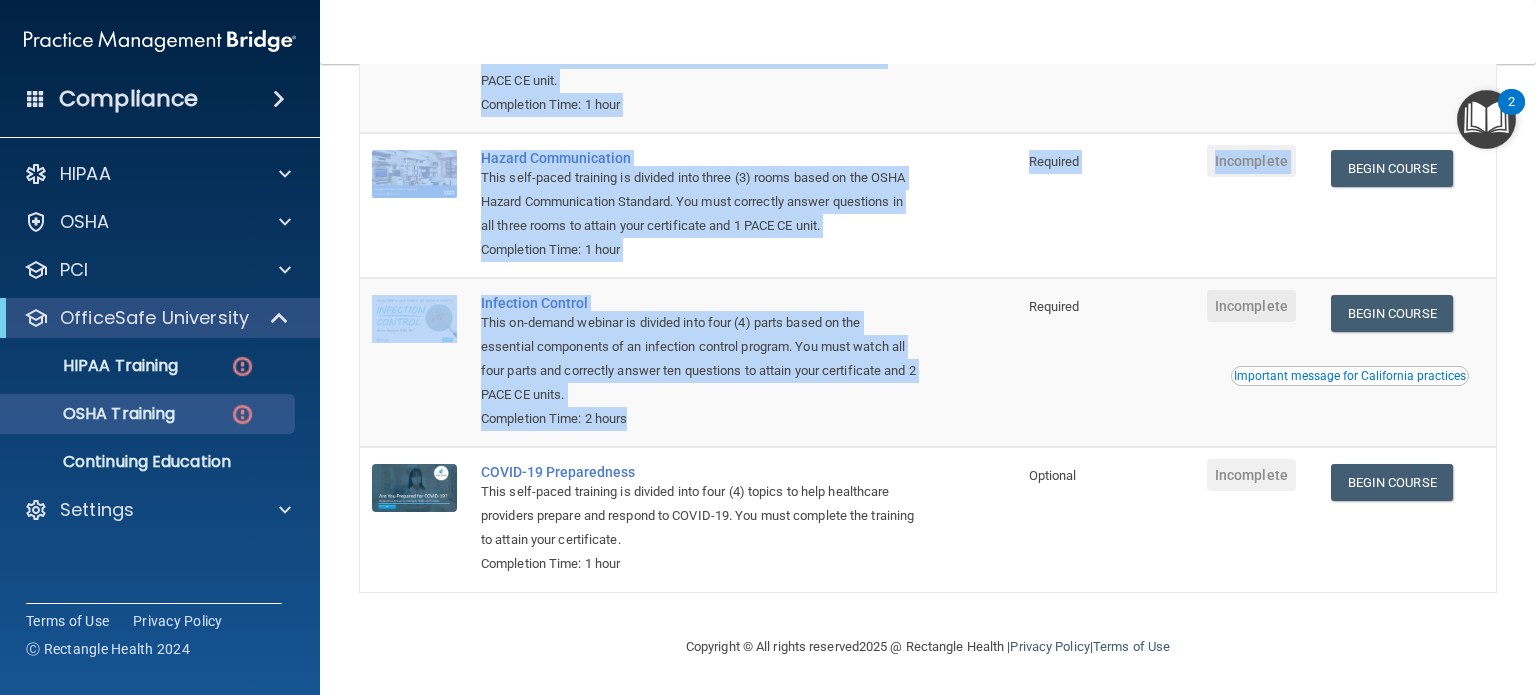 drag, startPoint x: 471, startPoint y: 300, endPoint x: 1001, endPoint y: 418, distance: 542.977 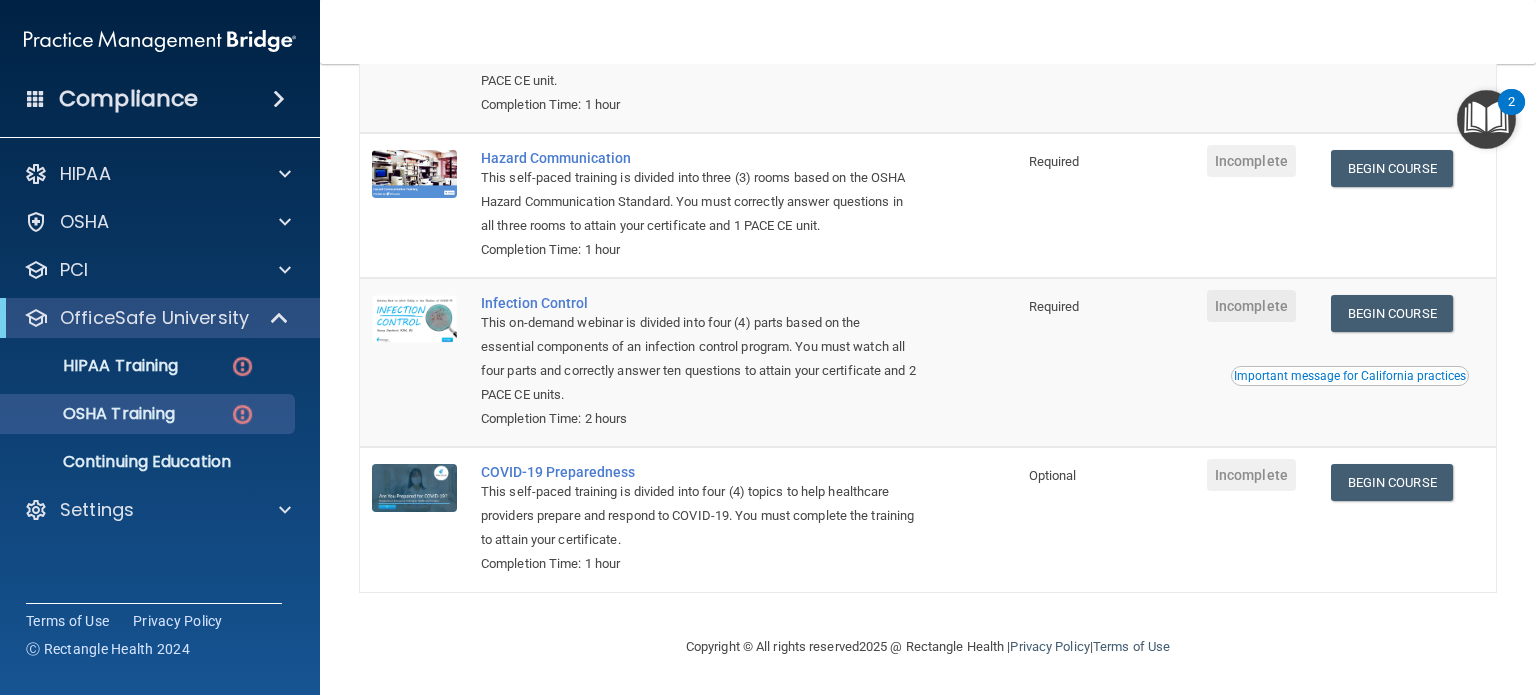 click on "COVID-19 Preparedness     This self-paced training is divided into four (4) topics to help healthcare providers prepare and respond to COVID-19. You must complete the training to attain your certificate.    Completion Time: 1 hour" at bounding box center (743, 519) 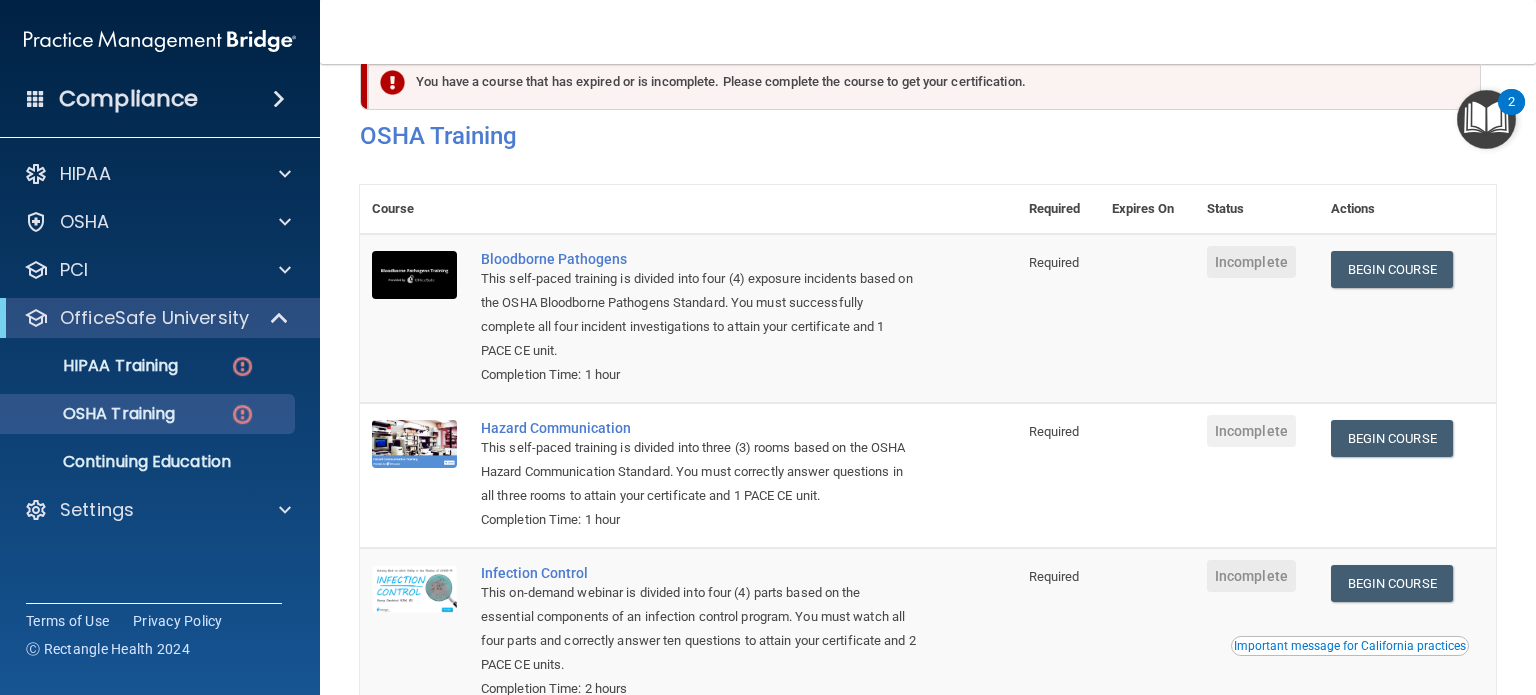 scroll, scrollTop: 19, scrollLeft: 0, axis: vertical 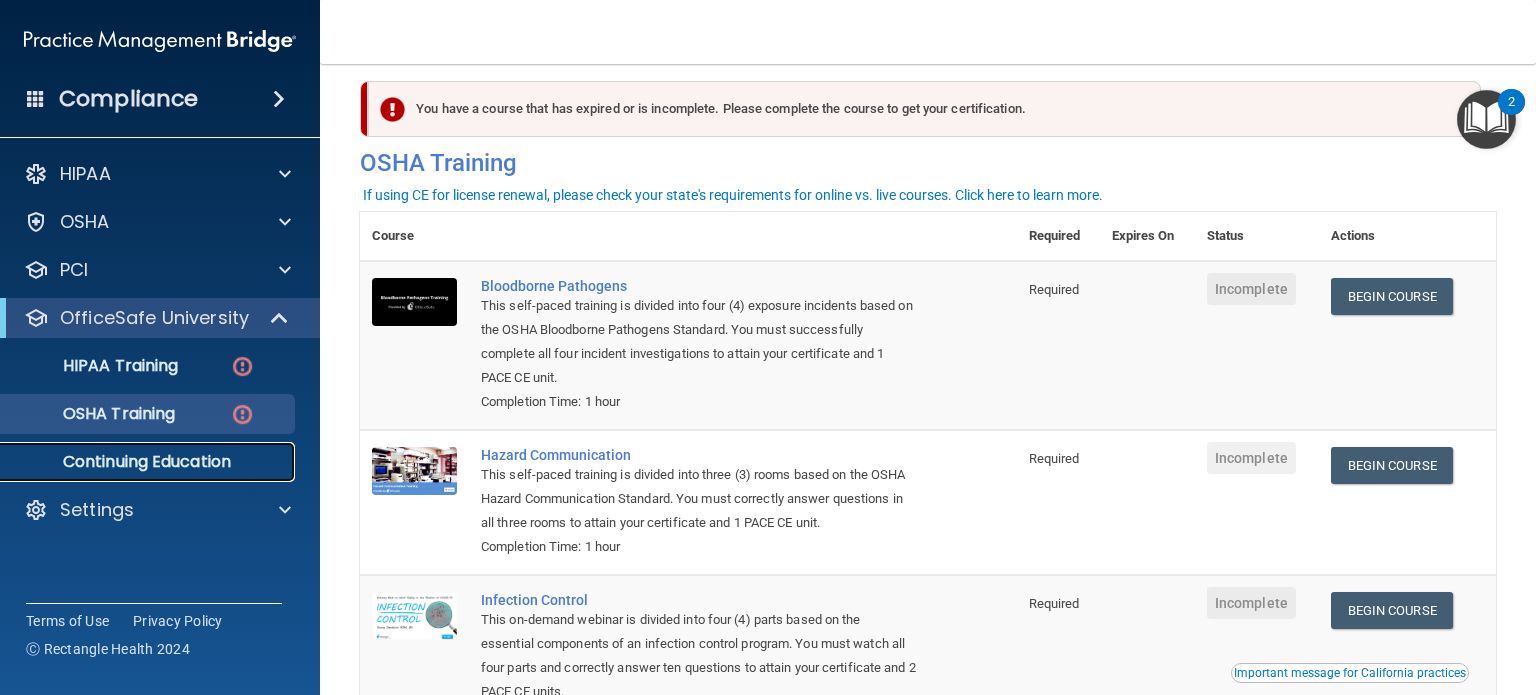 click on "Continuing Education" at bounding box center (149, 462) 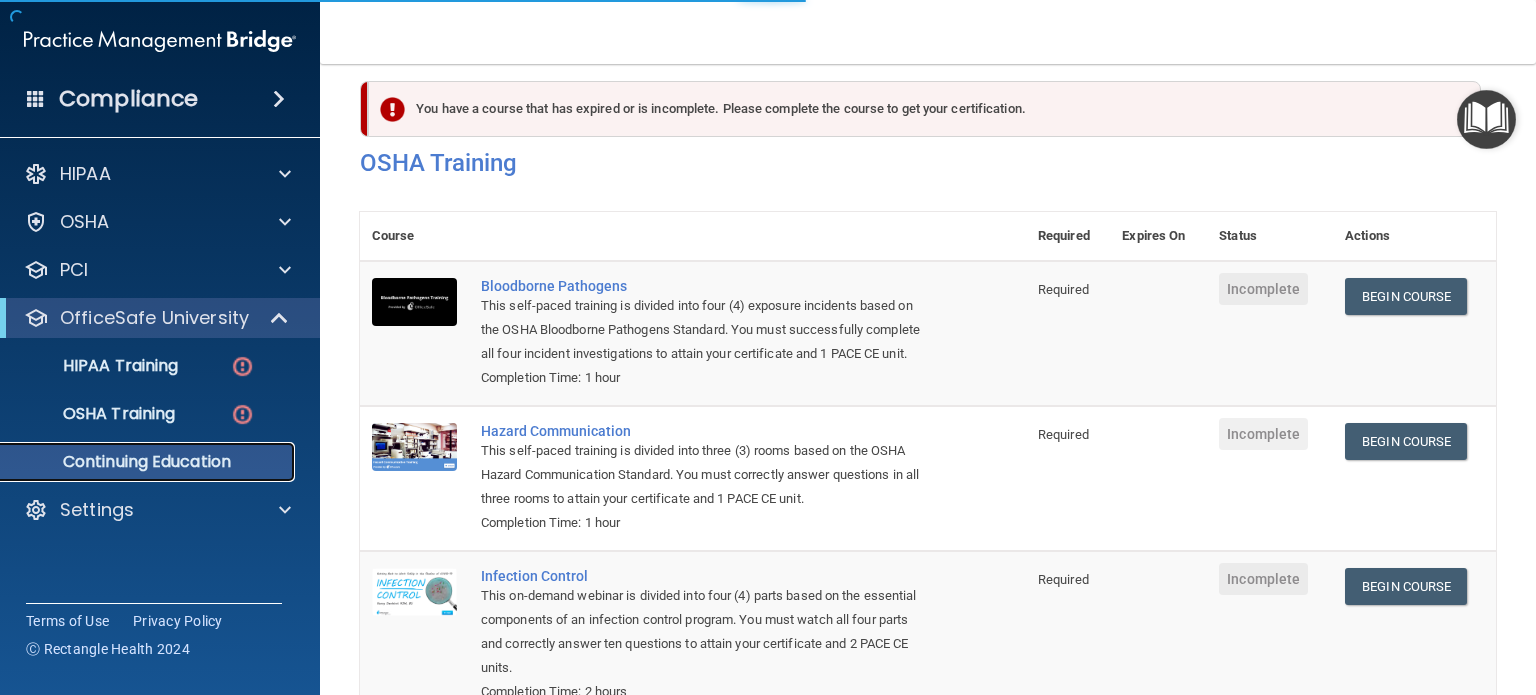 scroll, scrollTop: 0, scrollLeft: 0, axis: both 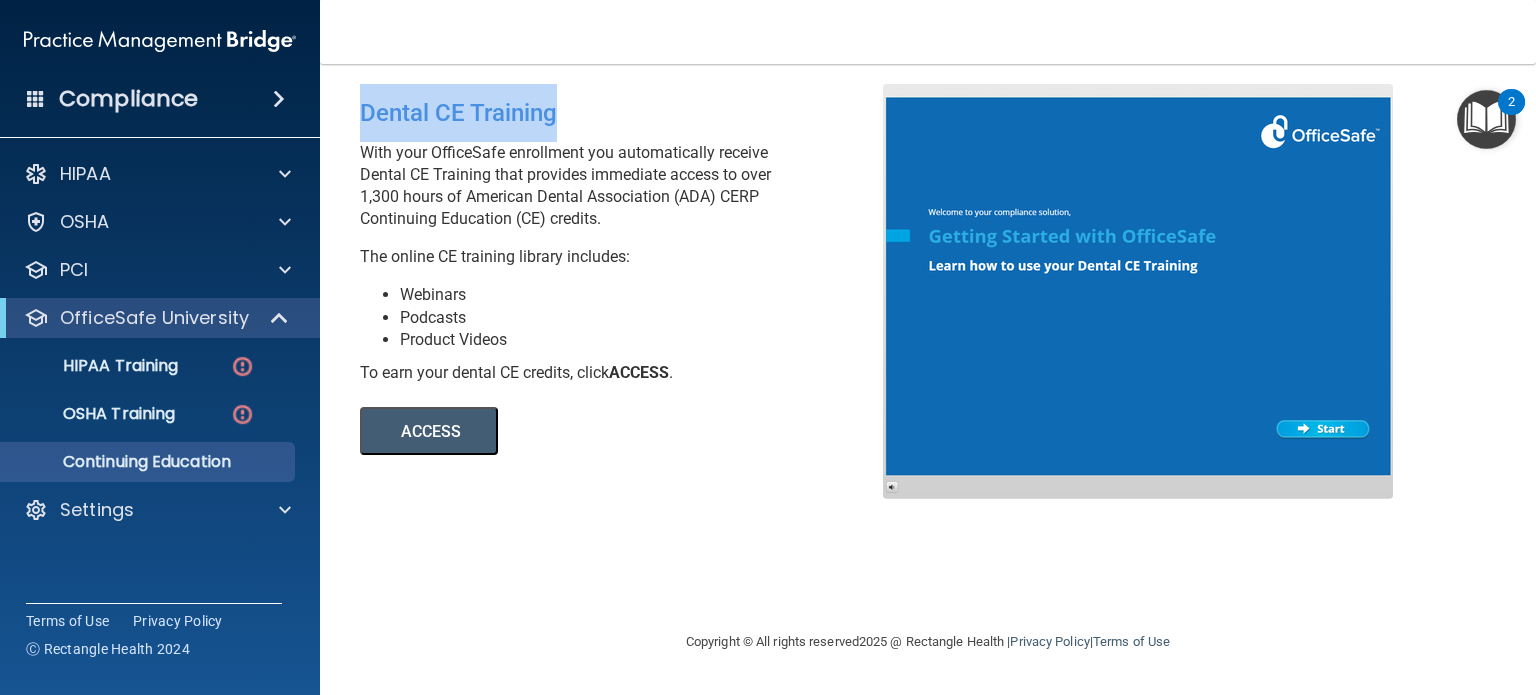drag, startPoint x: 360, startPoint y: 114, endPoint x: 596, endPoint y: 133, distance: 236.7636 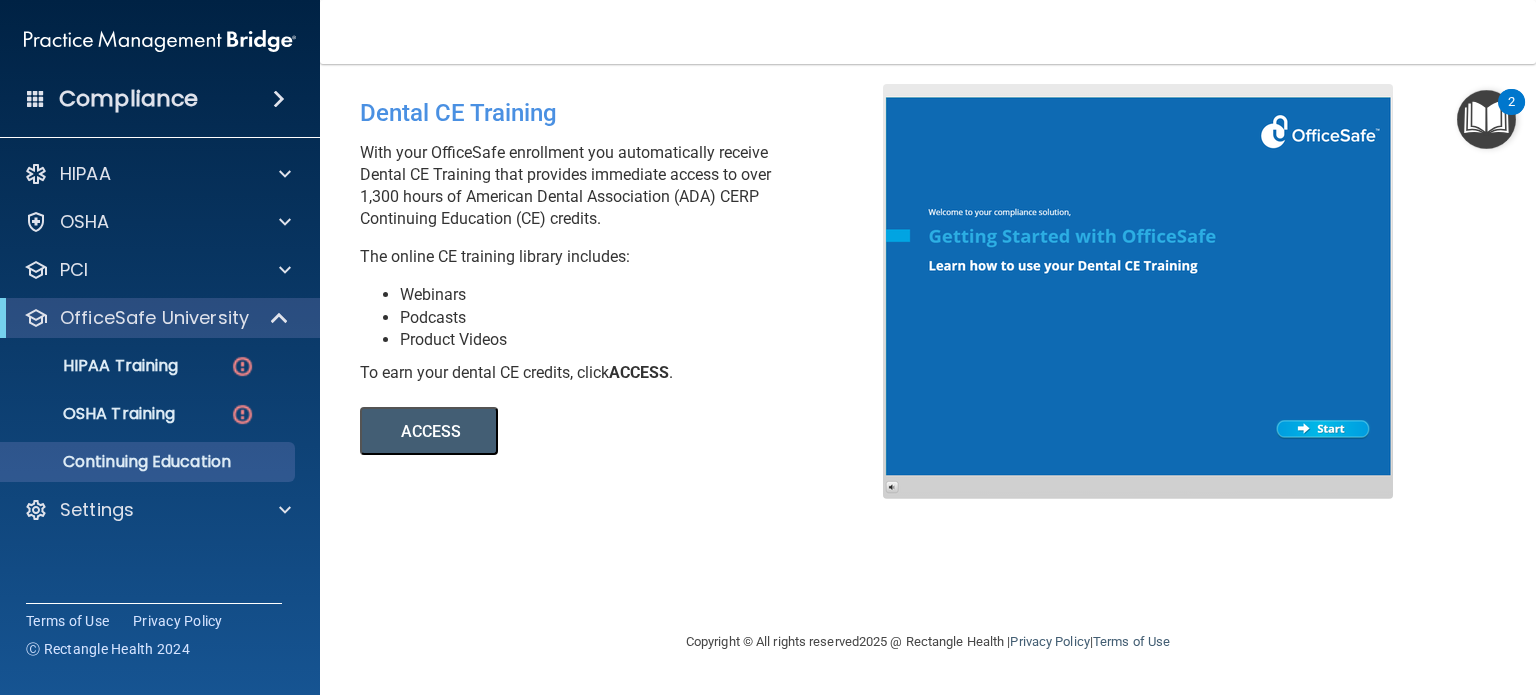 click on "With your OfficeSafe enrollment you automatically receive  Dental CE Training that provides immediate access to over  1,300 hours of American Dental Association (ADA) CERP  Continuing Education (CE) credits.    The online CE training library includes:" at bounding box center (629, 205) 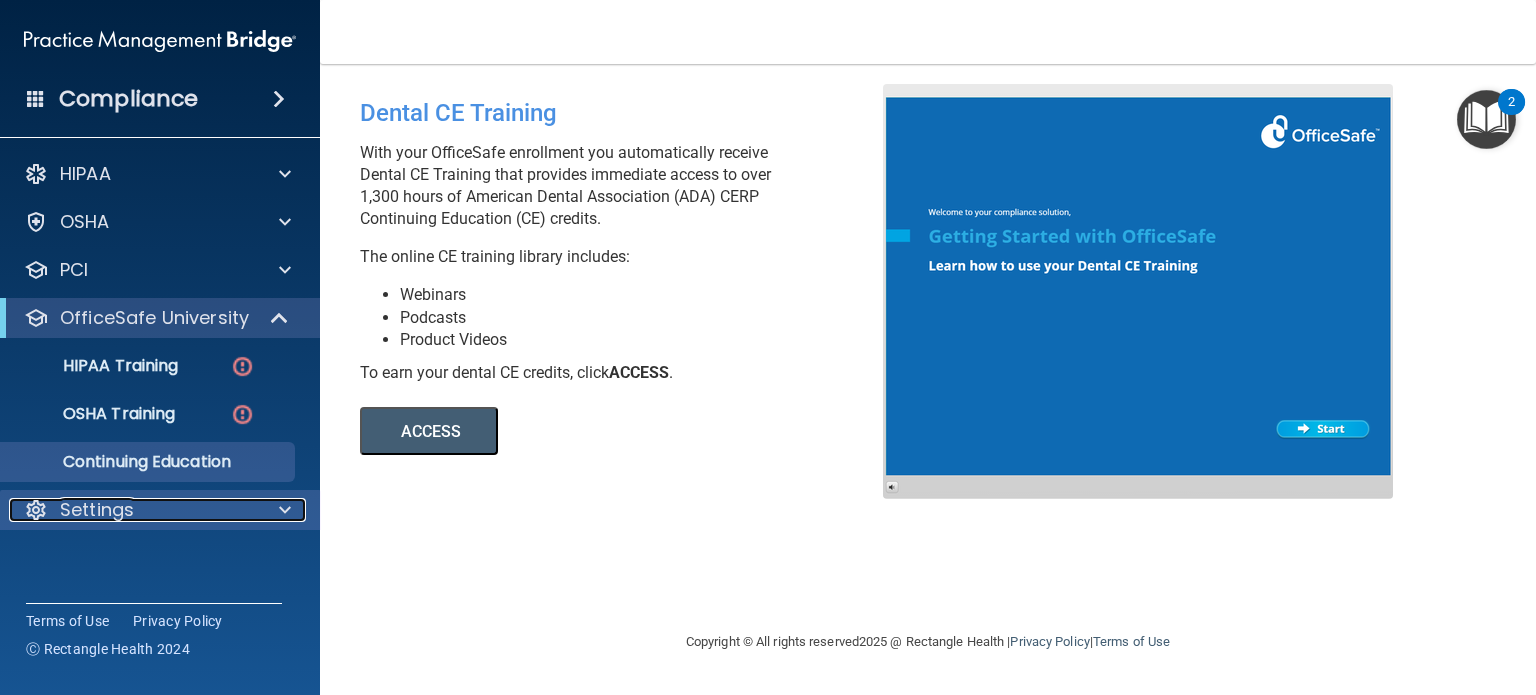 click on "Settings" at bounding box center [133, 510] 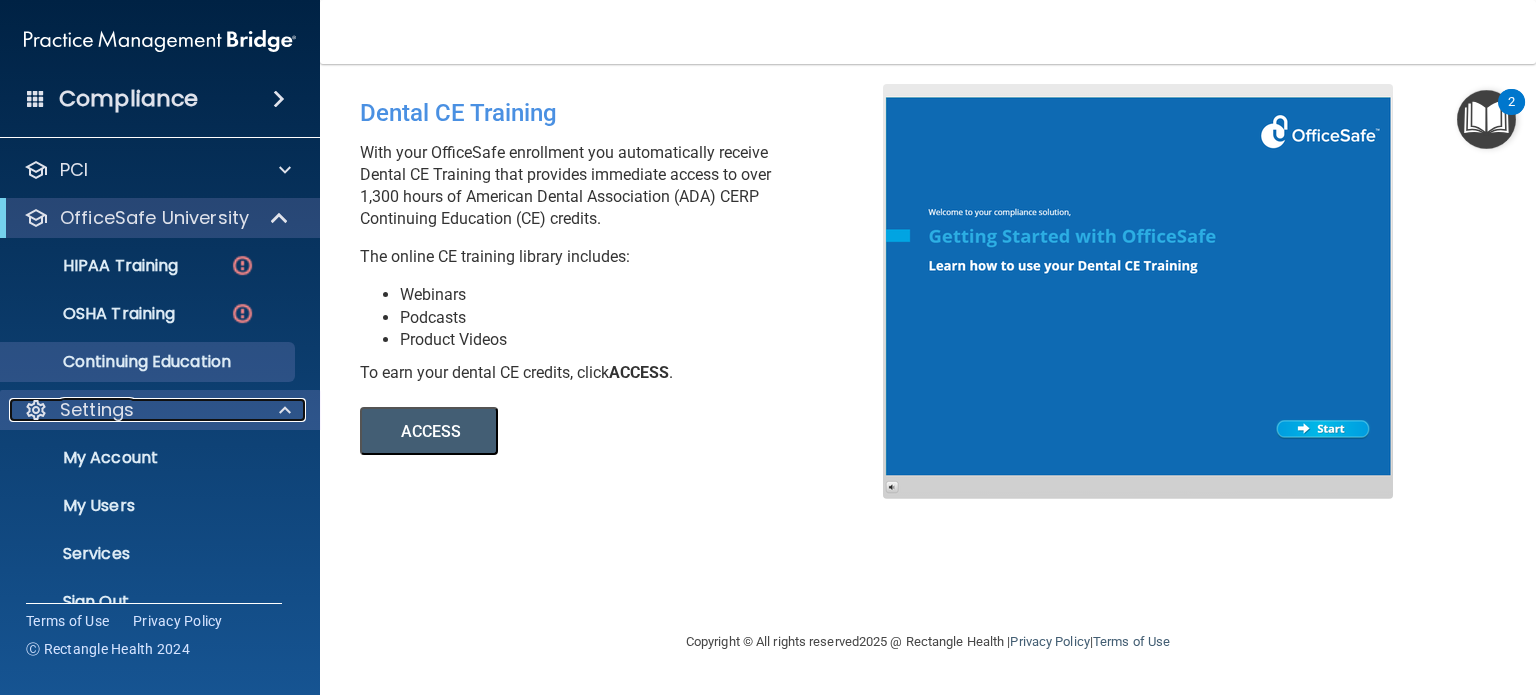 scroll, scrollTop: 134, scrollLeft: 0, axis: vertical 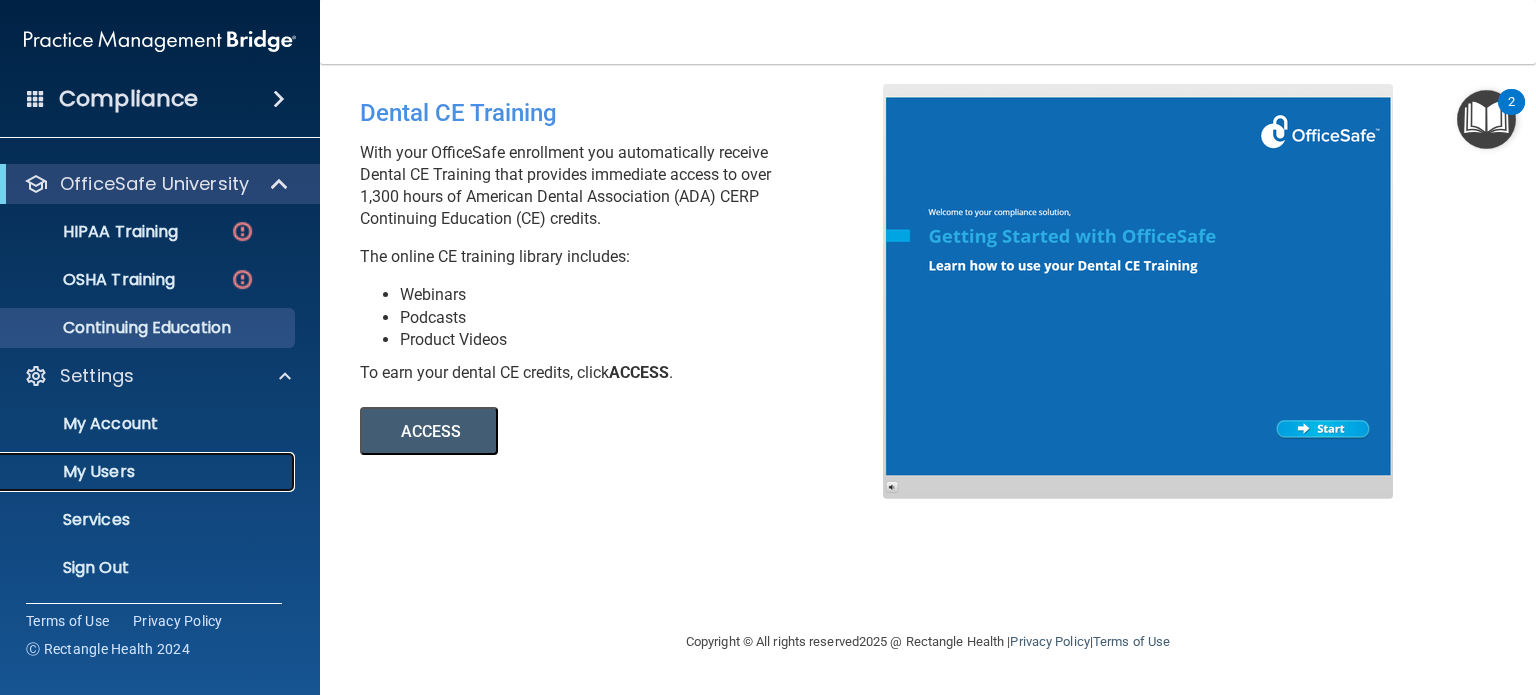 click on "My Users" at bounding box center [137, 472] 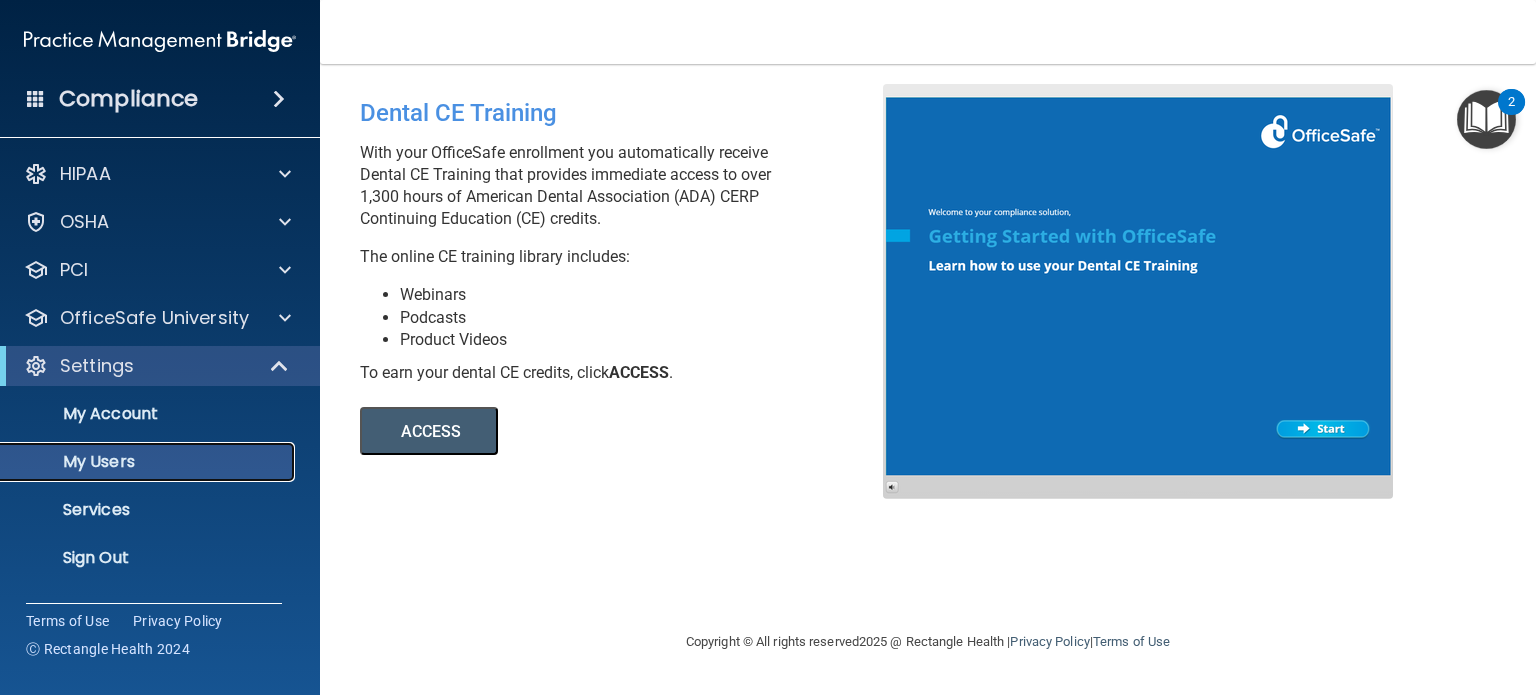 scroll, scrollTop: 0, scrollLeft: 0, axis: both 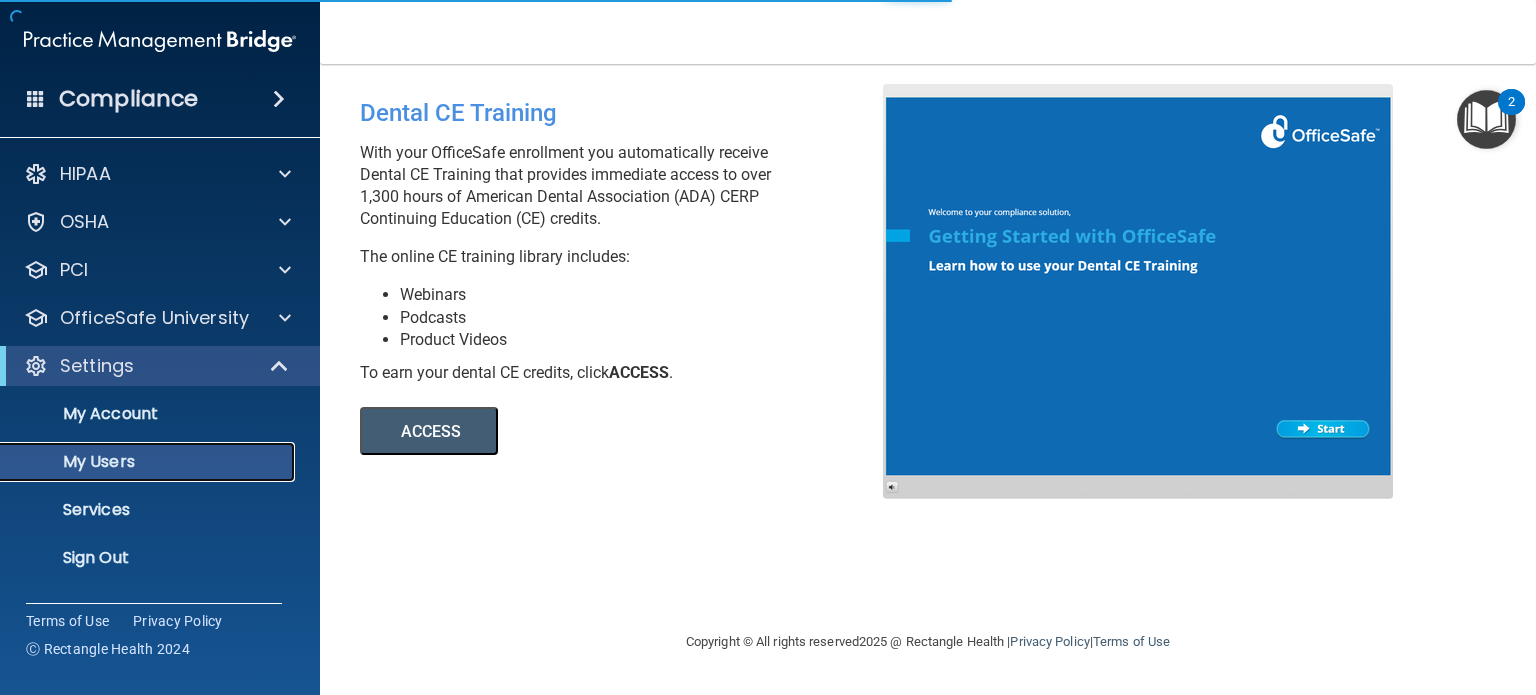 select on "20" 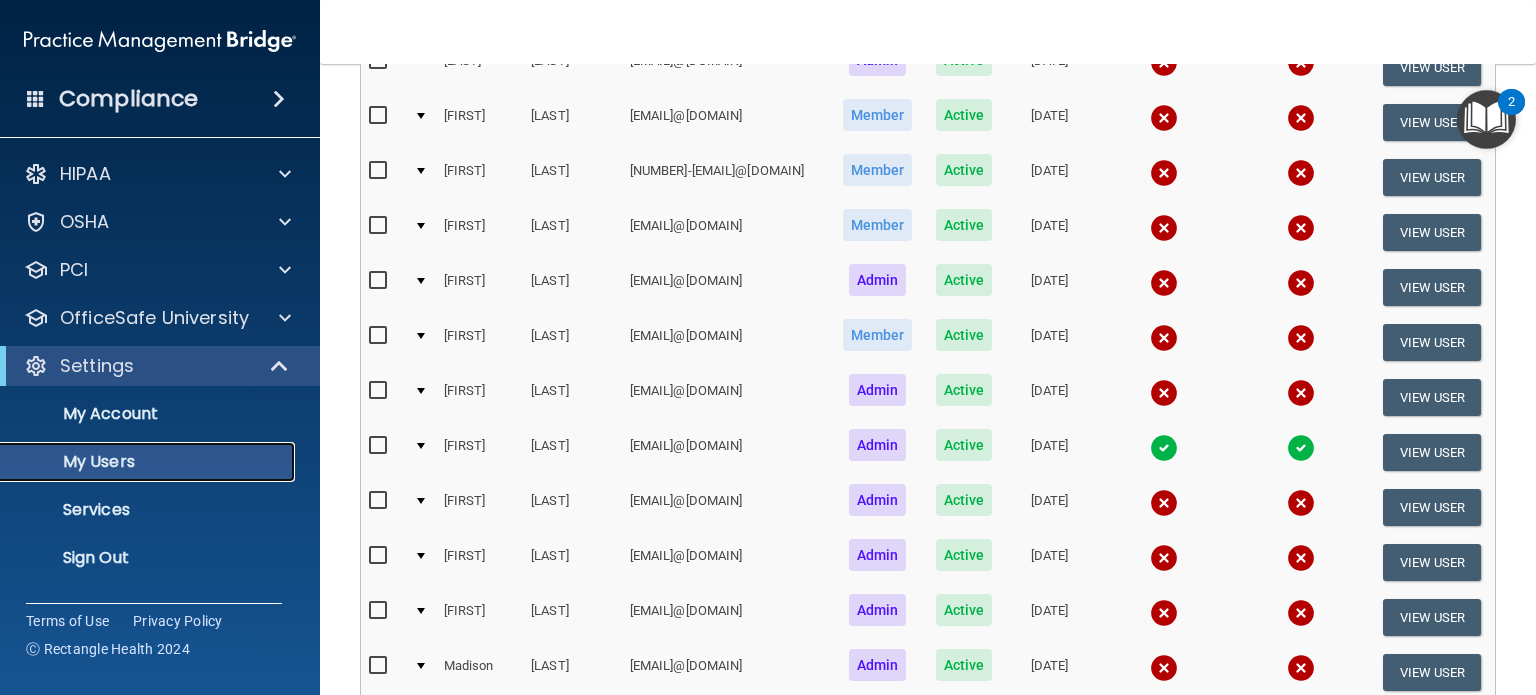 scroll, scrollTop: 500, scrollLeft: 0, axis: vertical 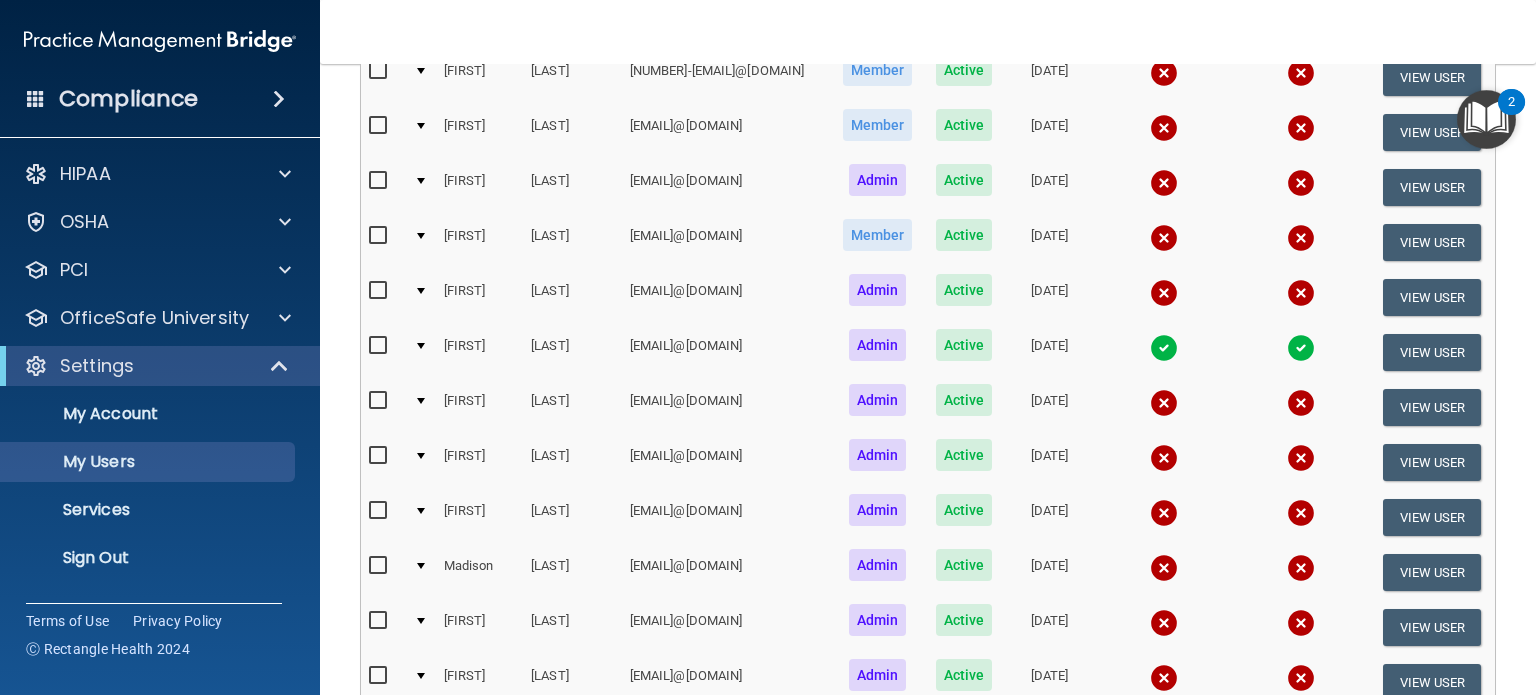 click at bounding box center (1164, 348) 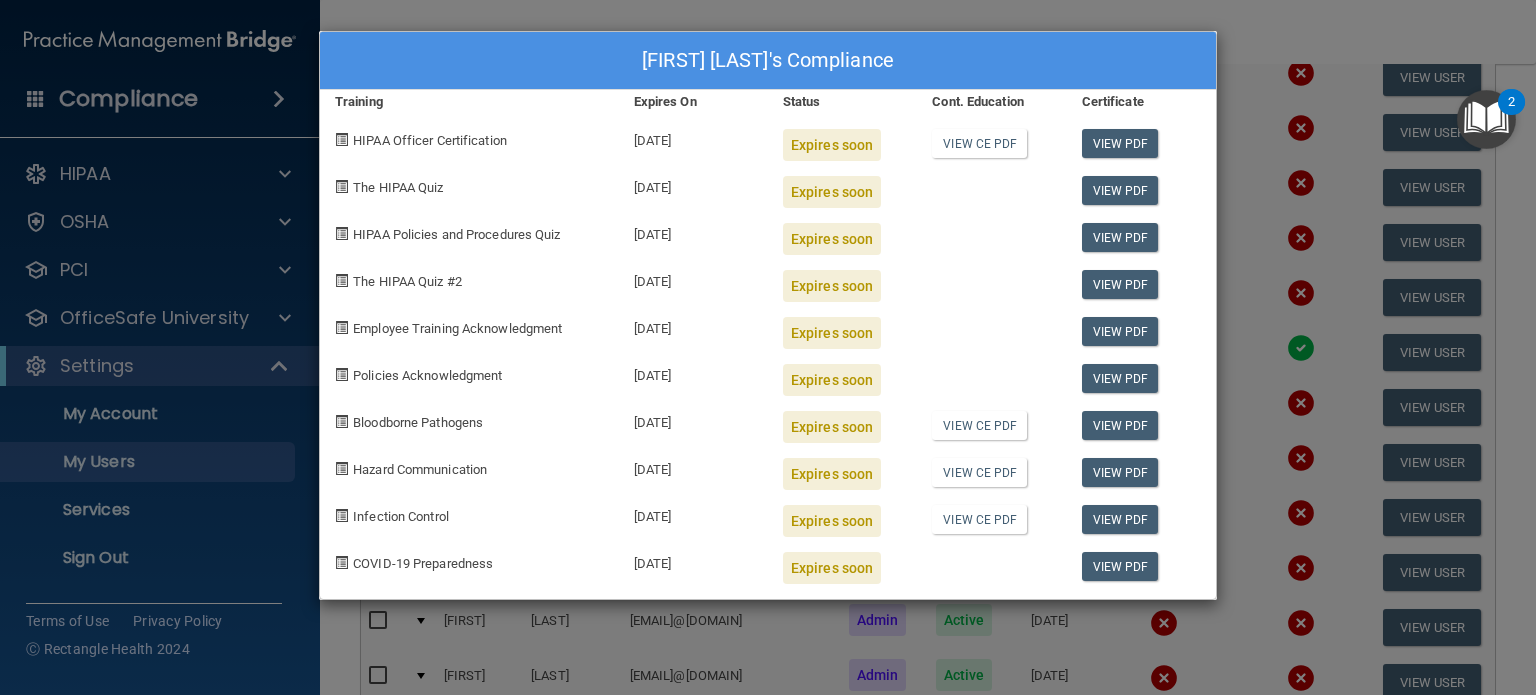 drag, startPoint x: 723, startPoint y: 138, endPoint x: 635, endPoint y: 139, distance: 88.005684 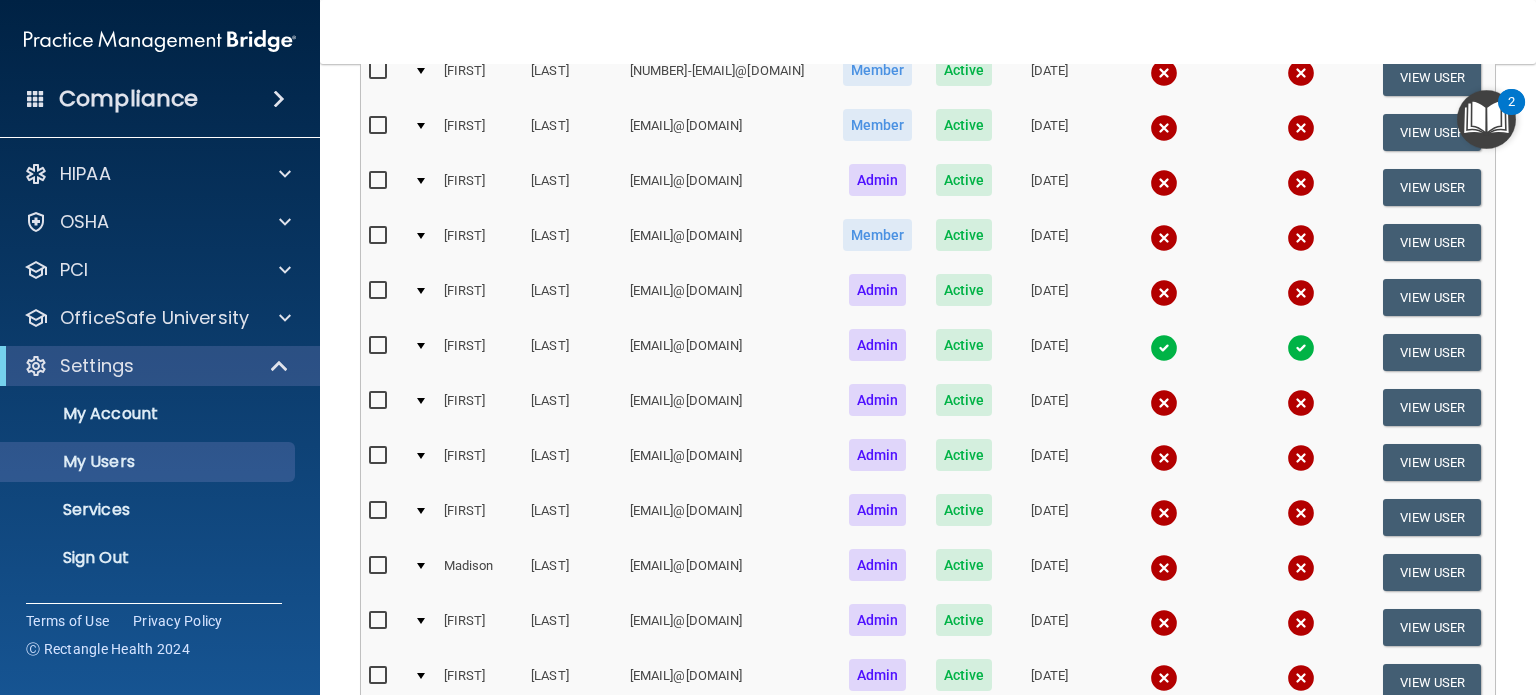 click at bounding box center (1164, 238) 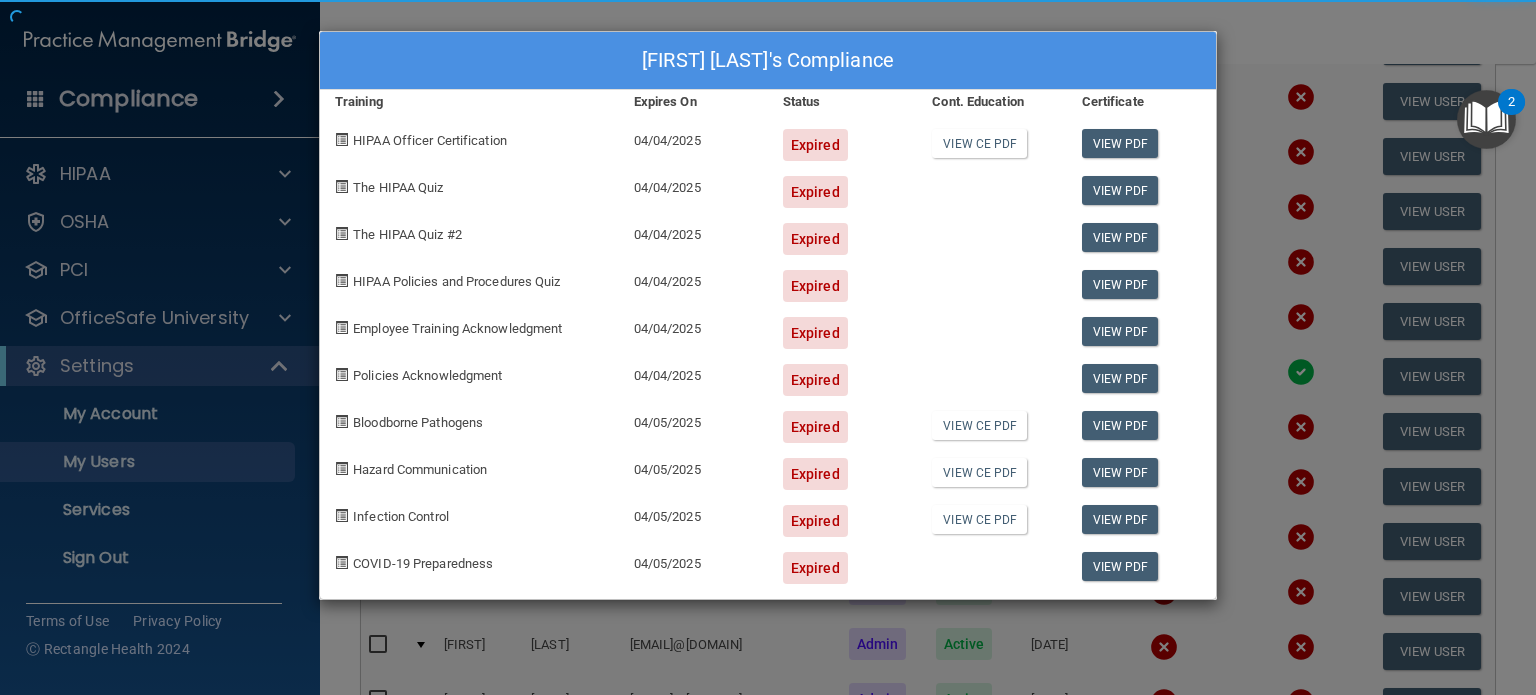 click on "Nicole Brownstein's Compliance      Training   Expires On   Status   Cont. Education   Certificate         HIPAA Officer Certification      04/04/2025       Expired        View CE PDF       View PDF         The HIPAA Quiz      04/04/2025       Expired              View PDF         The HIPAA Quiz #2      04/04/2025       Expired              View PDF         HIPAA Policies and Procedures Quiz      04/04/2025       Expired              View PDF         Employee Training Acknowledgment      04/04/2025       Expired              View PDF         Policies Acknowledgment      04/04/2025       Expired              View PDF         Bloodborne Pathogens      04/05/2025       Expired        View CE PDF       View PDF         Hazard Communication      04/05/2025       Expired        View CE PDF       View PDF         Infection Control      04/05/2025       Expired        View CE PDF       View PDF         COVID-19 Preparedness      04/05/2025       Expired              View PDF" at bounding box center [768, 315] 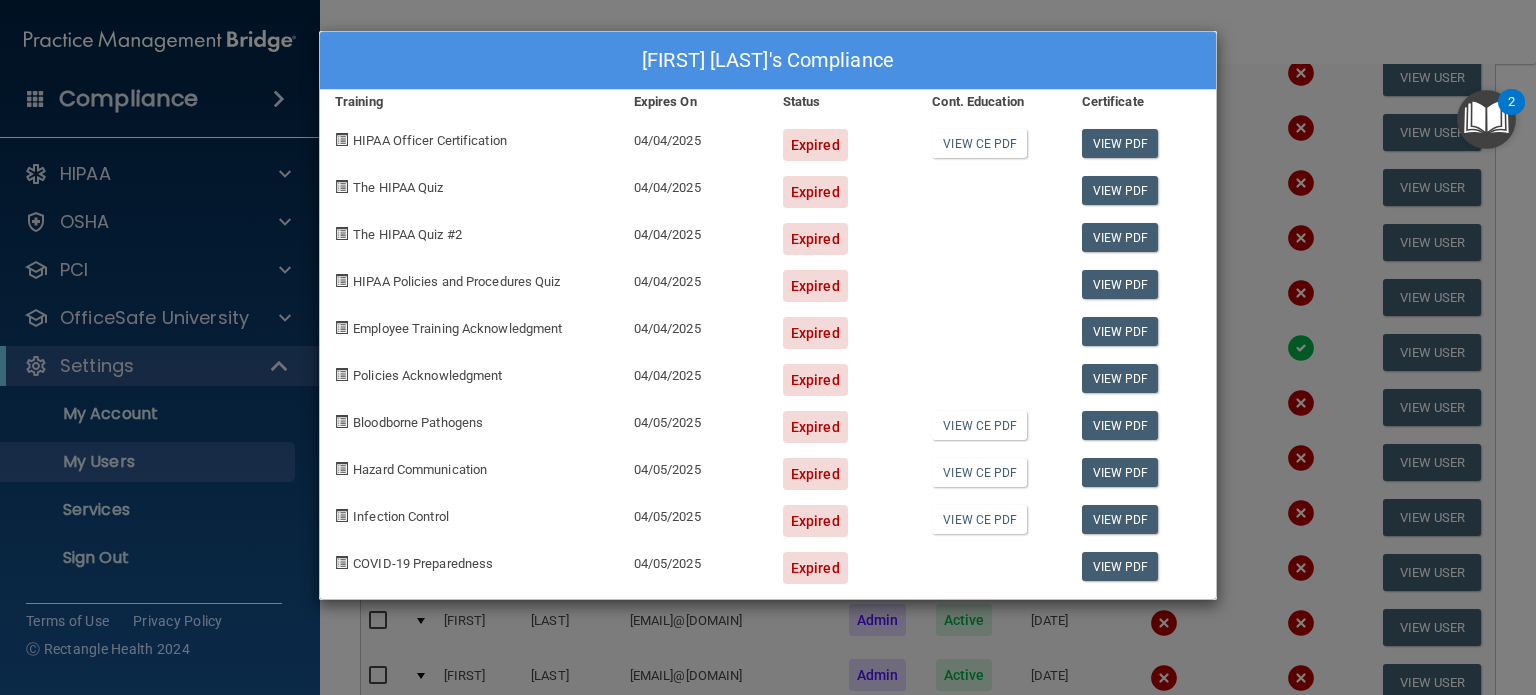 click on "Nicole Brownstein's Compliance      Training   Expires On   Status   Cont. Education   Certificate         HIPAA Officer Certification      04/04/2025       Expired        View CE PDF       View PDF         The HIPAA Quiz      04/04/2025       Expired              View PDF         The HIPAA Quiz #2      04/04/2025       Expired              View PDF         HIPAA Policies and Procedures Quiz      04/04/2025       Expired              View PDF         Employee Training Acknowledgment      04/04/2025       Expired              View PDF         Policies Acknowledgment      04/04/2025       Expired              View PDF         Bloodborne Pathogens      04/05/2025       Expired        View CE PDF       View PDF         Hazard Communication      04/05/2025       Expired        View CE PDF       View PDF         Infection Control      04/05/2025       Expired        View CE PDF       View PDF         COVID-19 Preparedness      04/05/2025       Expired              View PDF" at bounding box center [768, 347] 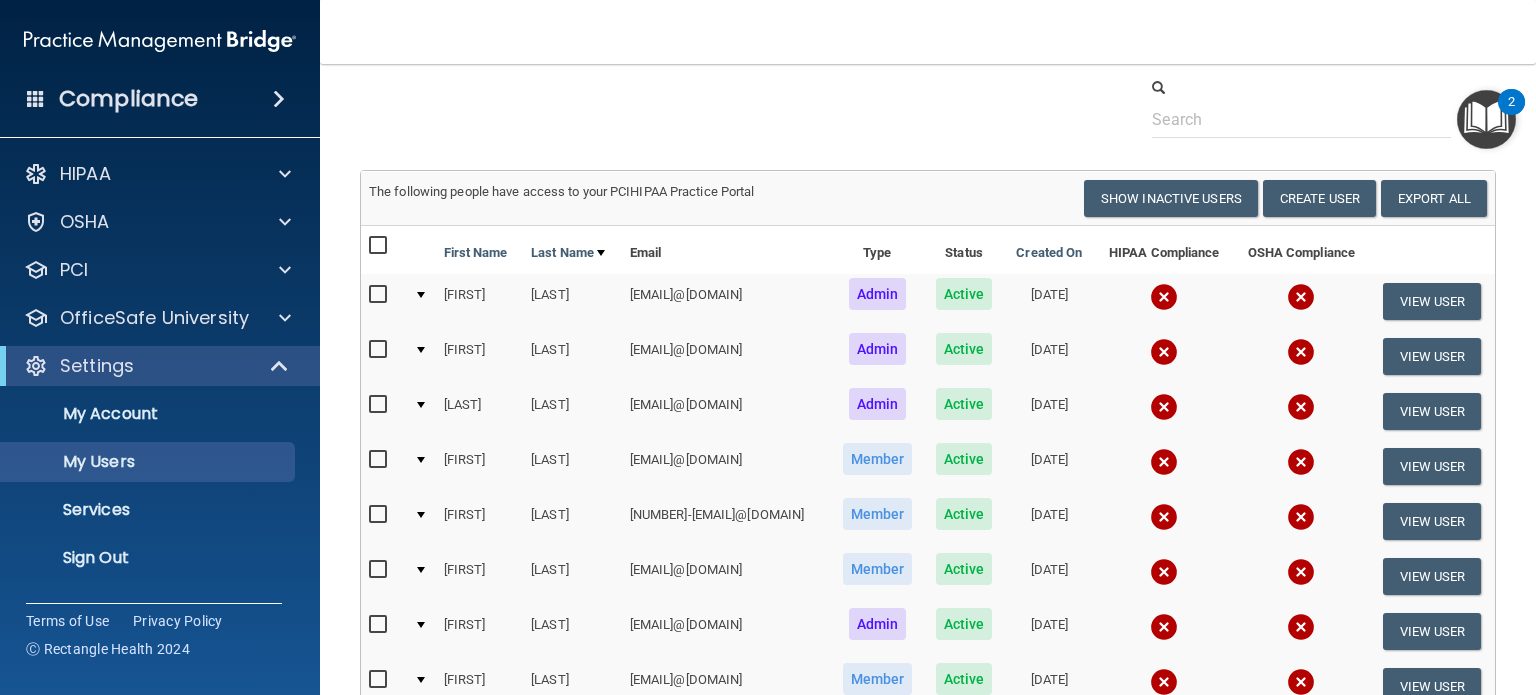 scroll, scrollTop: 0, scrollLeft: 0, axis: both 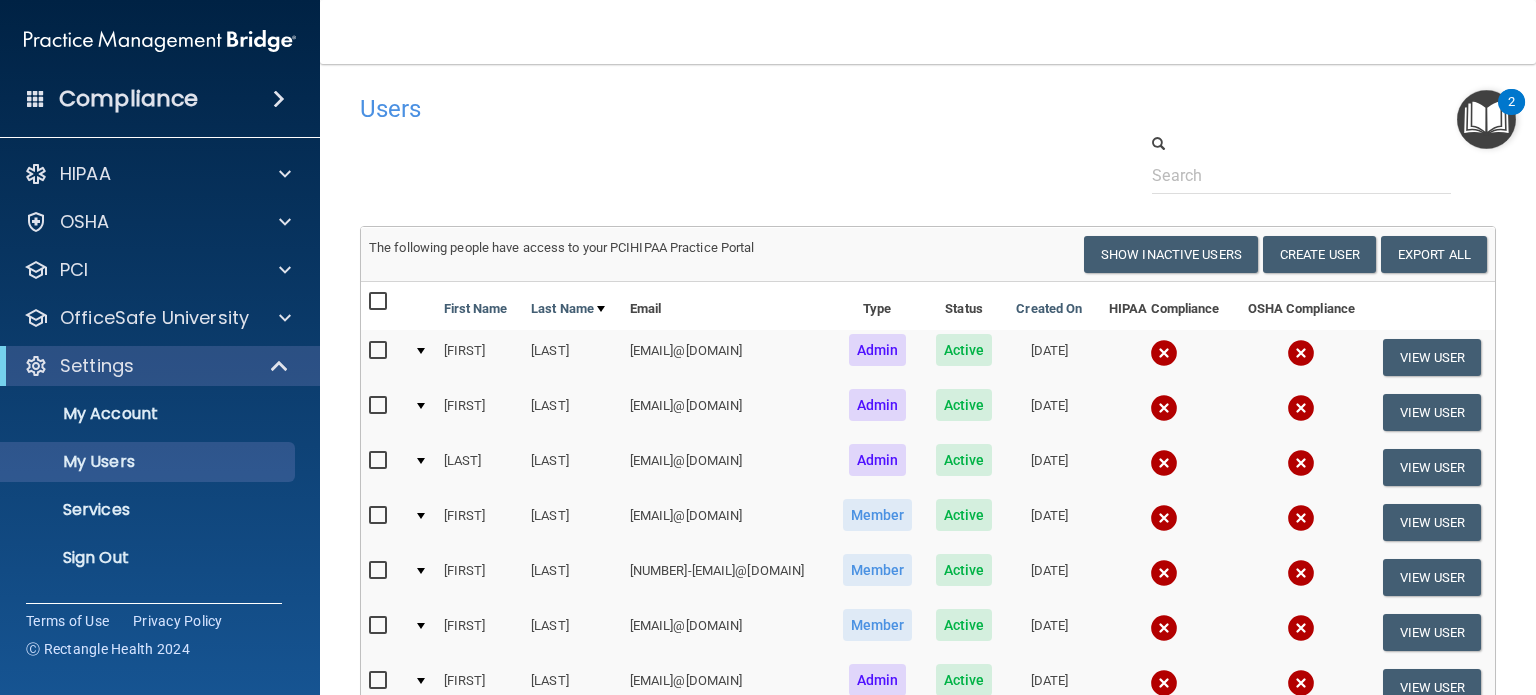 click at bounding box center (380, 302) 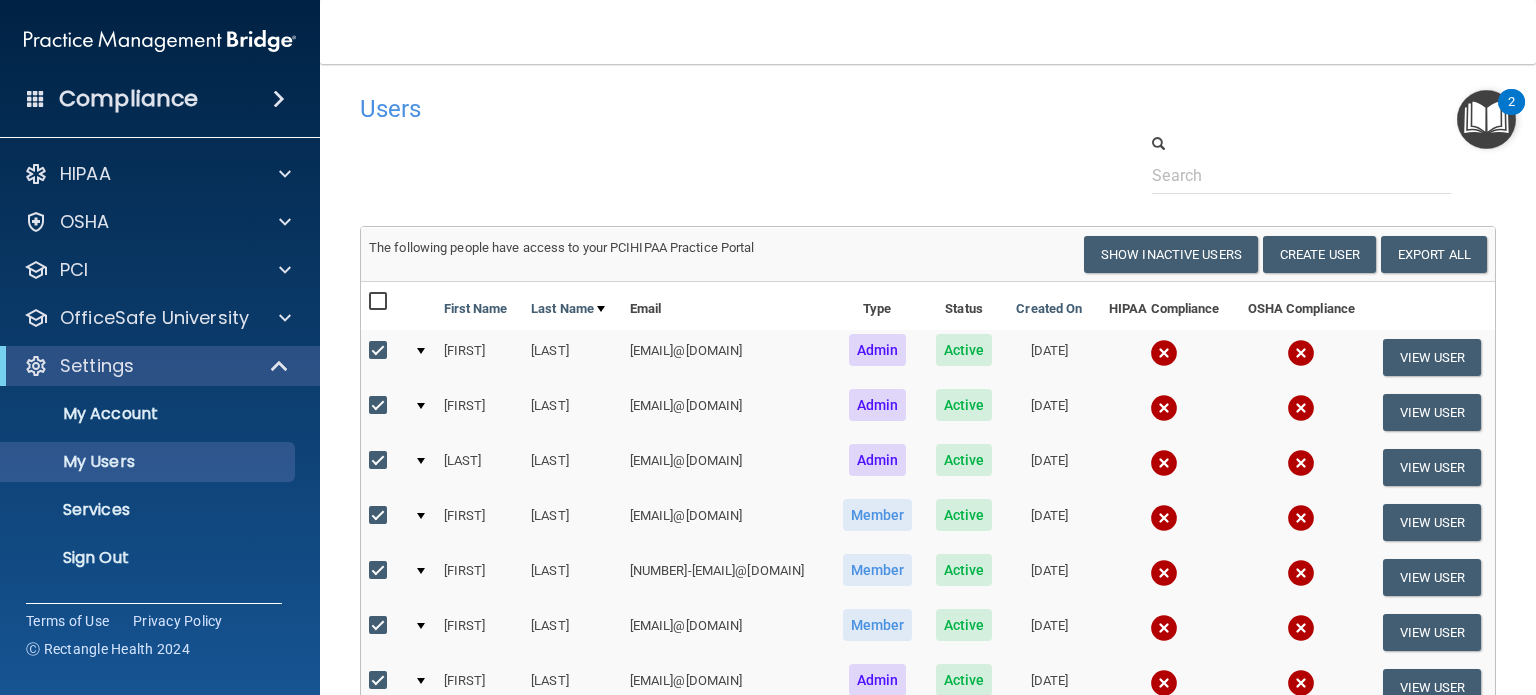 checkbox on "true" 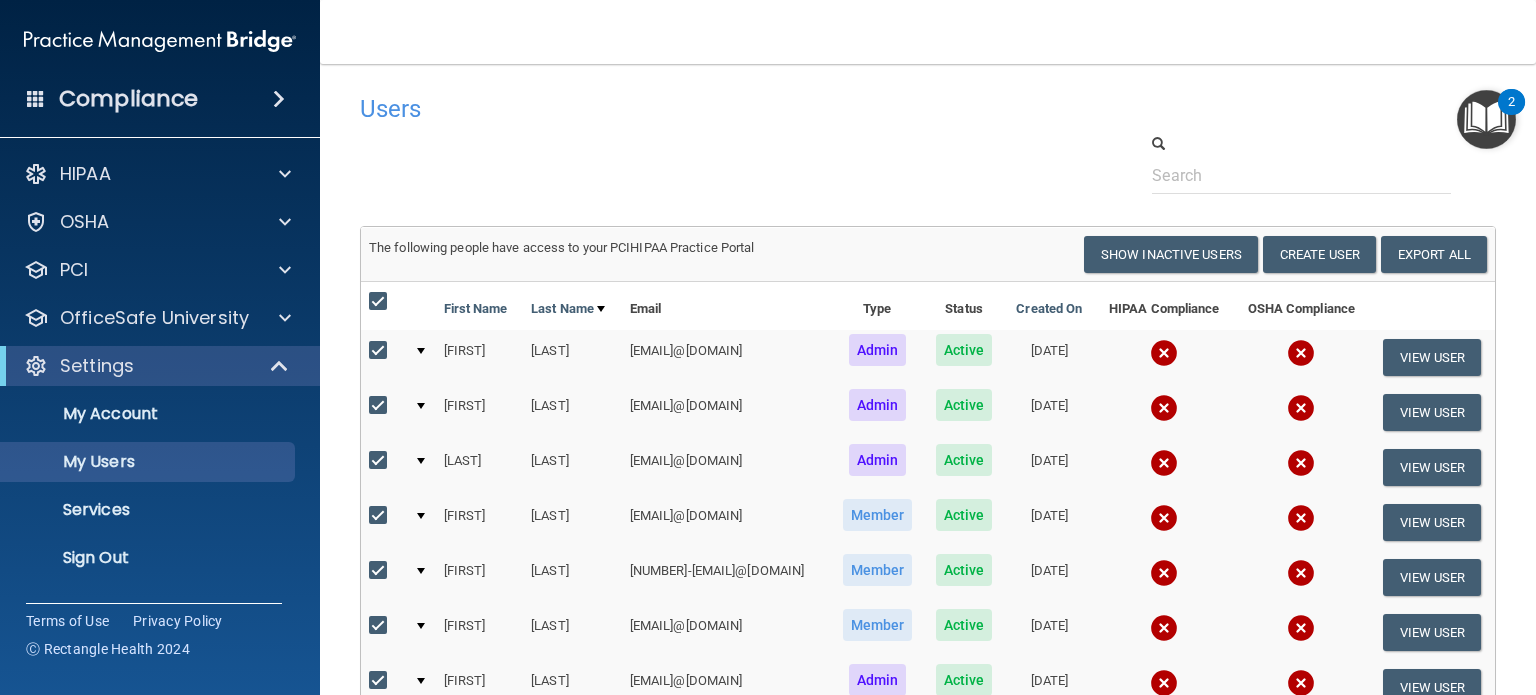 checkbox on "true" 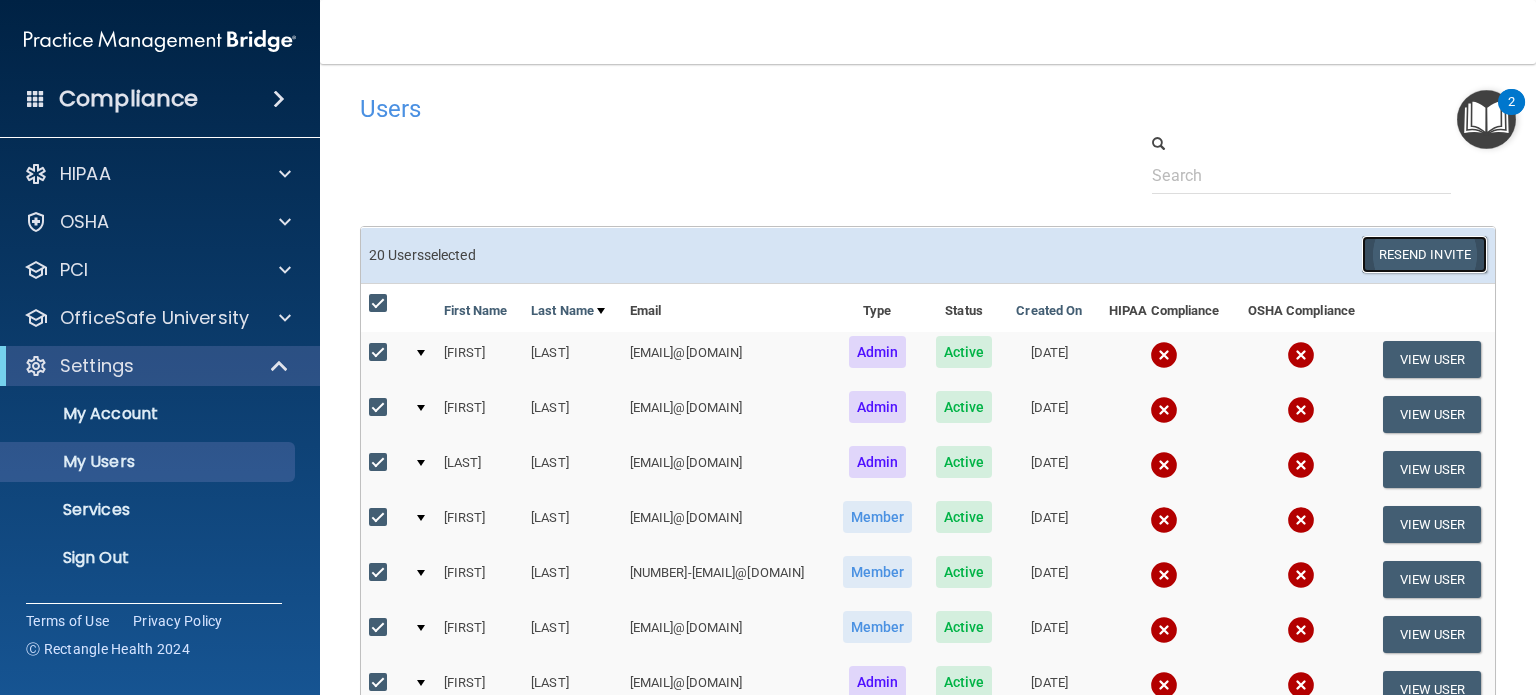 click on "Resend Invite" at bounding box center (1424, 254) 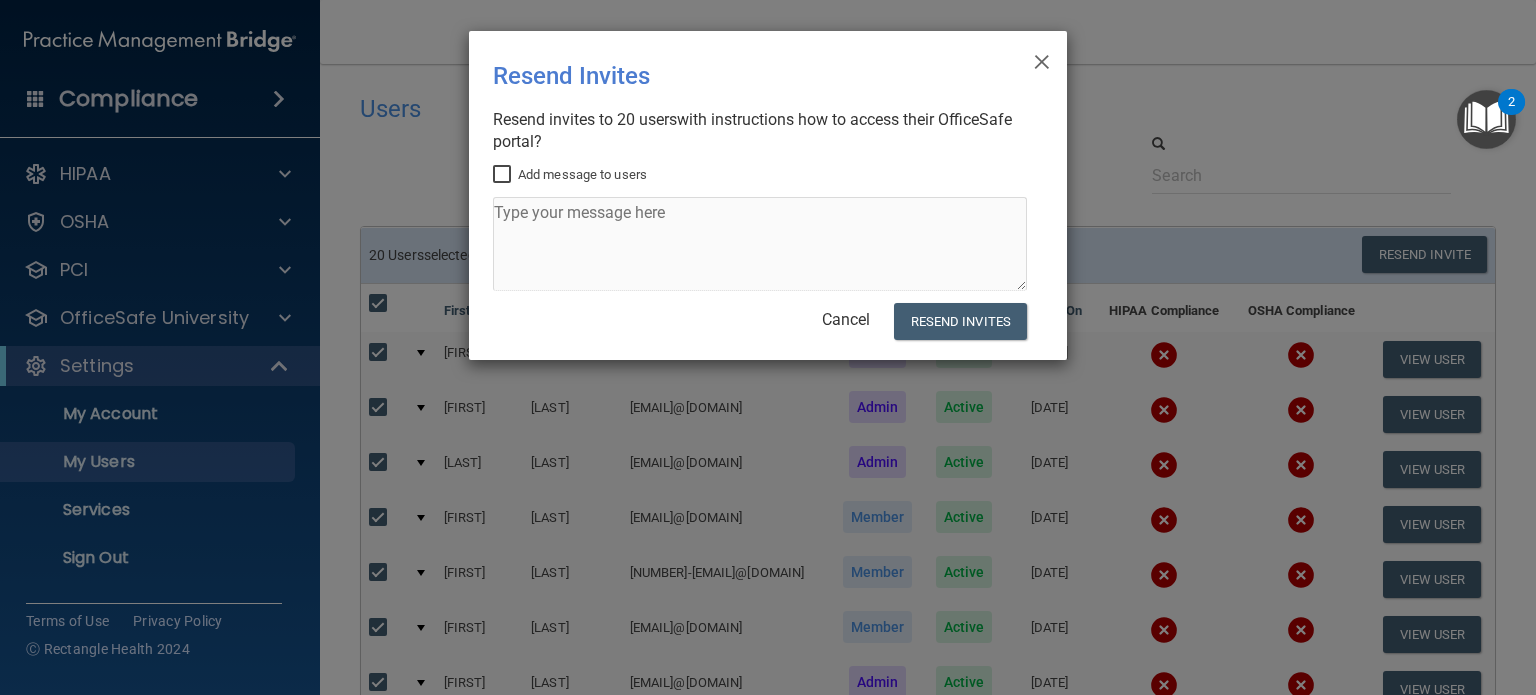 click on "Add message to users" at bounding box center (504, 175) 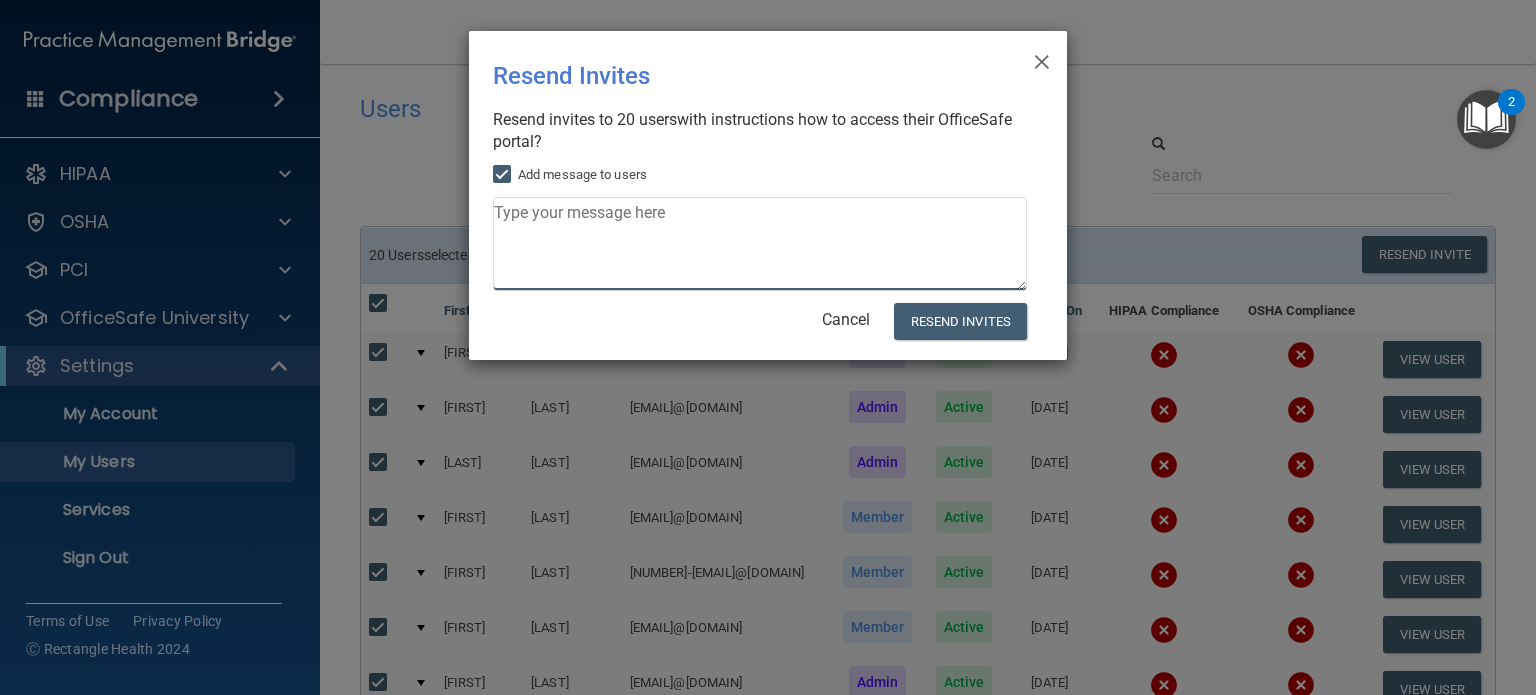 click at bounding box center (760, 244) 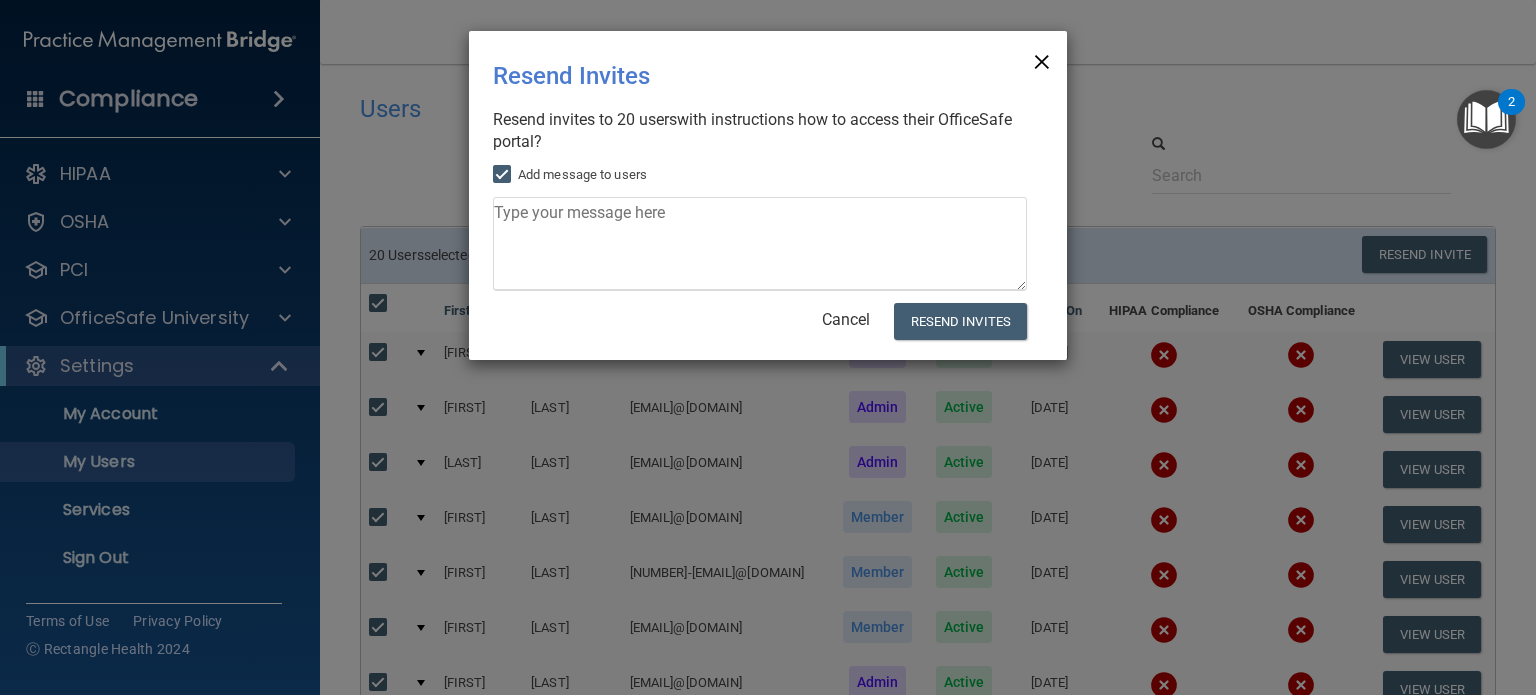 click on "×" at bounding box center (1042, 59) 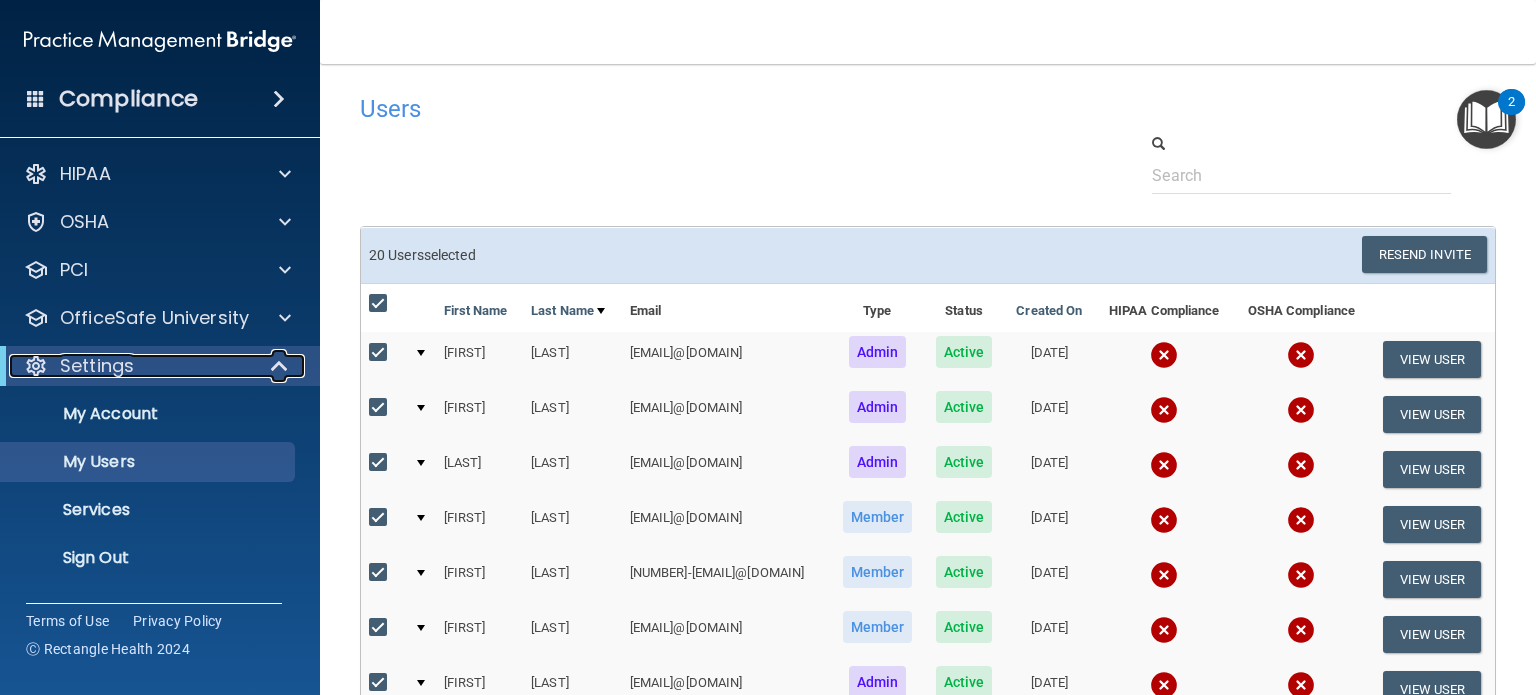 click on "Settings" at bounding box center (97, 366) 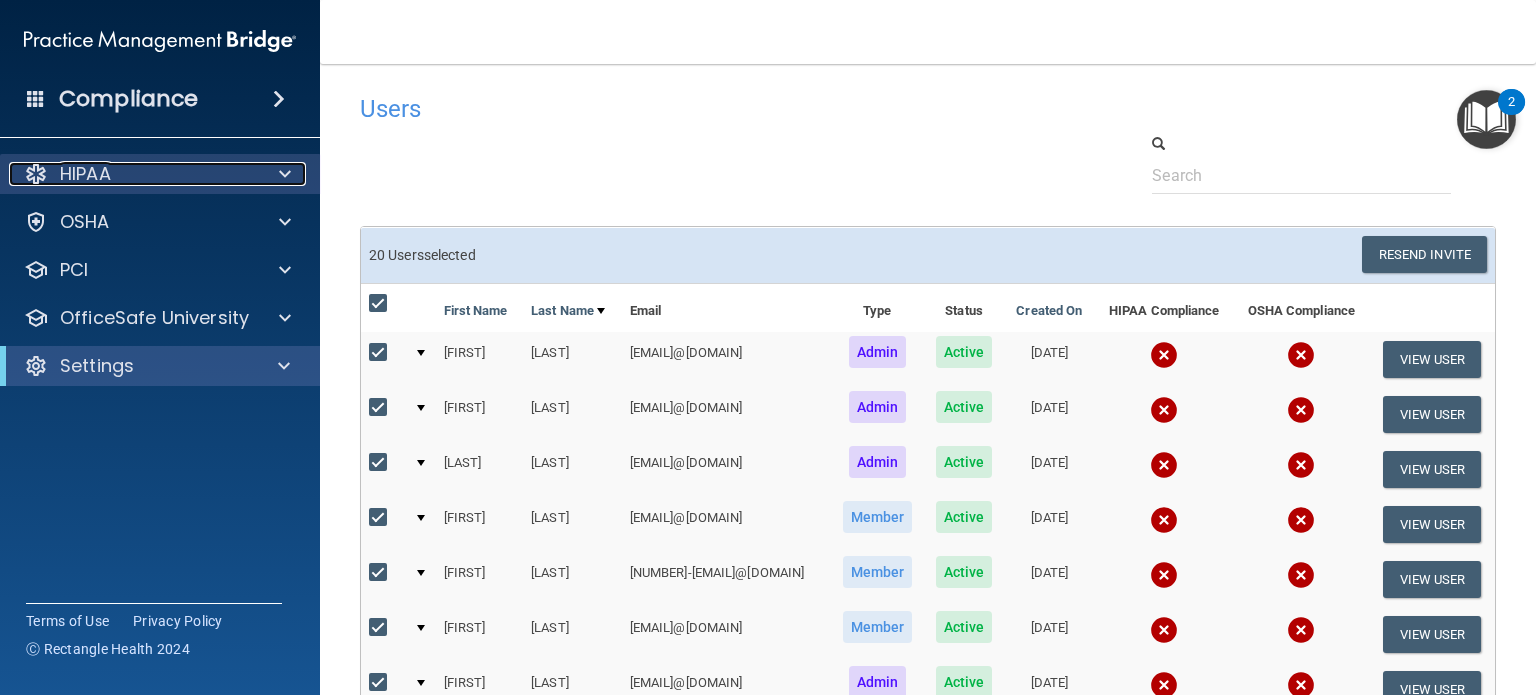 click on "HIPAA" at bounding box center (133, 174) 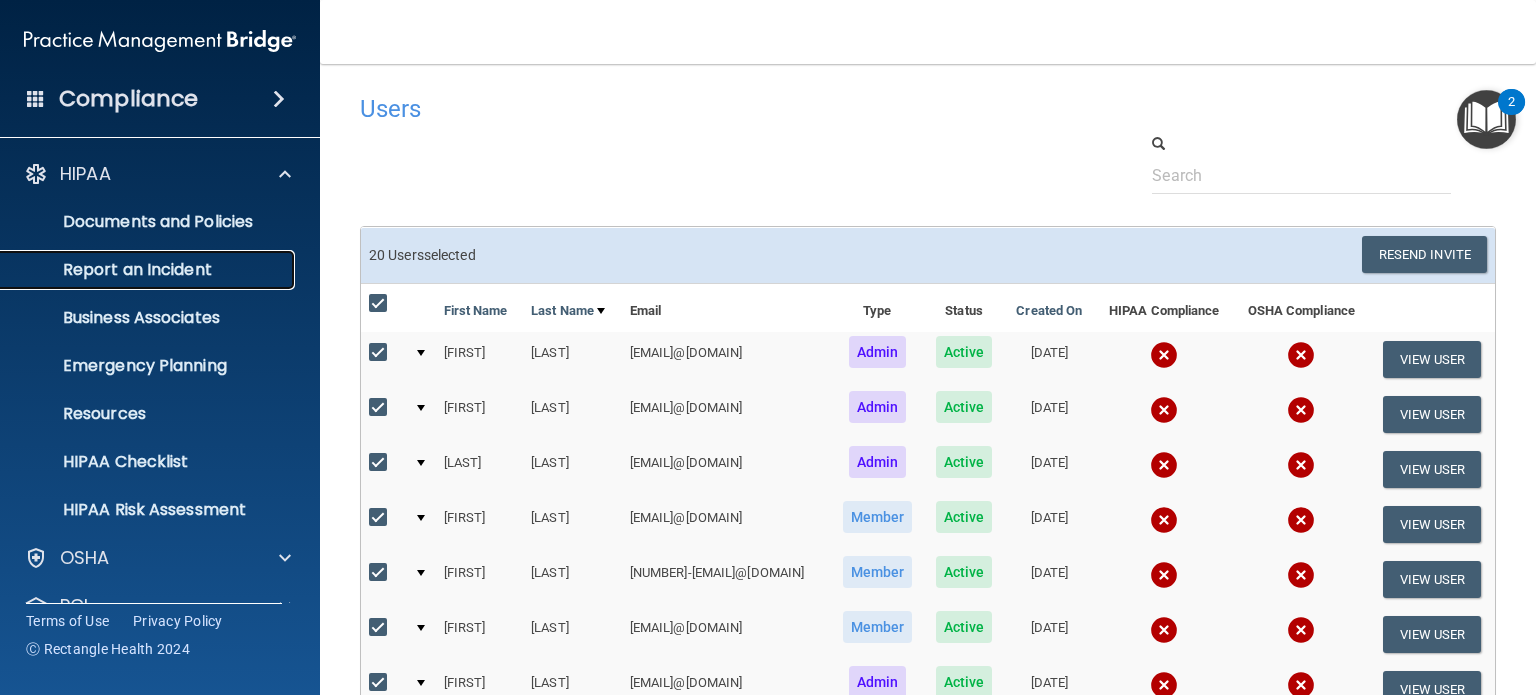 click on "Report an Incident" at bounding box center (149, 270) 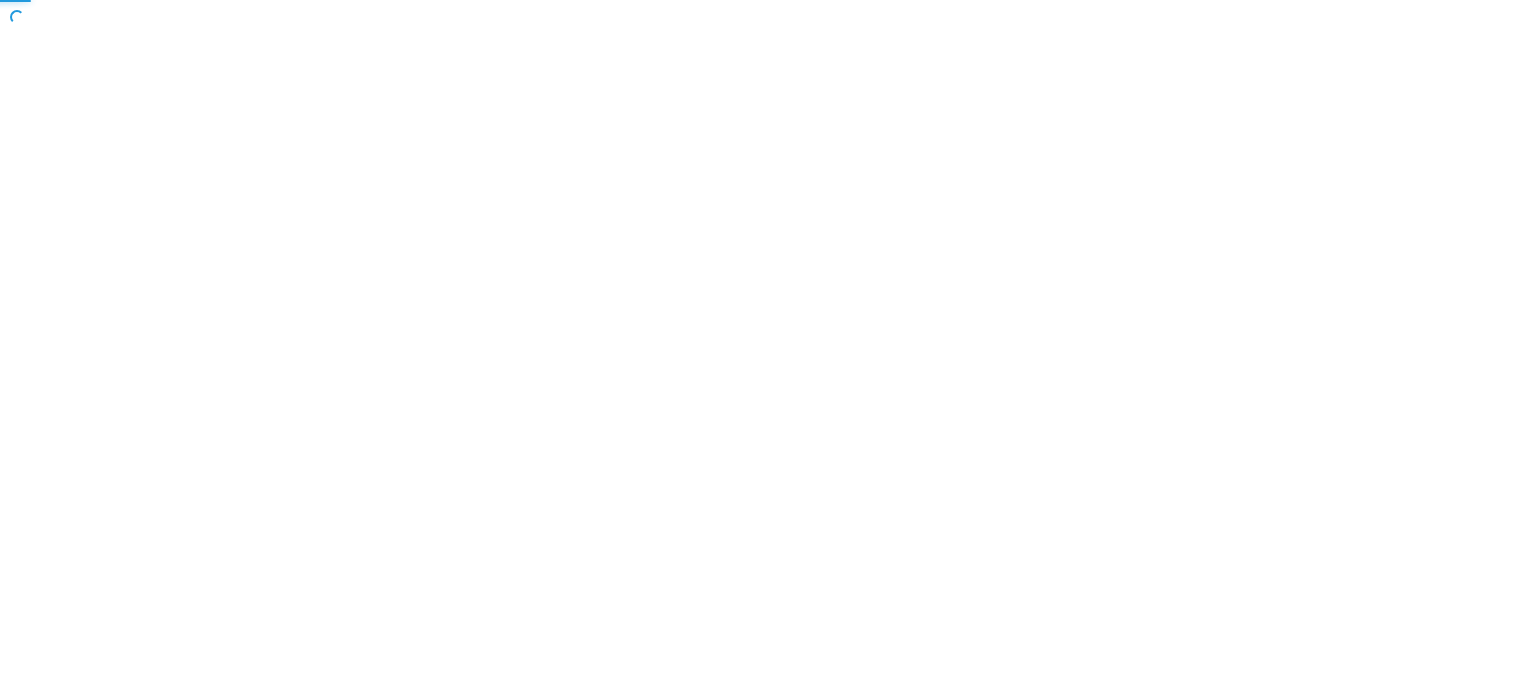 scroll, scrollTop: 0, scrollLeft: 0, axis: both 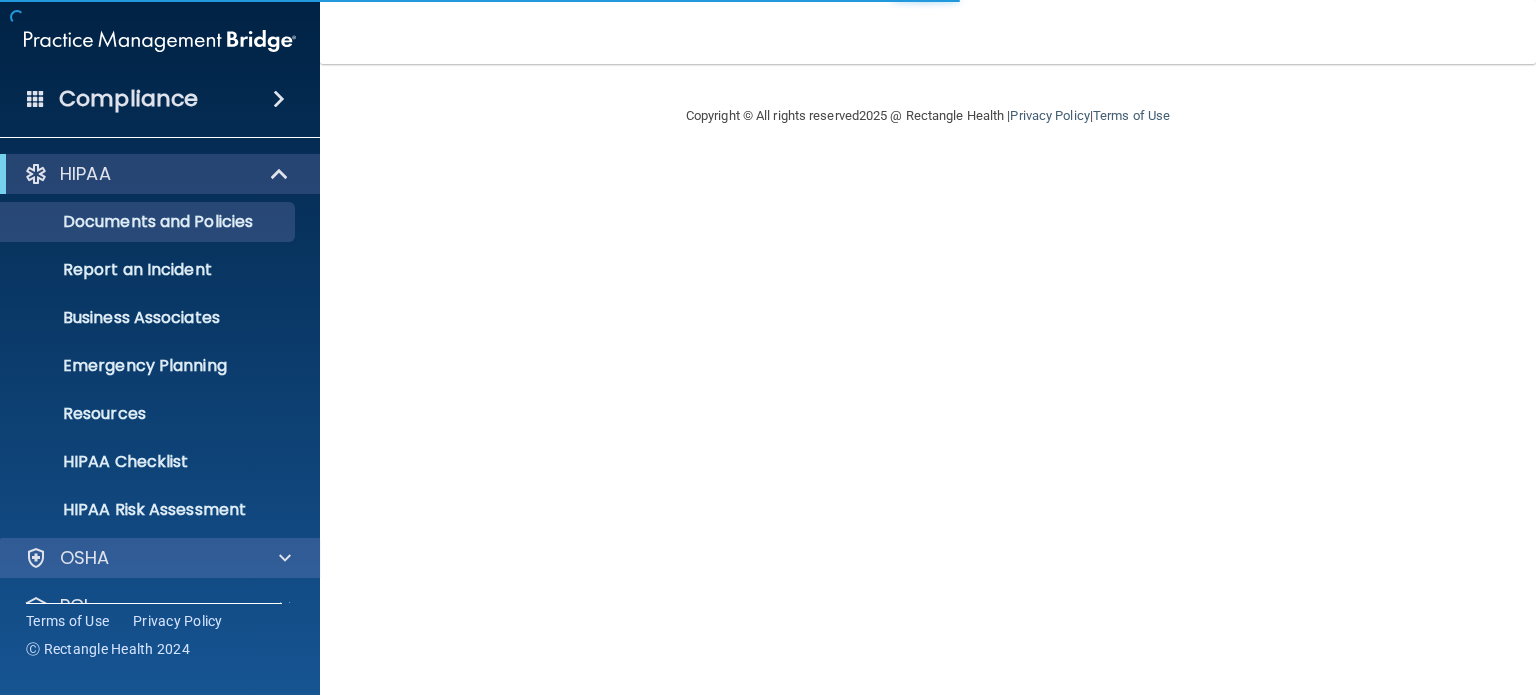 click on "OSHA" at bounding box center (160, 558) 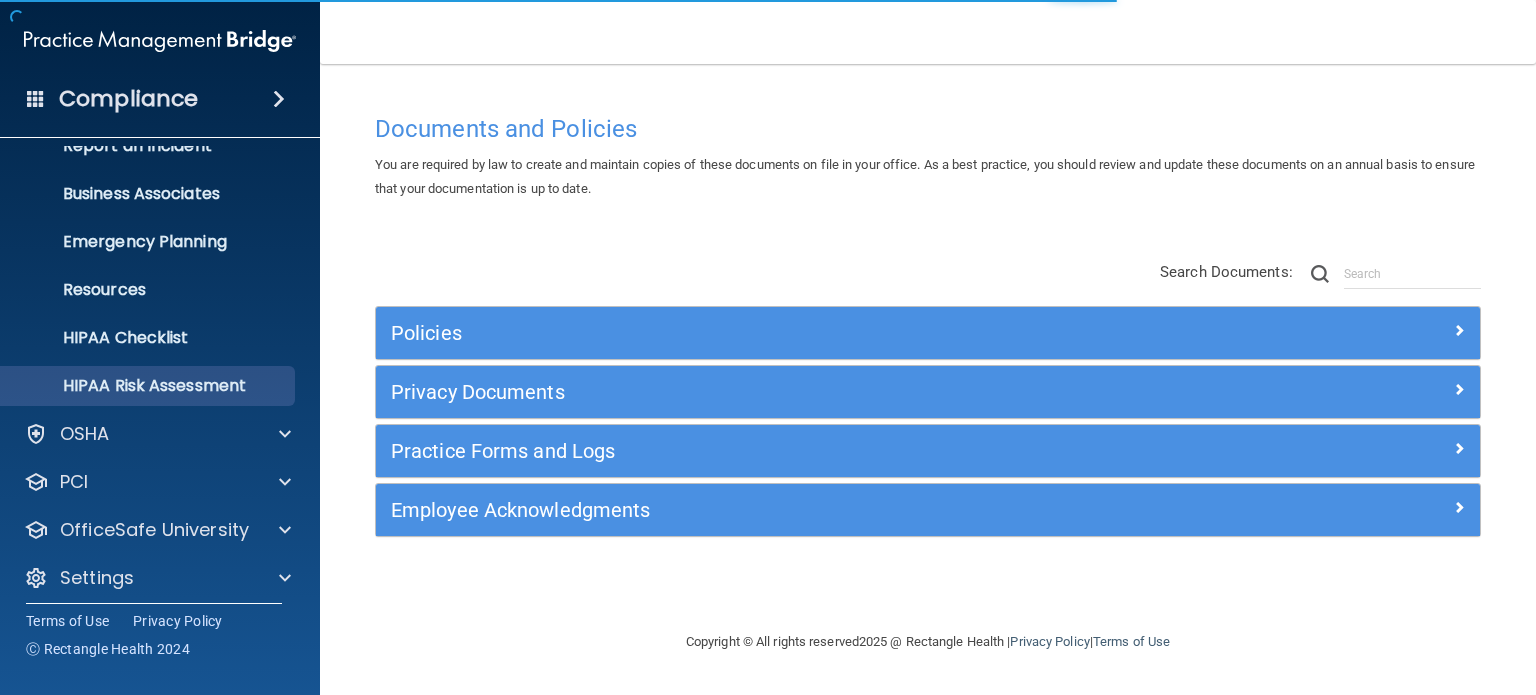 scroll, scrollTop: 134, scrollLeft: 0, axis: vertical 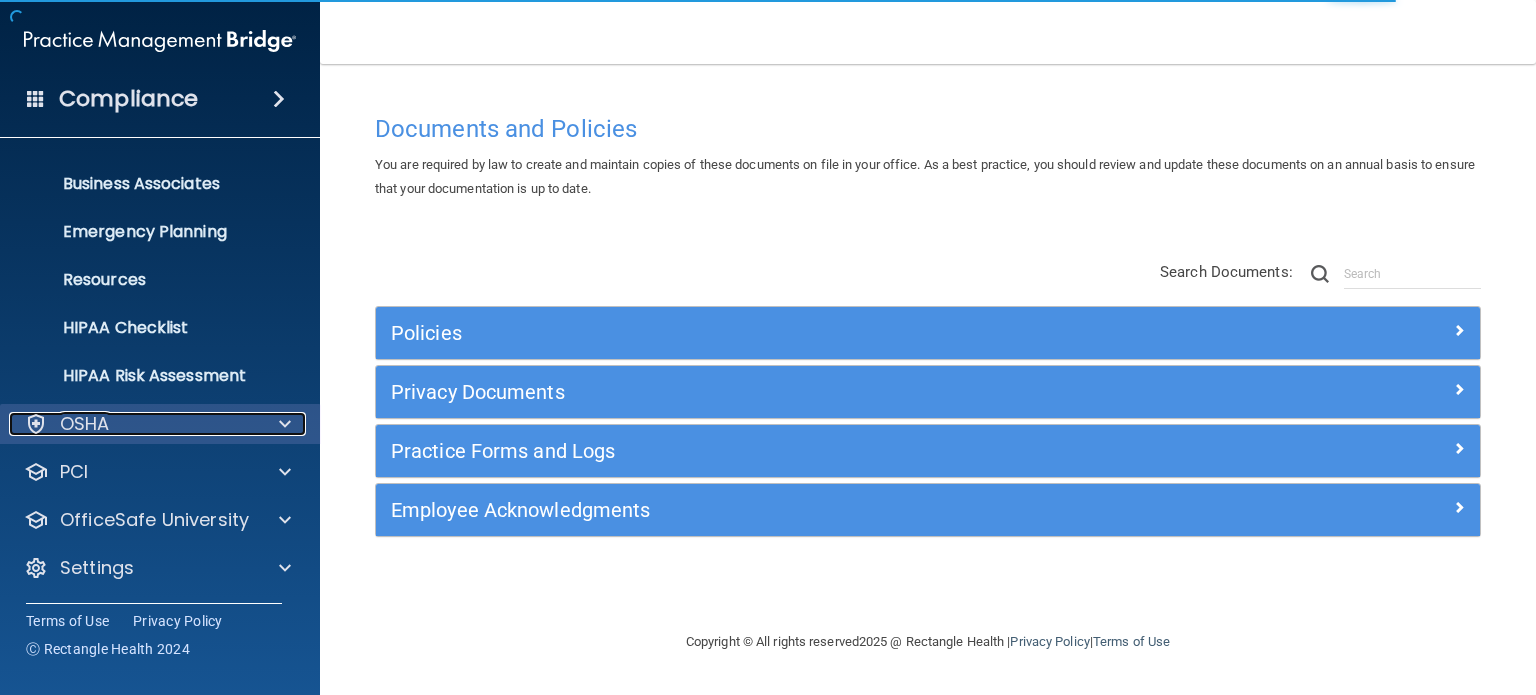 click on "OSHA" at bounding box center (133, 424) 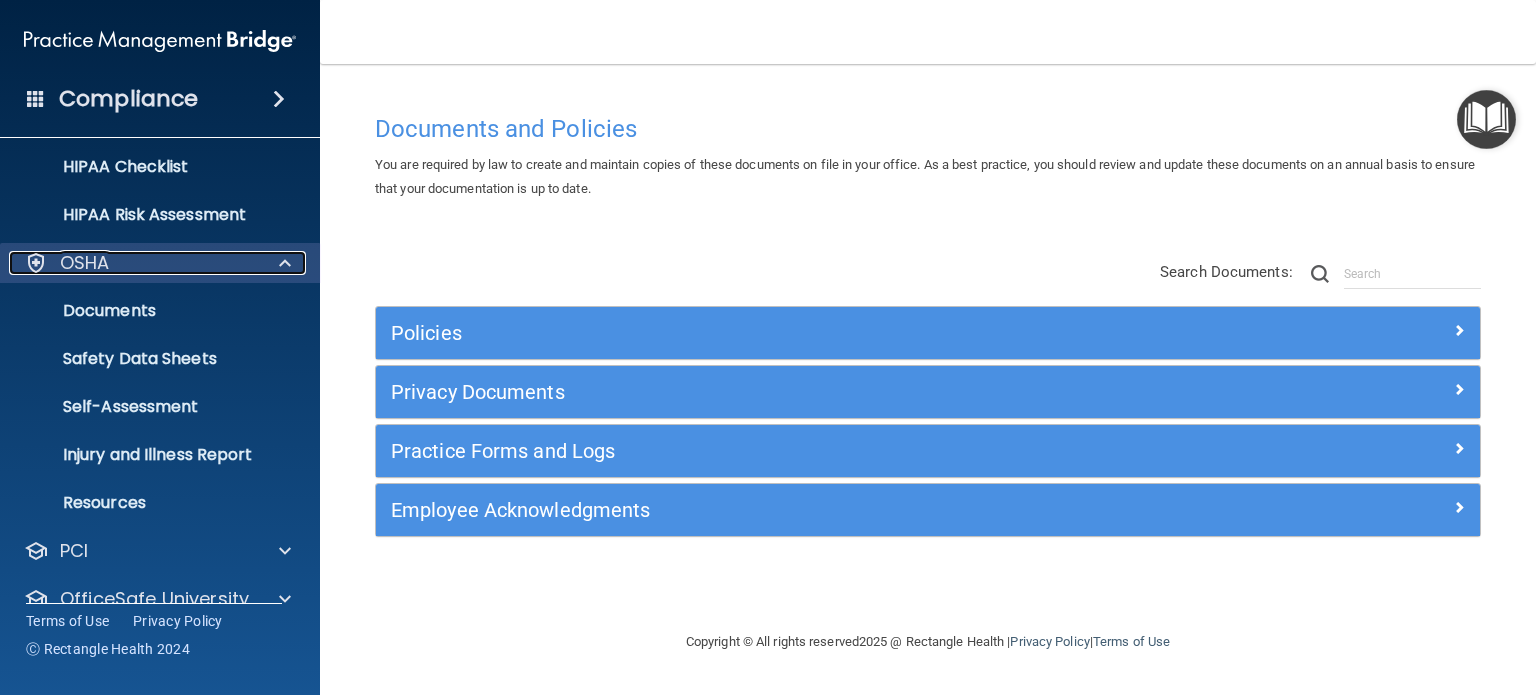 scroll, scrollTop: 334, scrollLeft: 0, axis: vertical 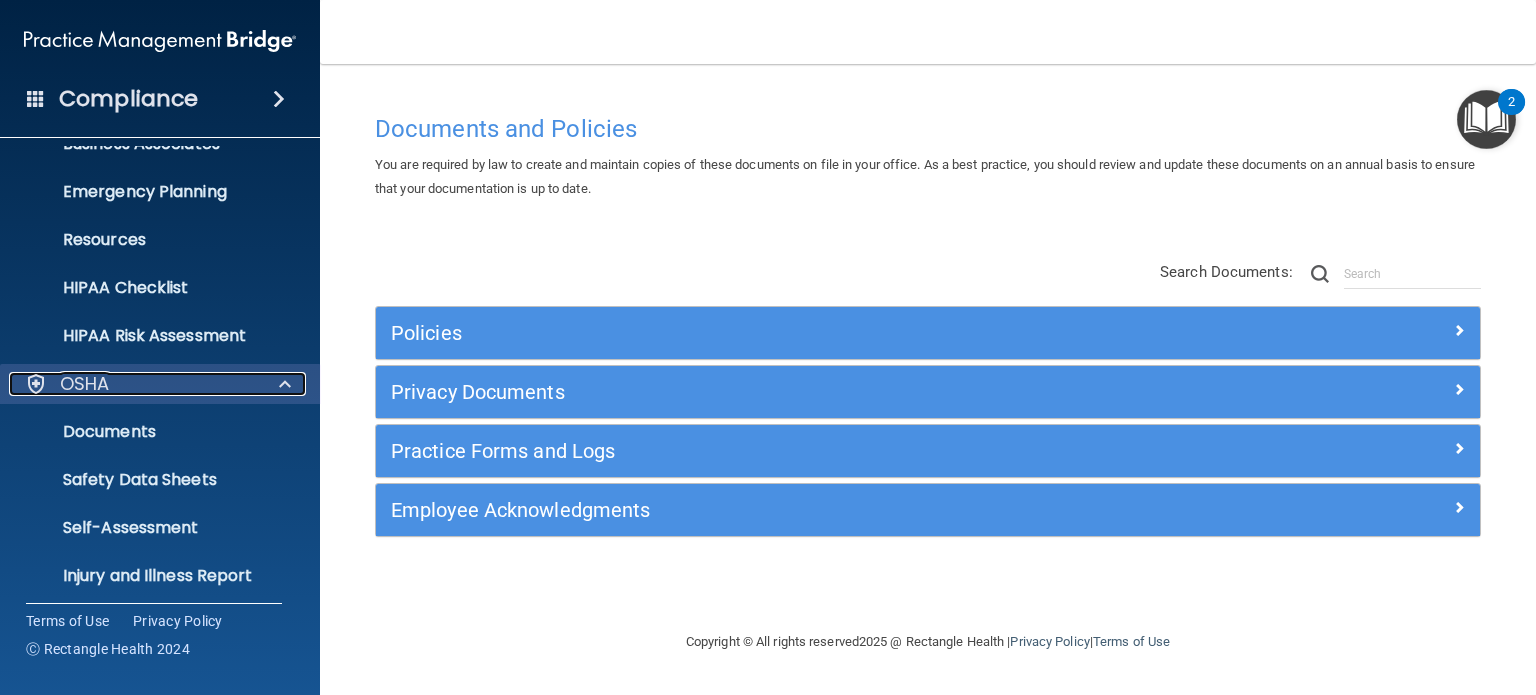 click on "OSHA" at bounding box center [133, 384] 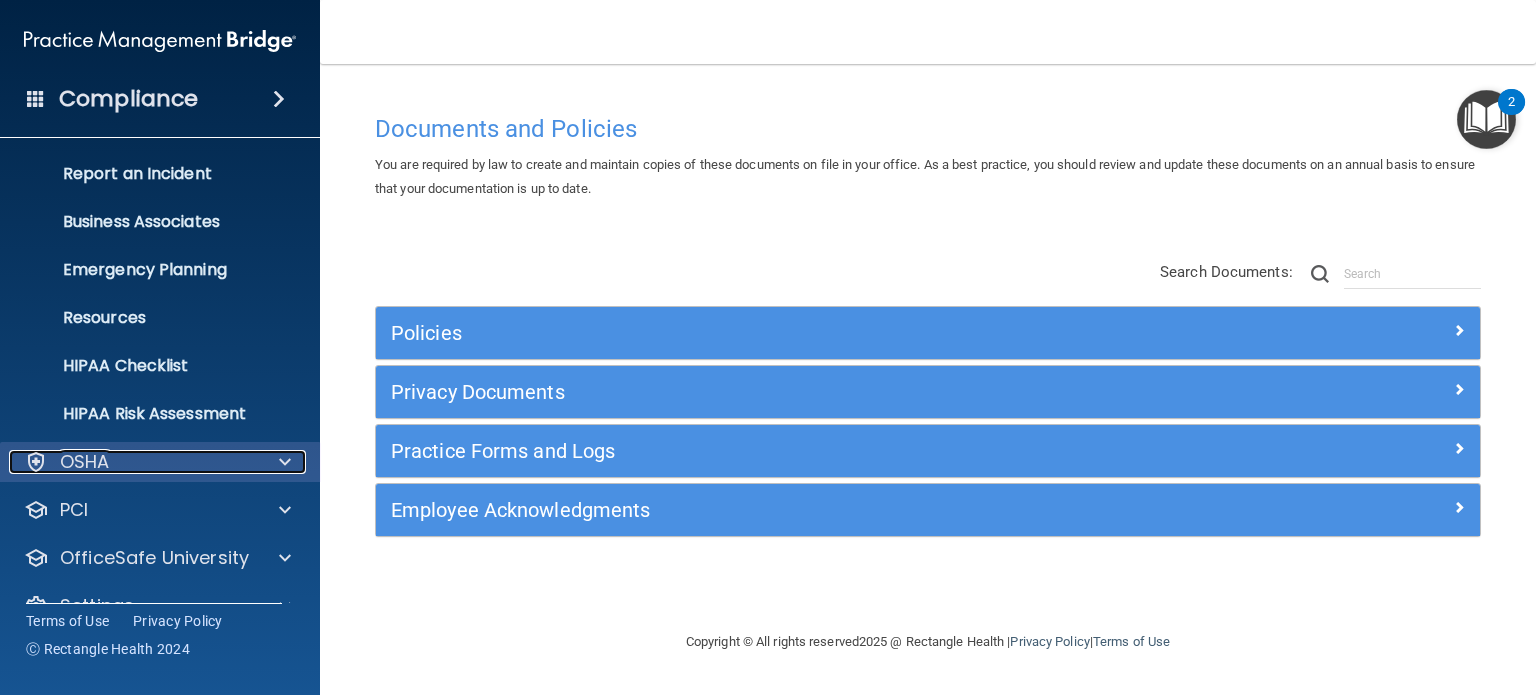scroll, scrollTop: 0, scrollLeft: 0, axis: both 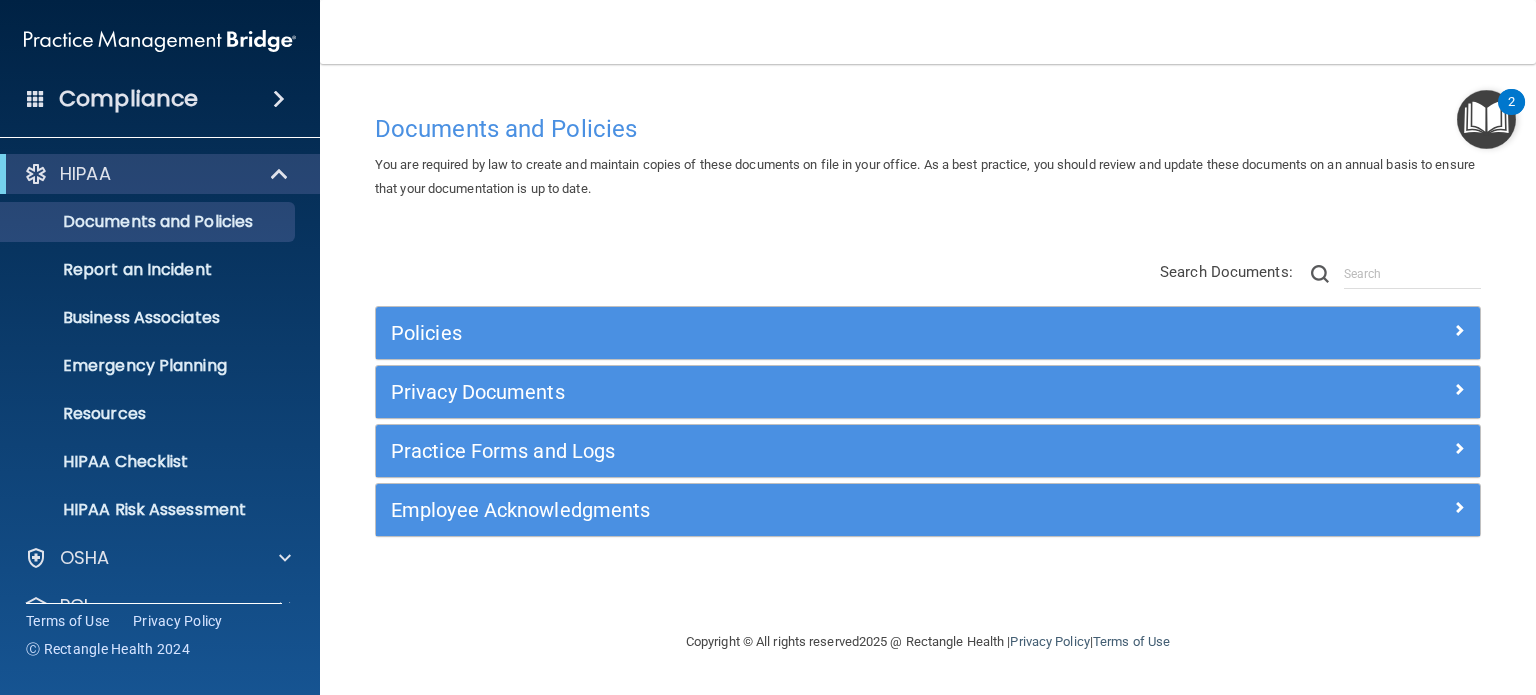 click on "HIPAA" at bounding box center (160, 174) 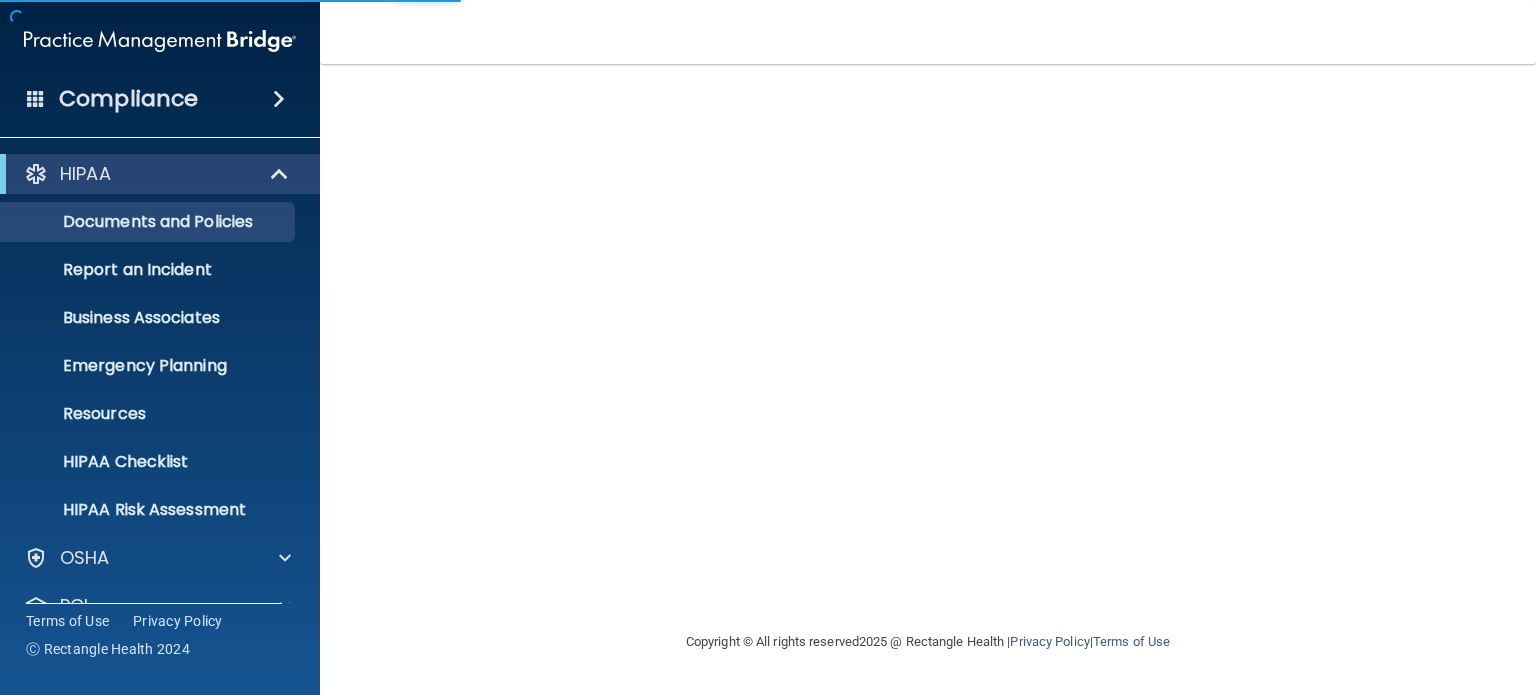 scroll, scrollTop: 0, scrollLeft: 0, axis: both 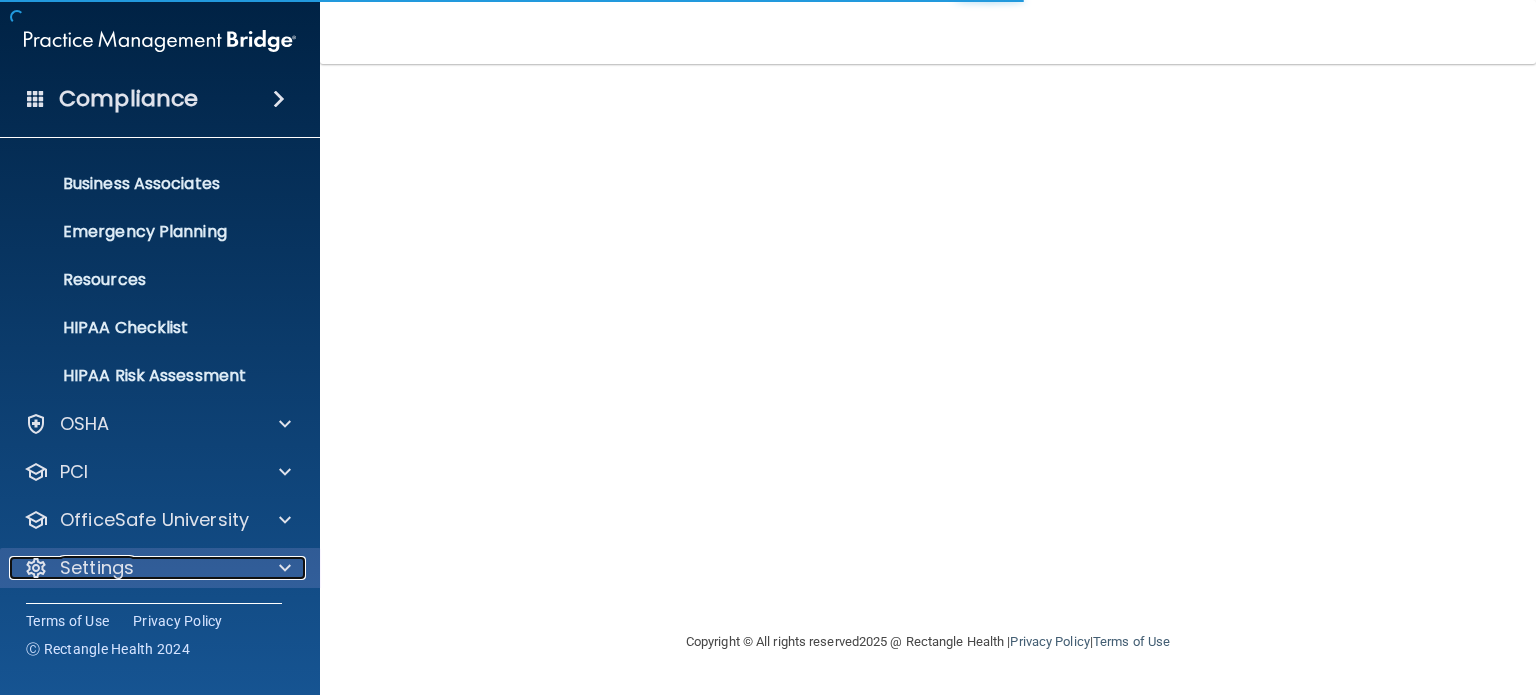 click on "Settings" at bounding box center [97, 568] 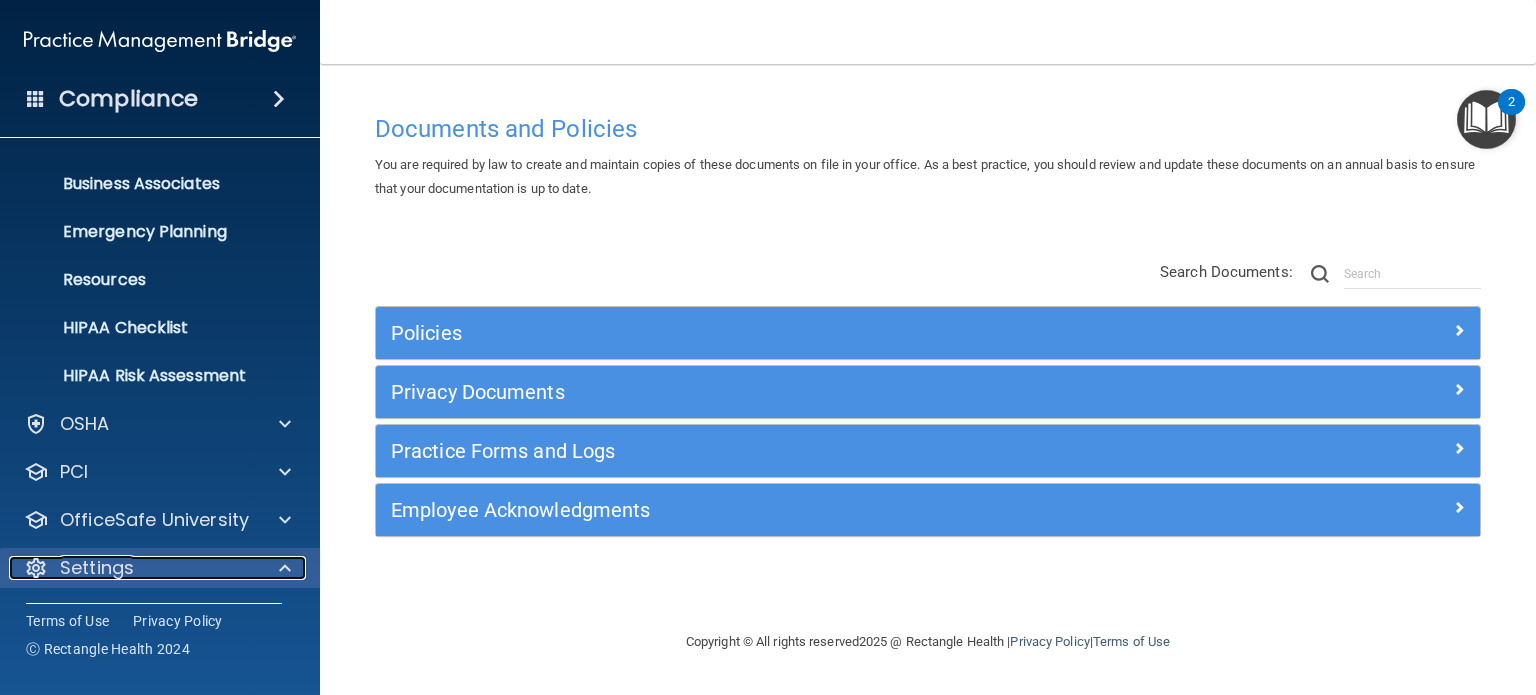 scroll, scrollTop: 326, scrollLeft: 0, axis: vertical 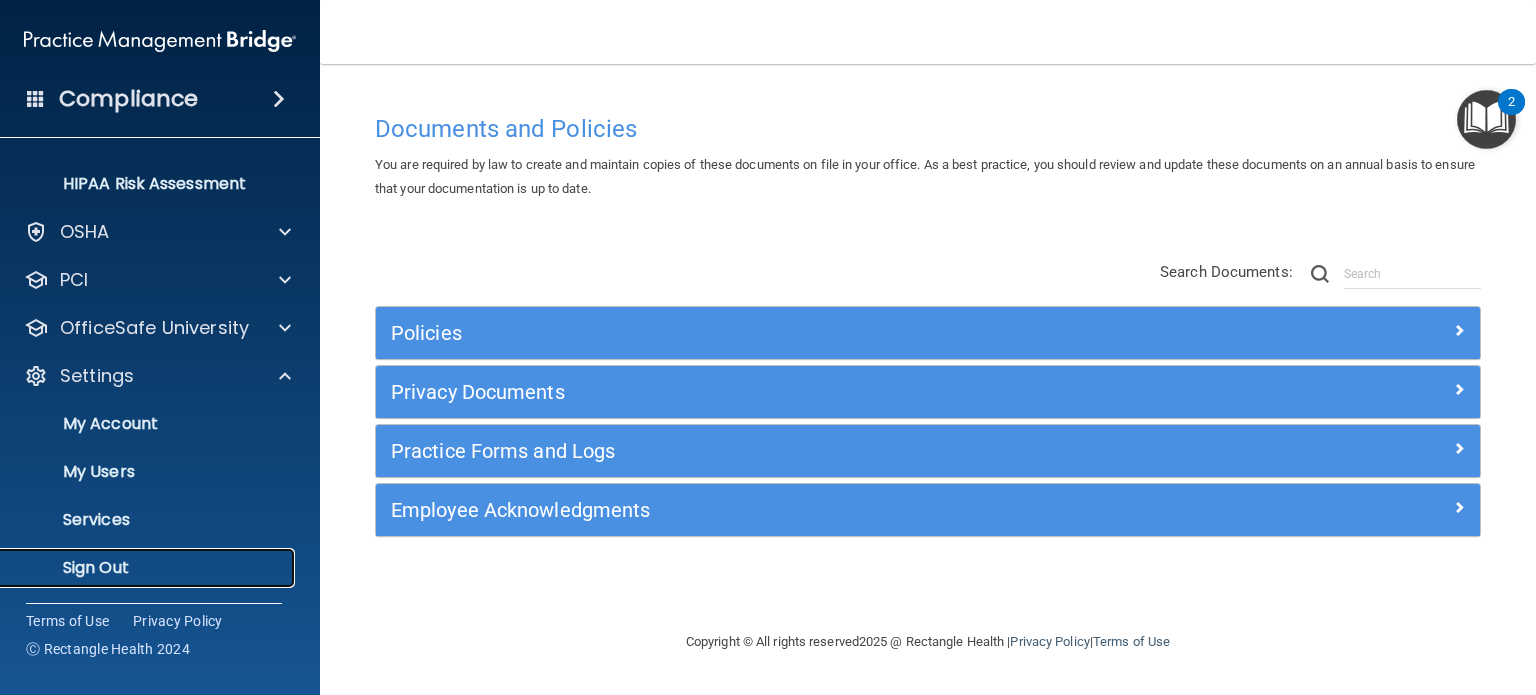click on "Sign Out" at bounding box center (149, 568) 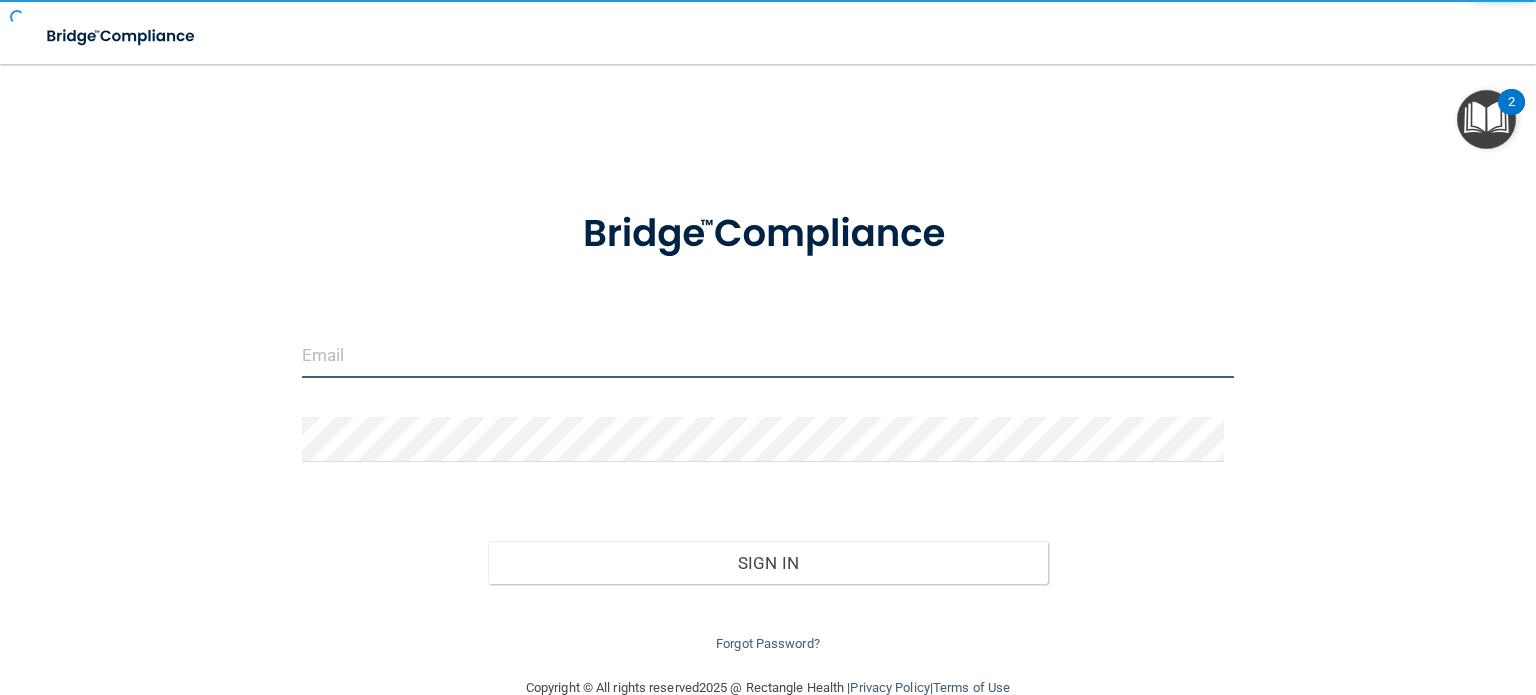 type on "[EMAIL]" 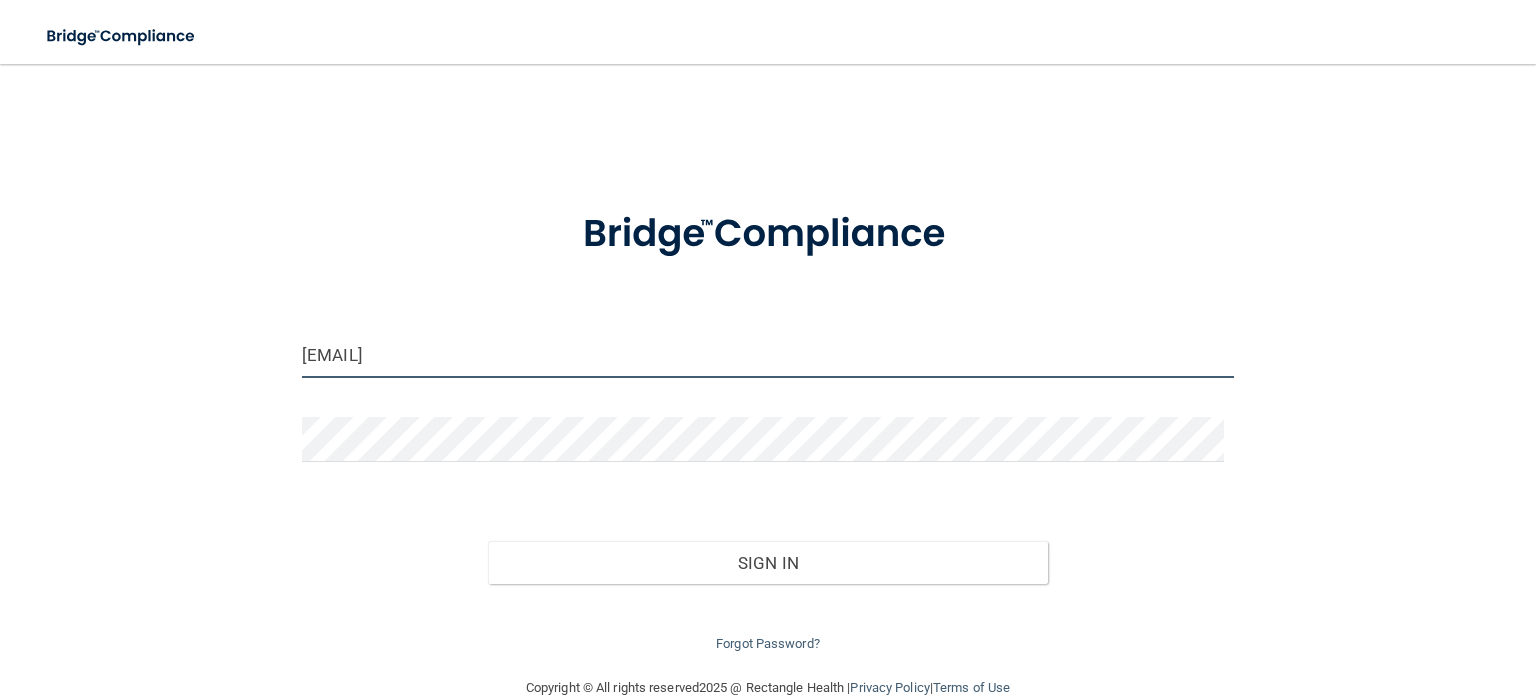 click on "[EMAIL]" at bounding box center (768, 355) 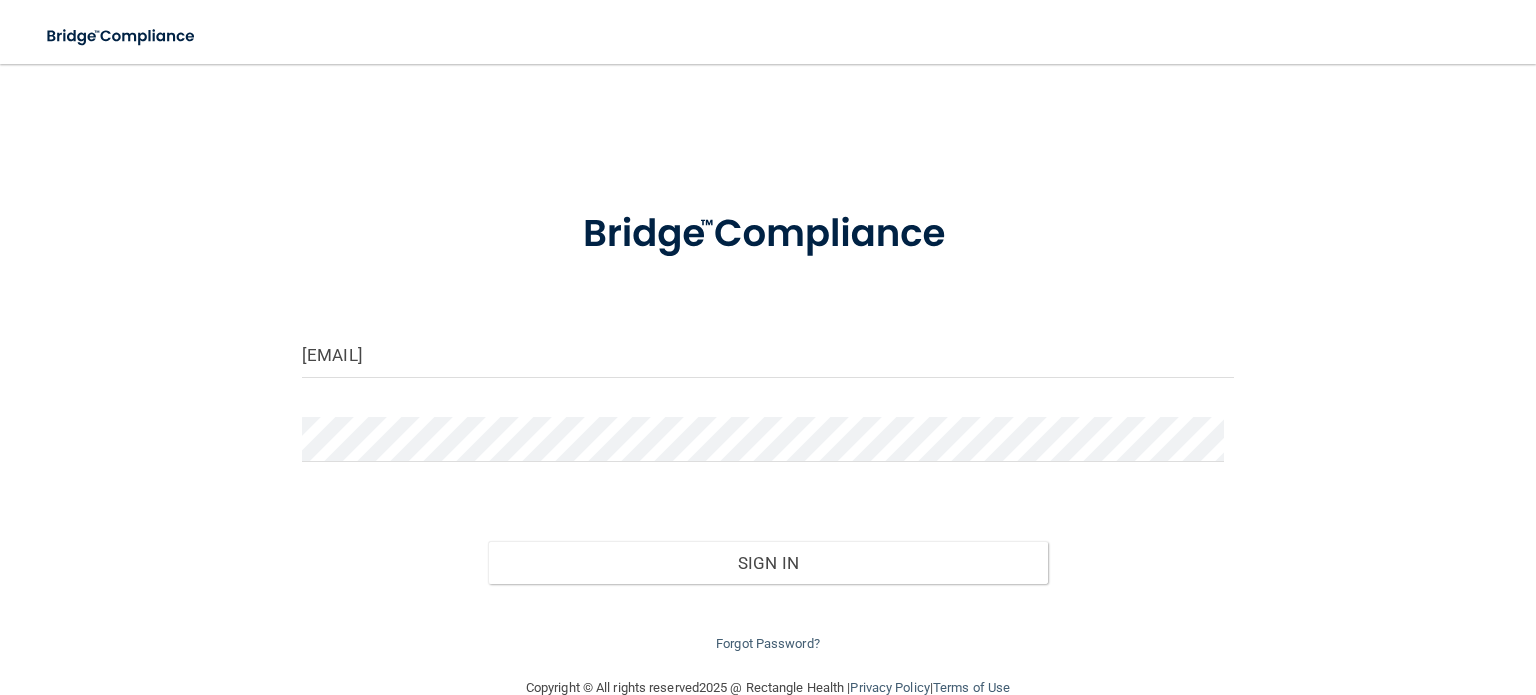 click on "Forgot Password?" at bounding box center (768, 620) 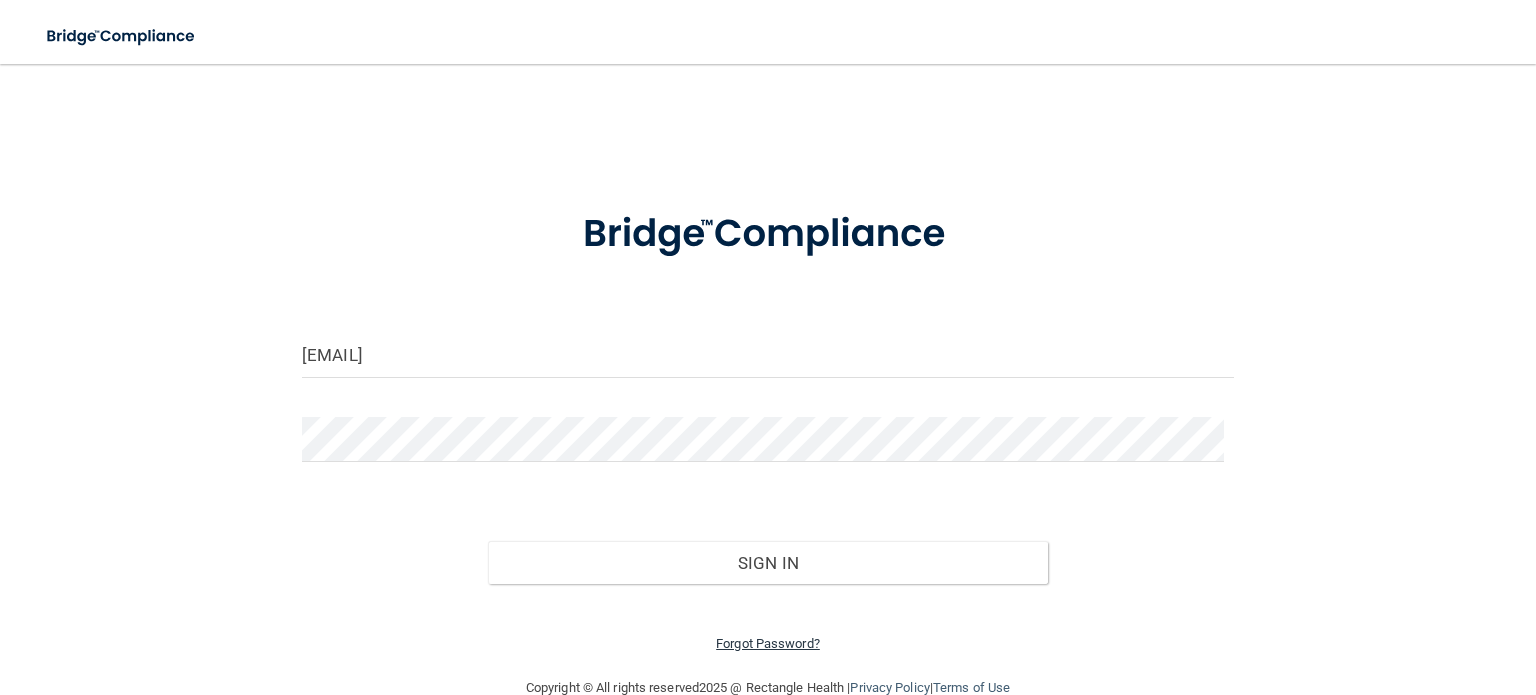 click on "Forgot Password?" at bounding box center (768, 643) 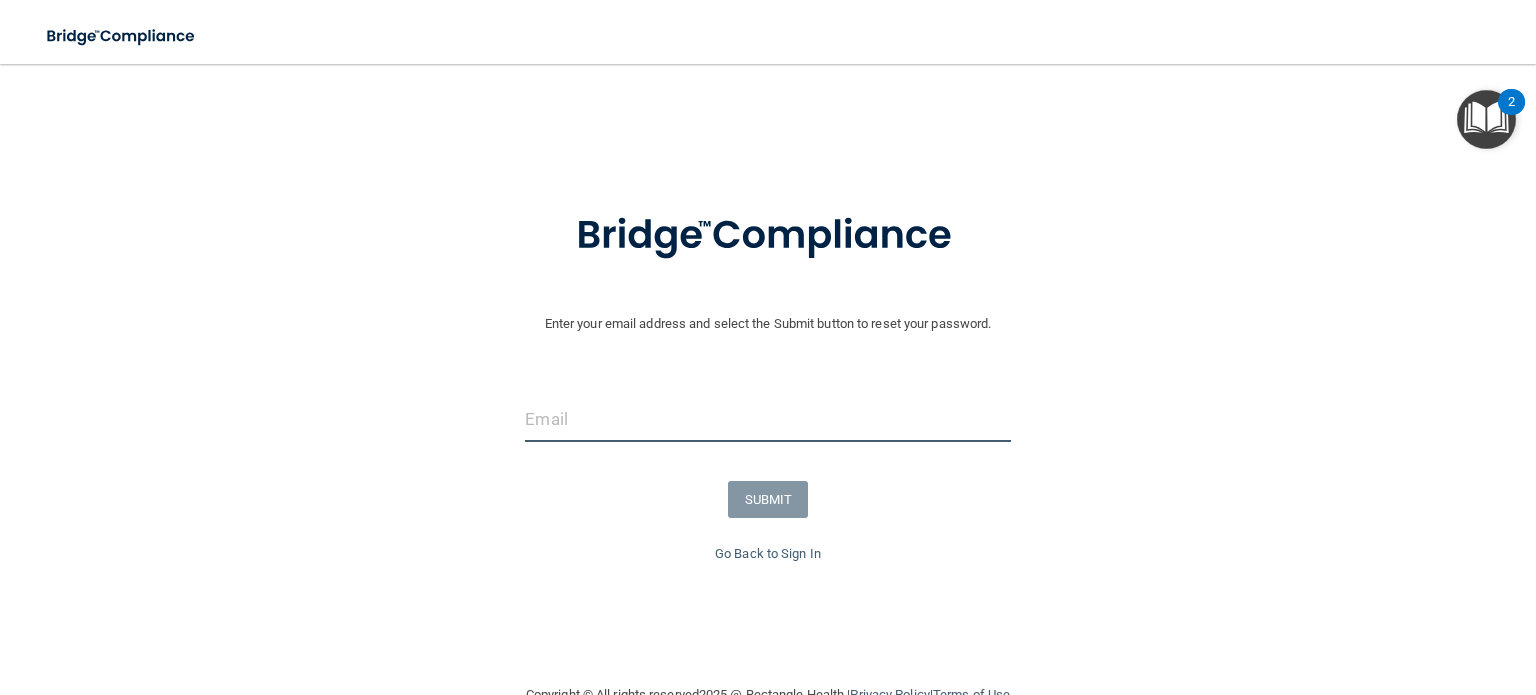 click at bounding box center (767, 419) 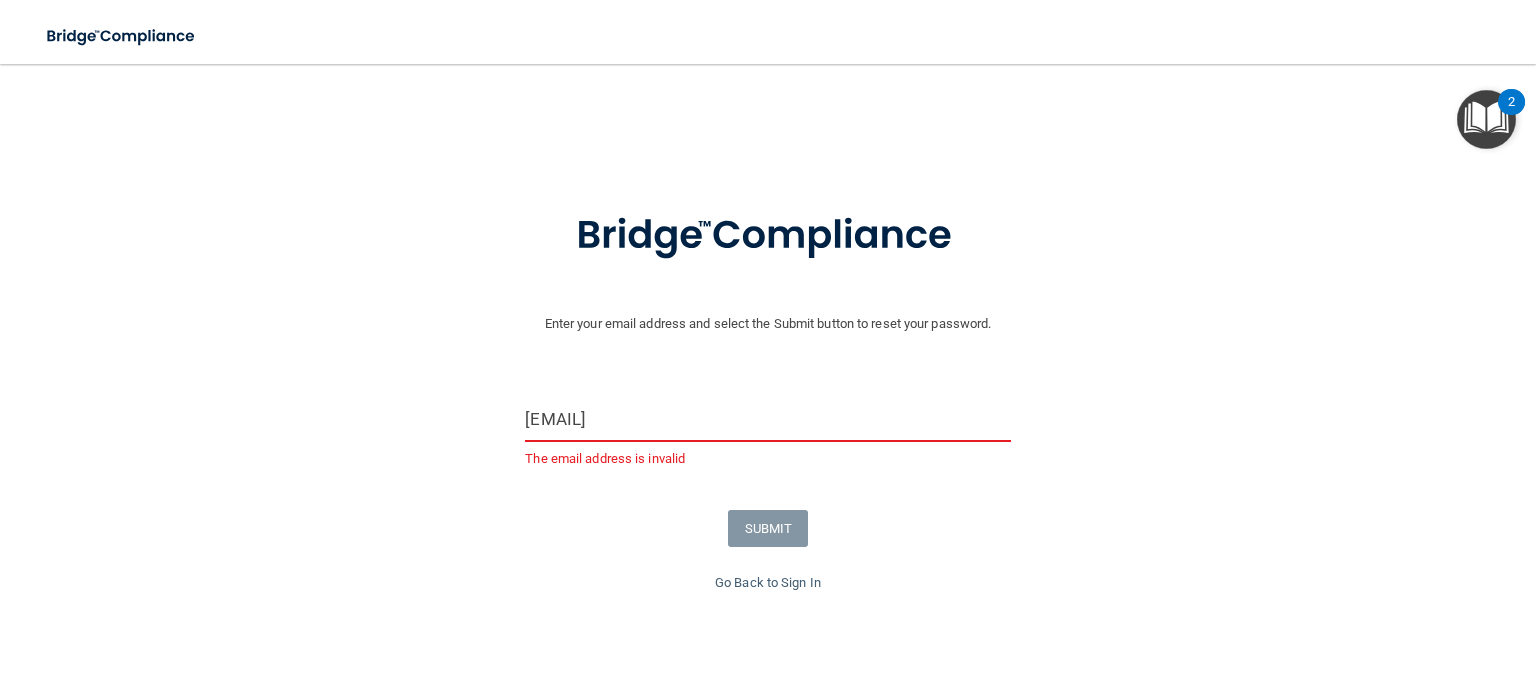 click on "[EMAIL]" at bounding box center (767, 419) 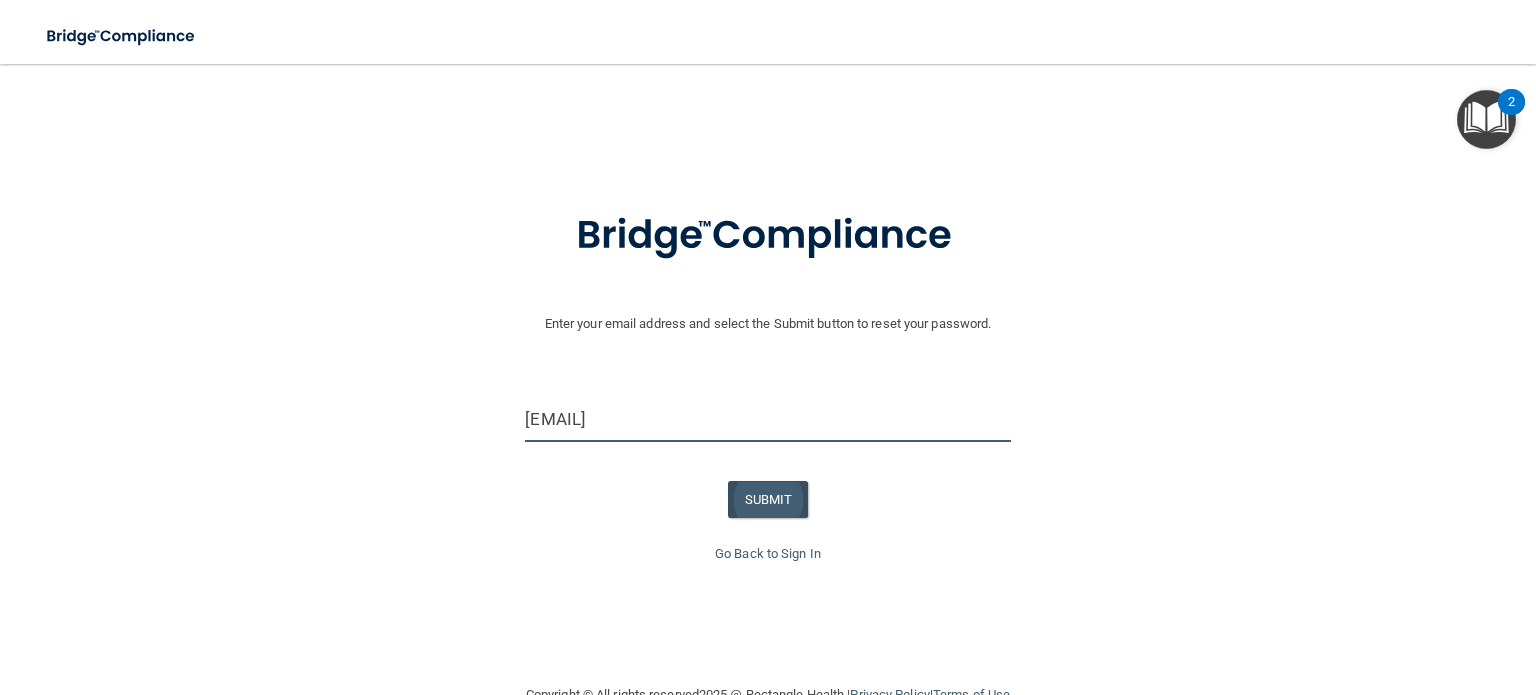 type on "[EMAIL]" 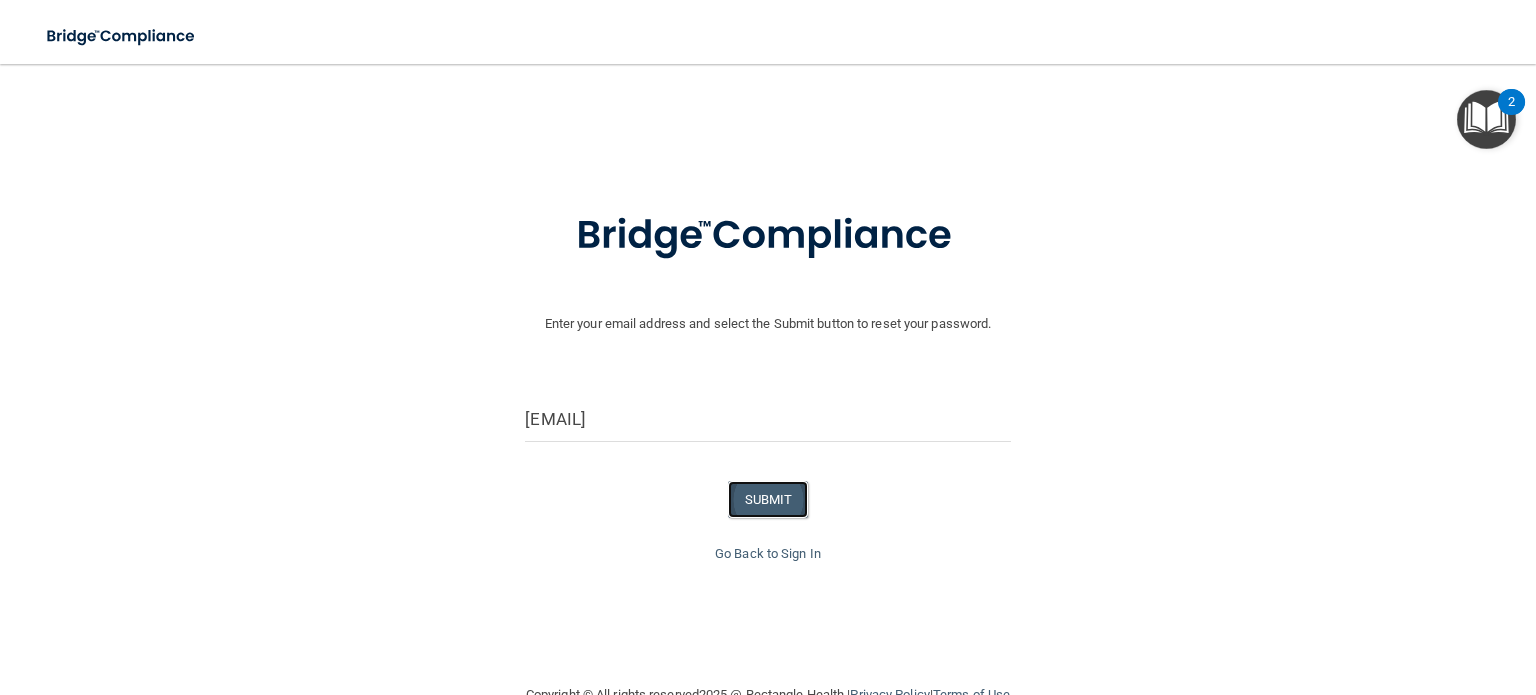 click on "SUBMIT" at bounding box center [768, 499] 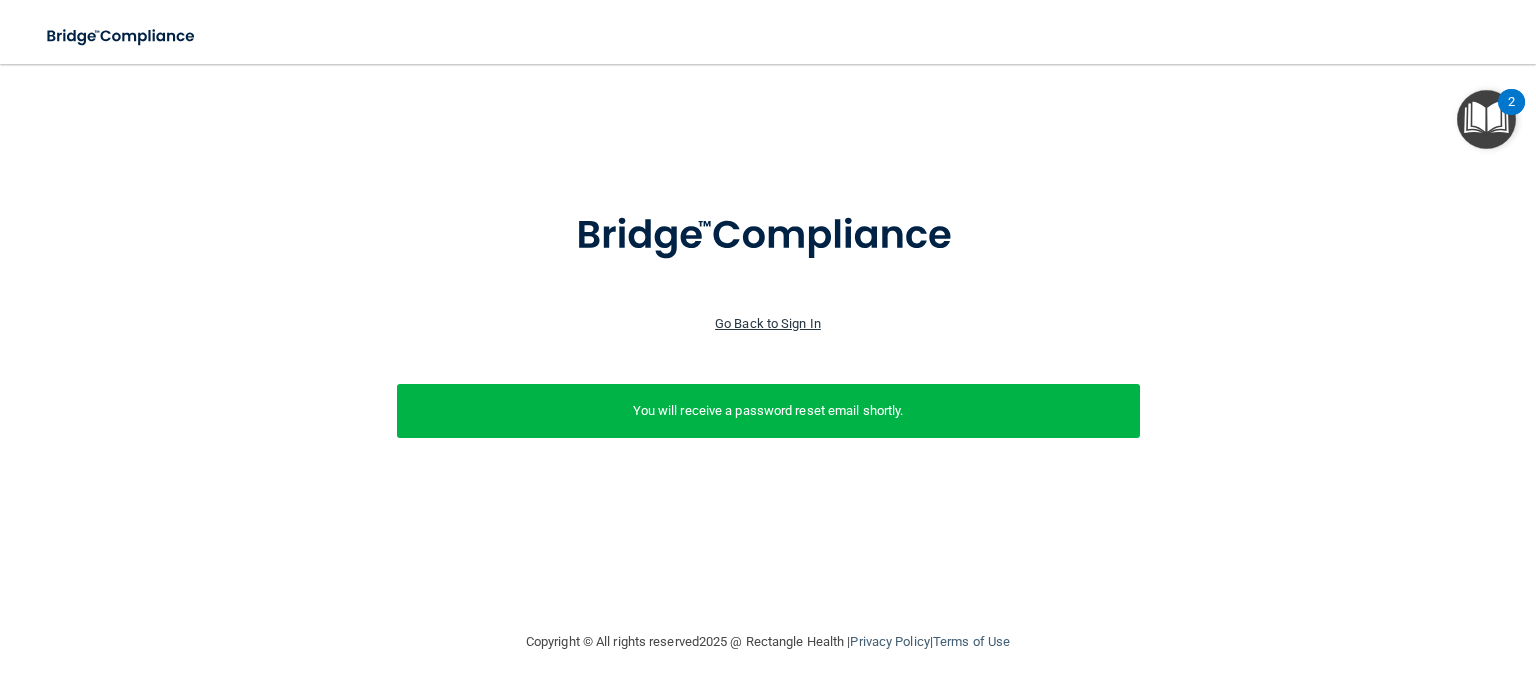 click on "Go Back to Sign In" at bounding box center (768, 323) 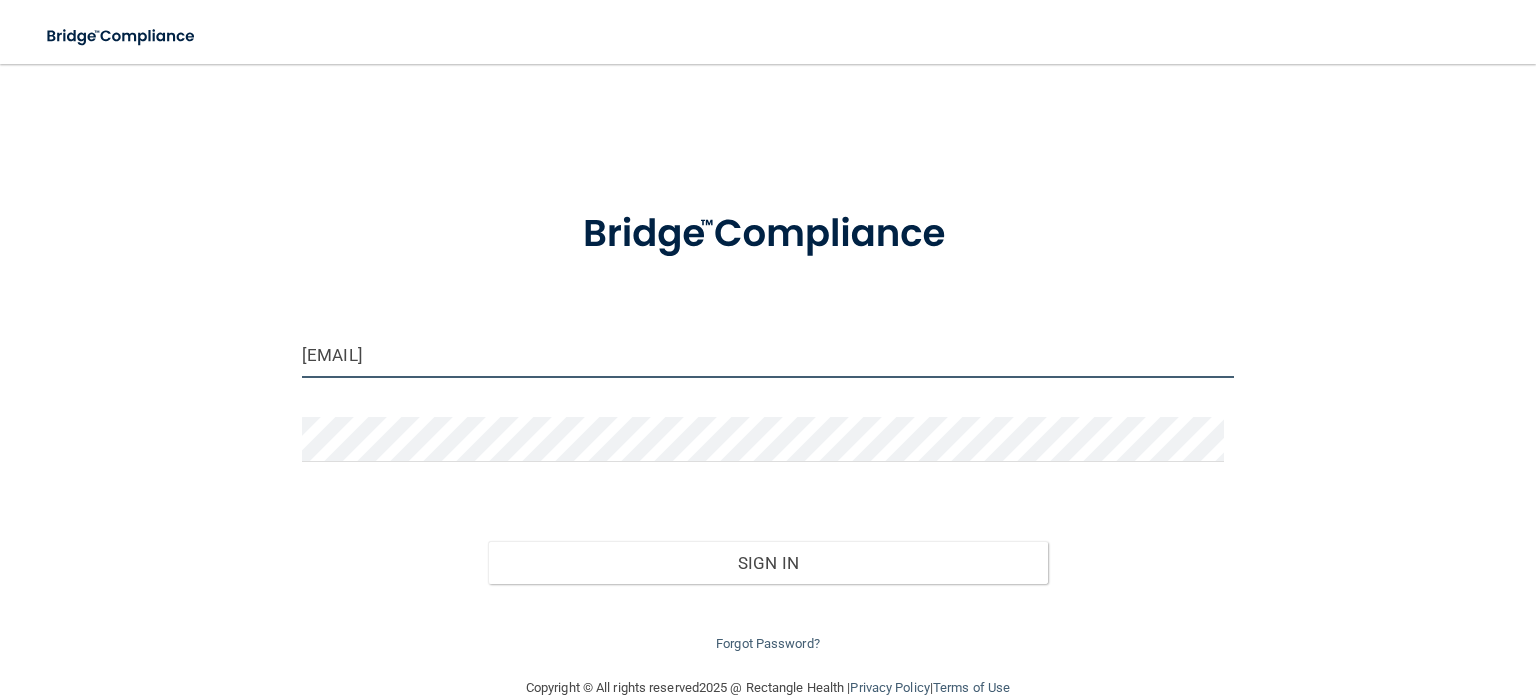 click on "[EMAIL]" at bounding box center [768, 355] 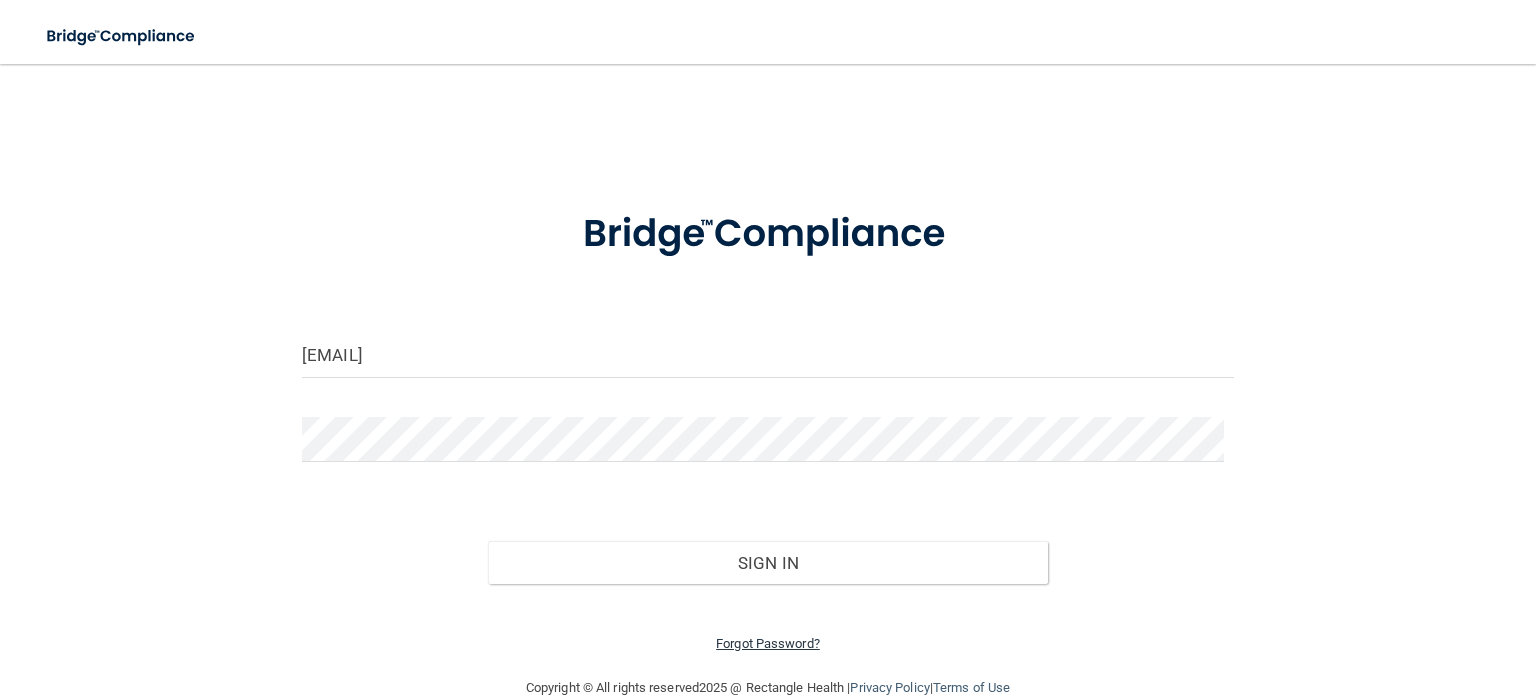 click on "Forgot Password?" at bounding box center (768, 620) 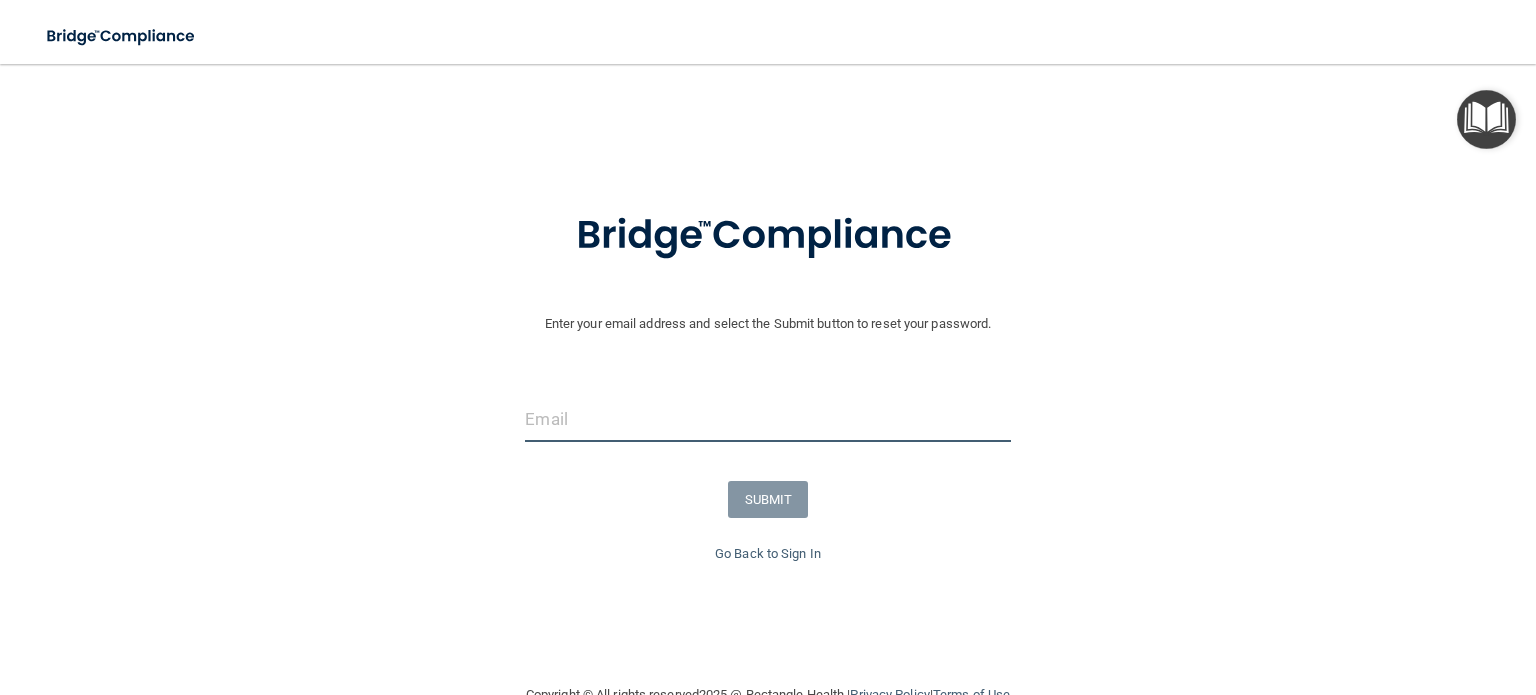 click at bounding box center [767, 419] 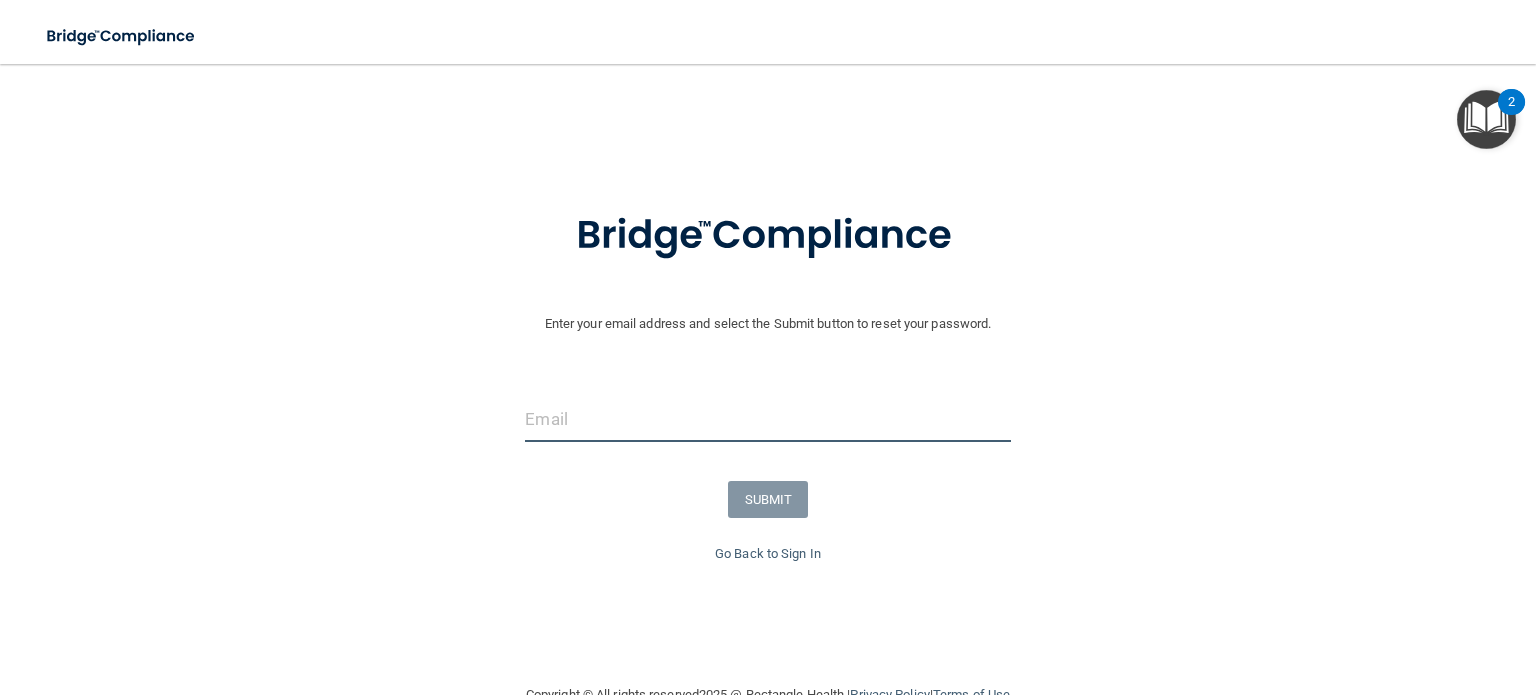 paste on "[EMAIL]" 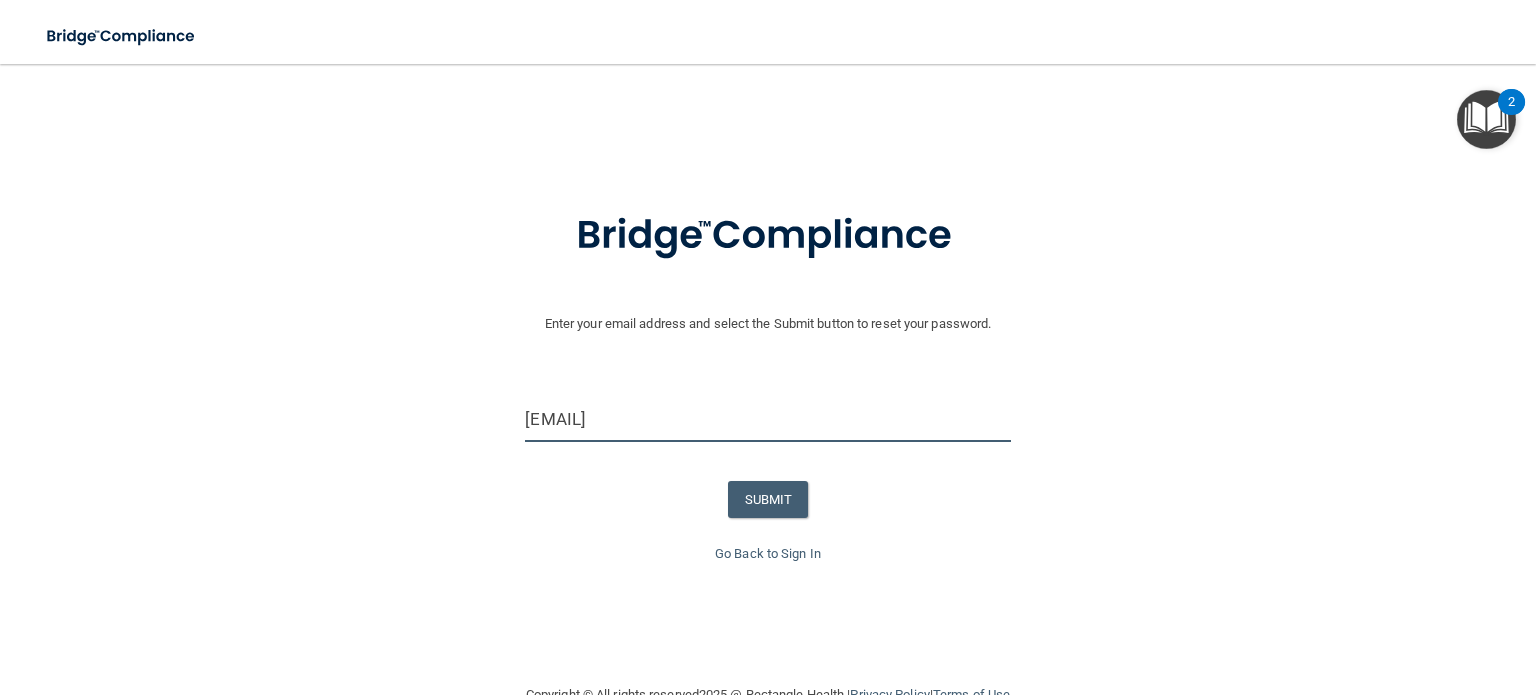 drag, startPoint x: 576, startPoint y: 422, endPoint x: 517, endPoint y: 419, distance: 59.07622 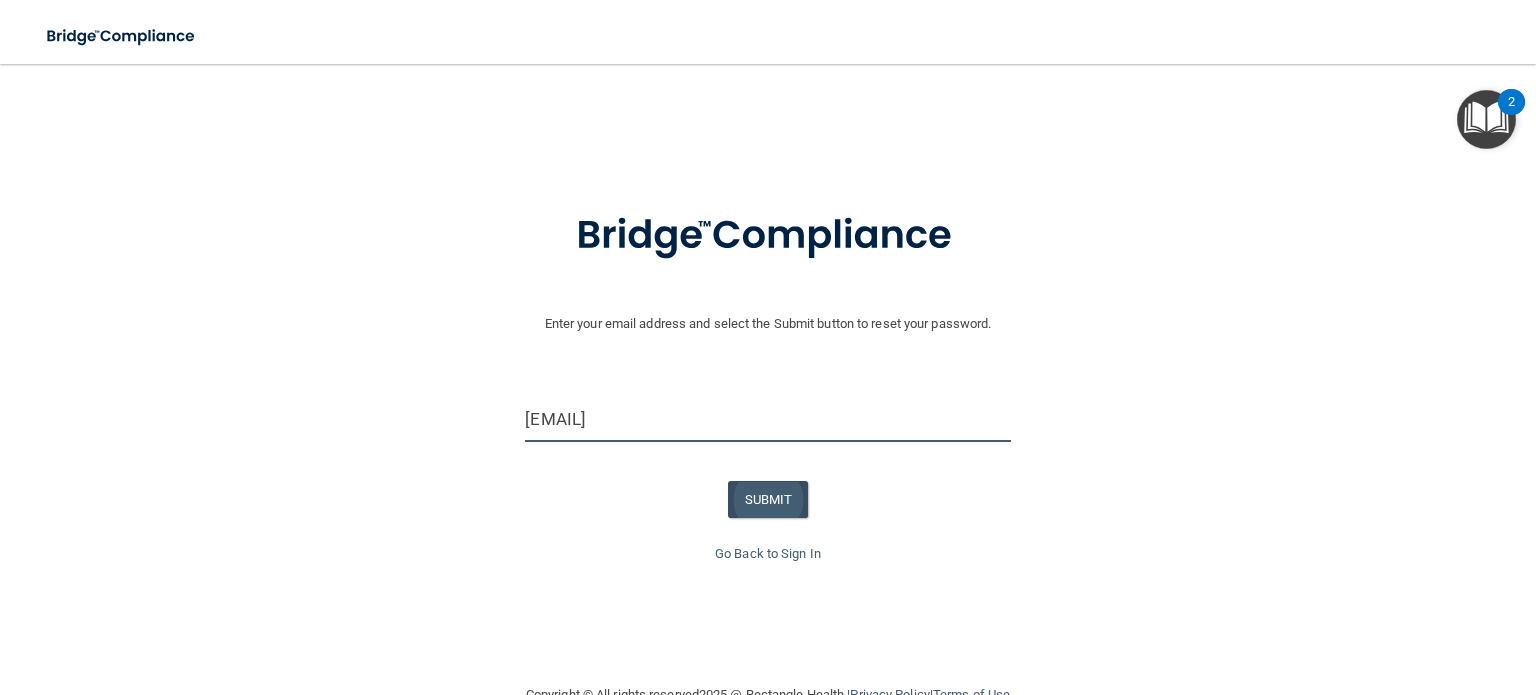 type on "[EMAIL]" 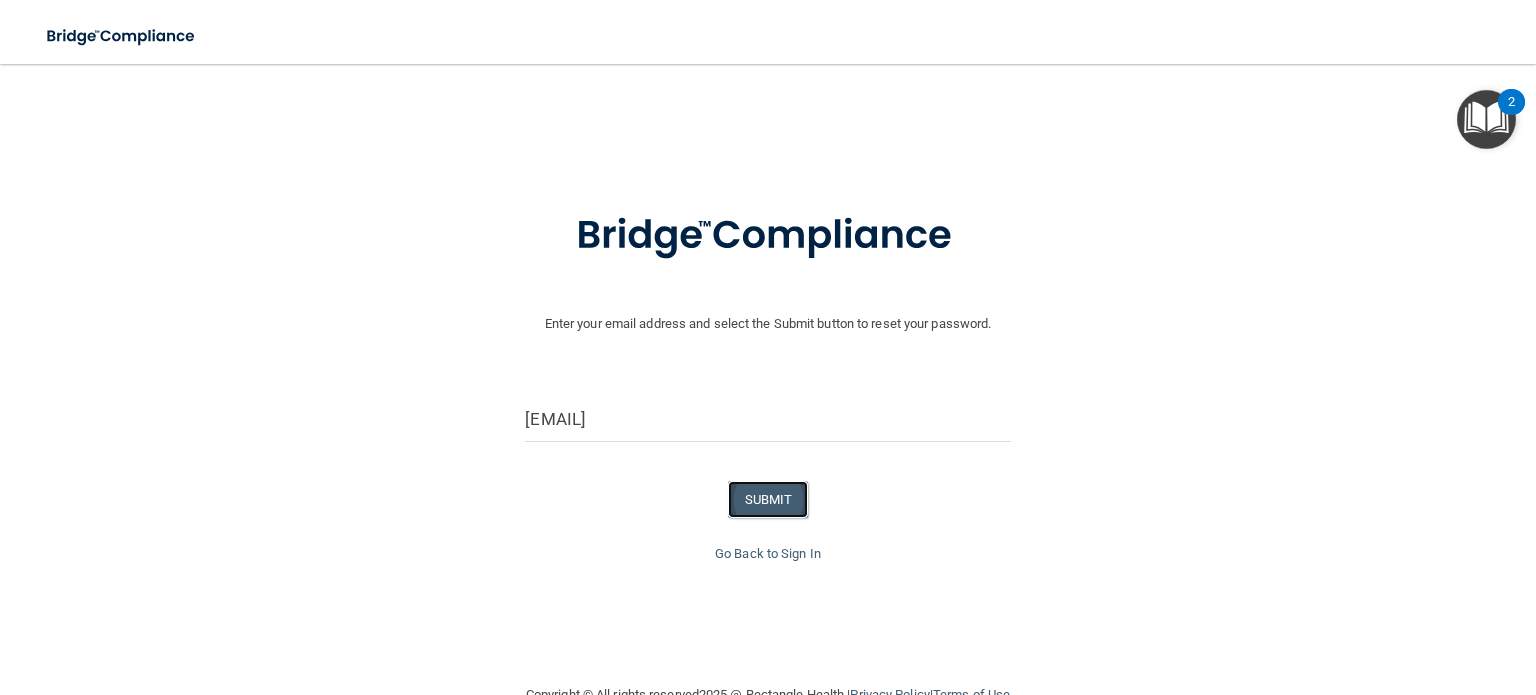 click on "SUBMIT" at bounding box center (768, 499) 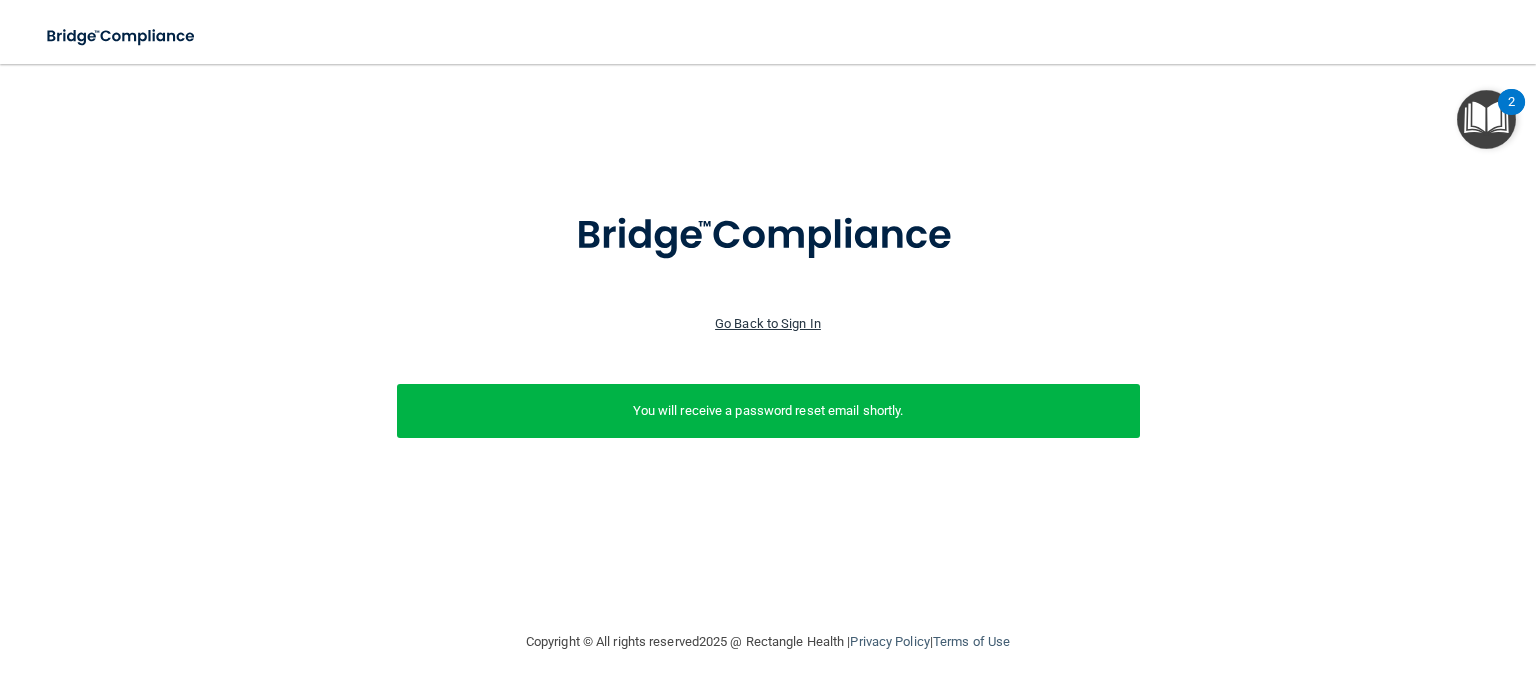 click on "Go Back to Sign In" at bounding box center (768, 323) 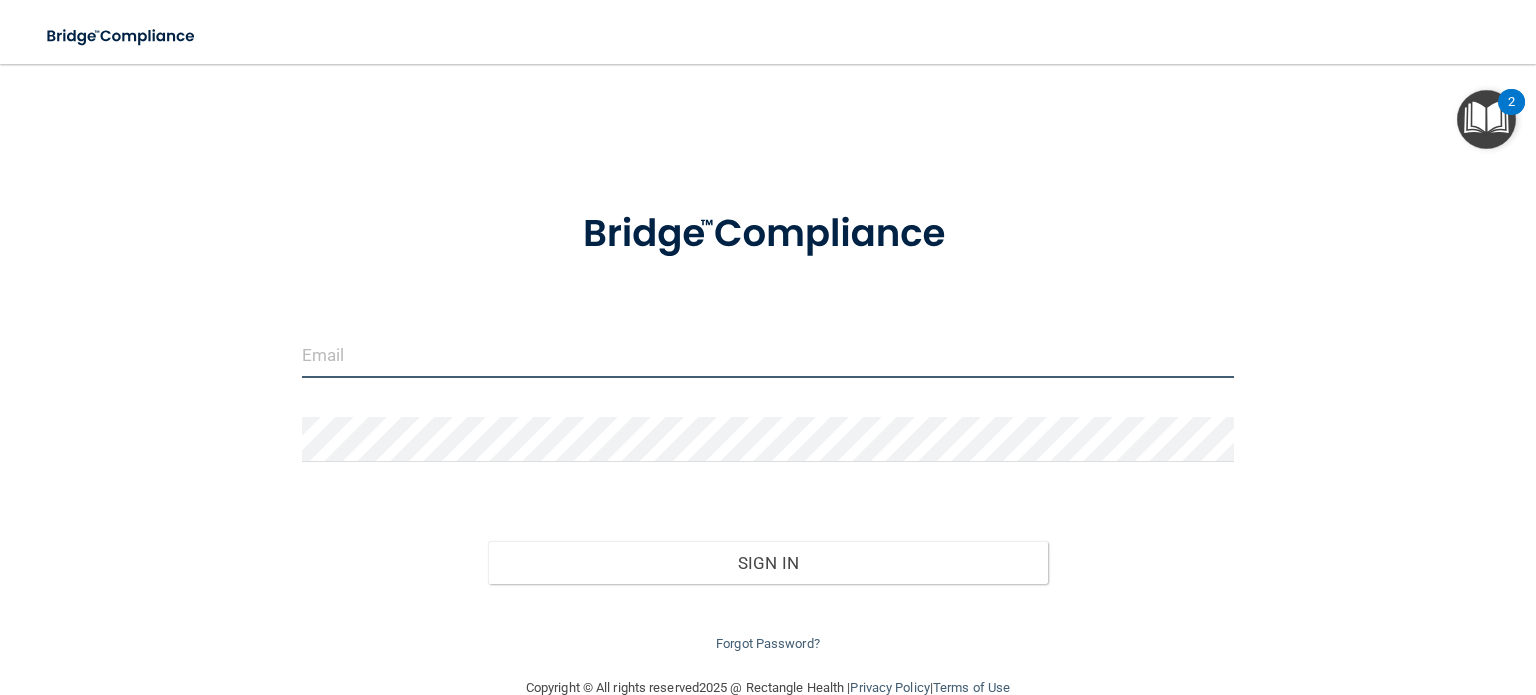 type on "[EMAIL]" 